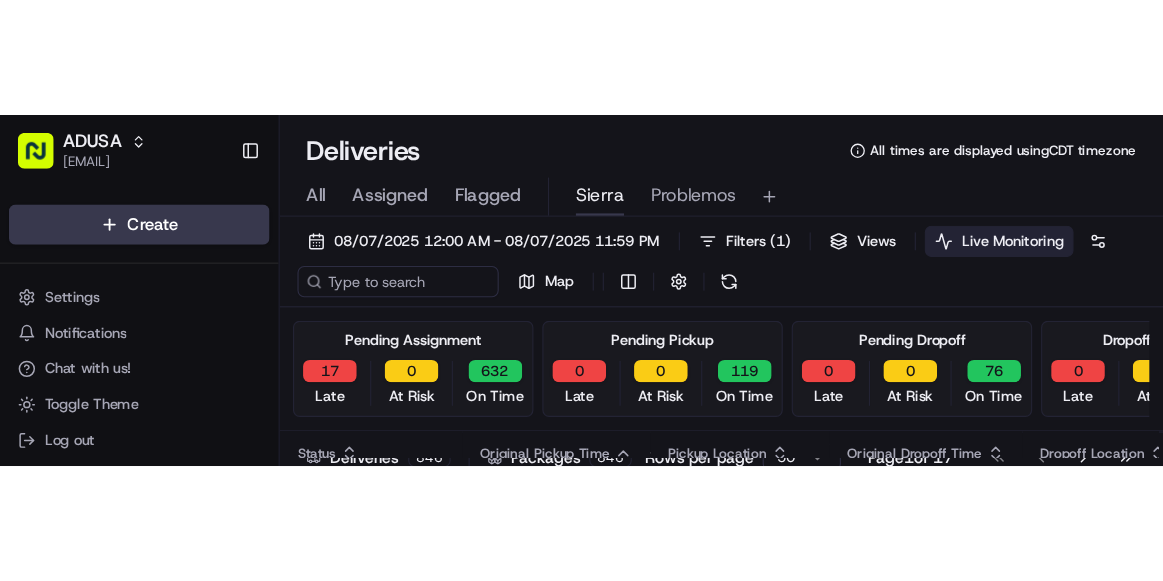 scroll, scrollTop: 0, scrollLeft: 0, axis: both 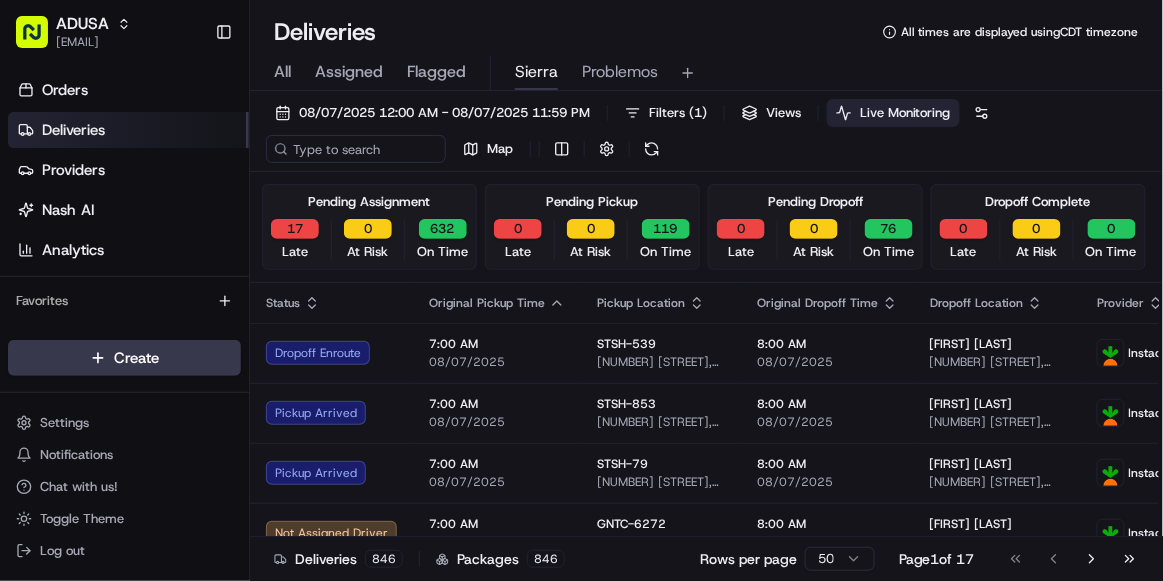 click on "Problemos" at bounding box center (620, 73) 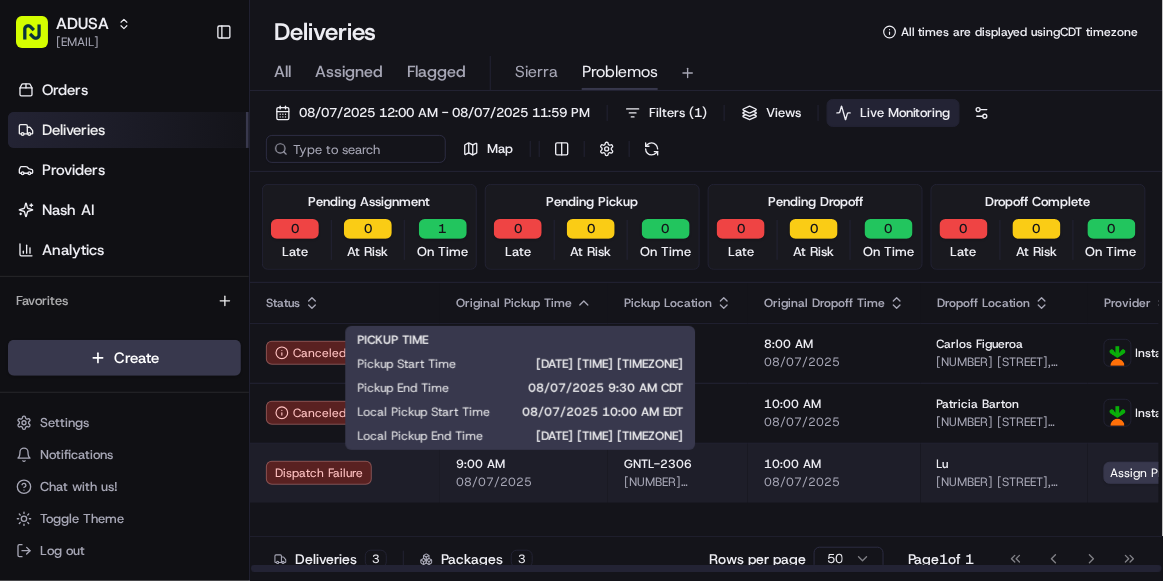 click on "08/07/2025" at bounding box center [524, 482] 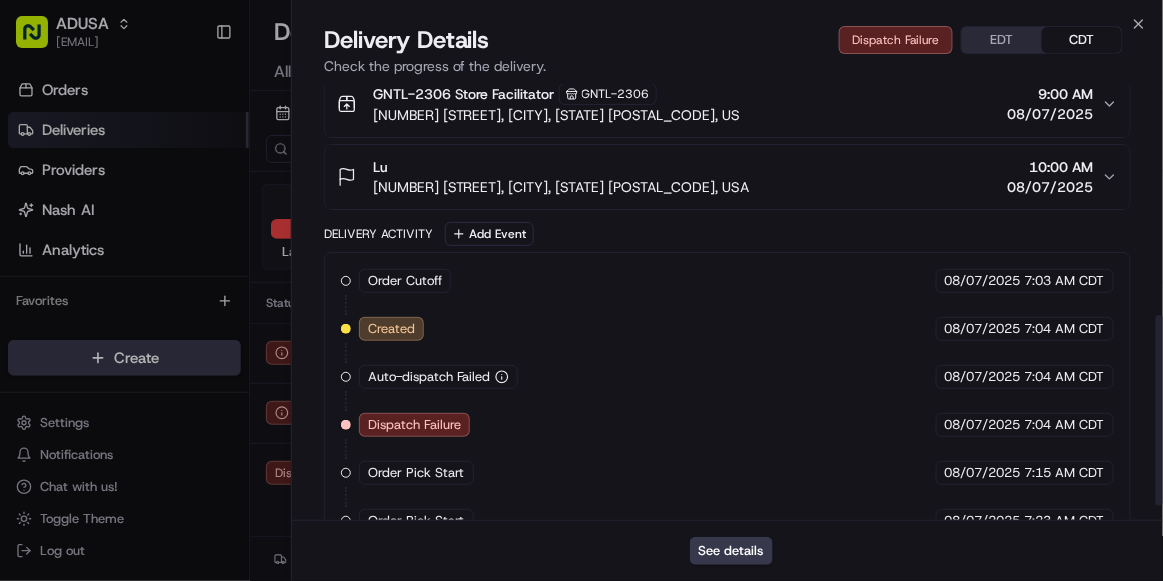 scroll, scrollTop: 527, scrollLeft: 0, axis: vertical 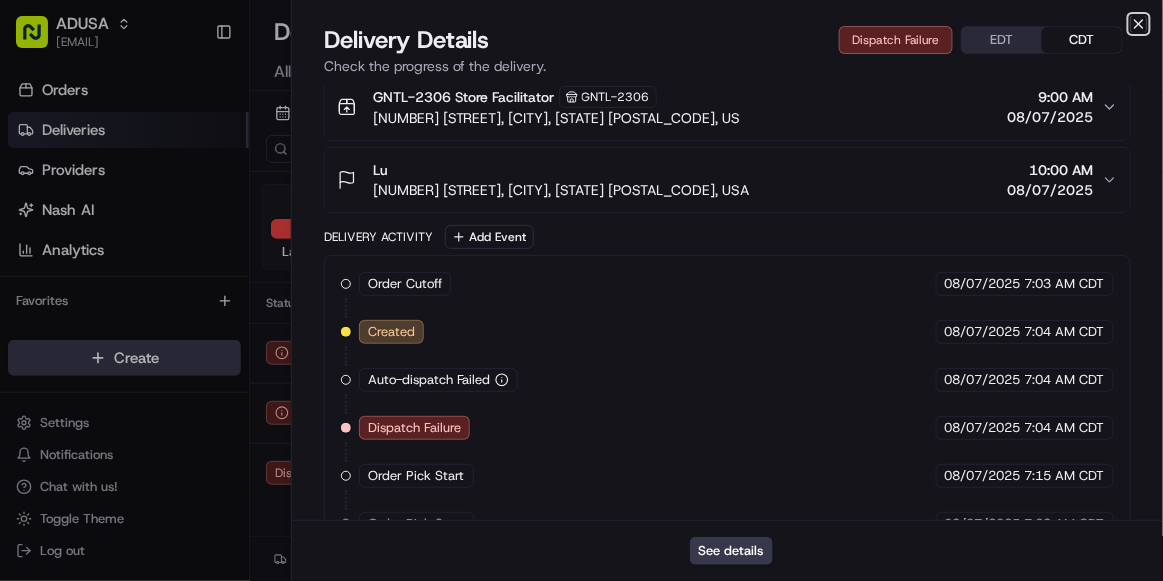 click 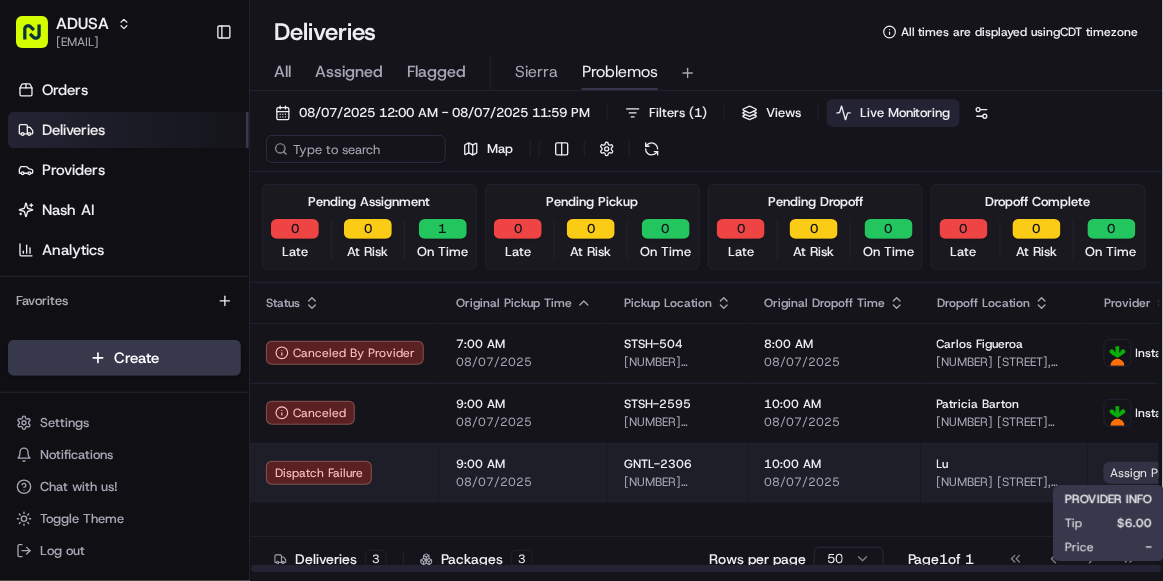 click on "Assign Provider" at bounding box center [1155, 473] 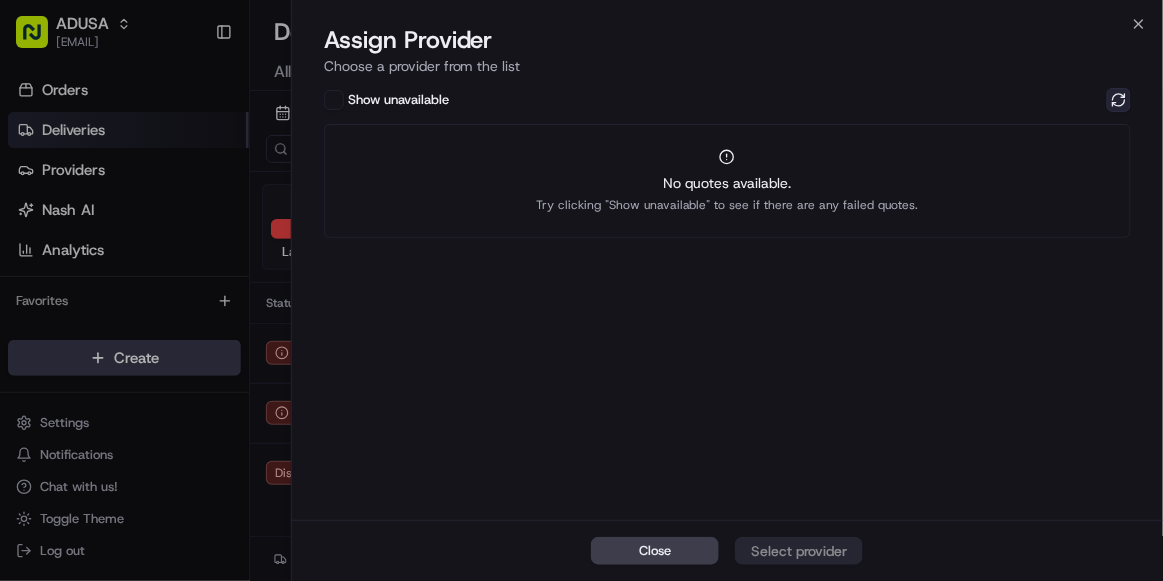 click at bounding box center [1119, 100] 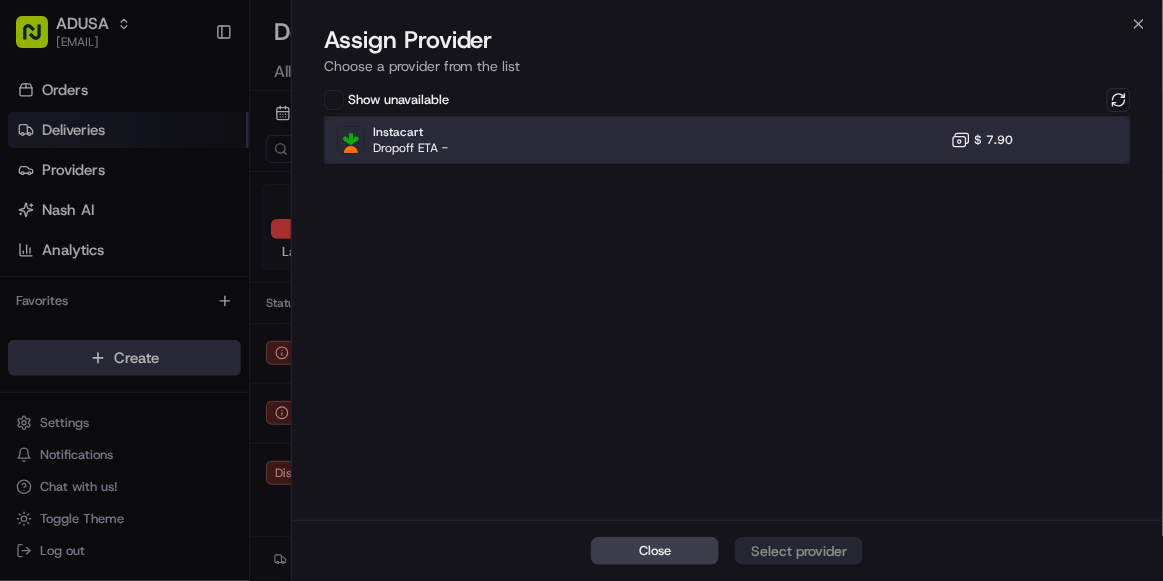 click on "Instacart Dropoff ETA   - $   7.90" at bounding box center (727, 140) 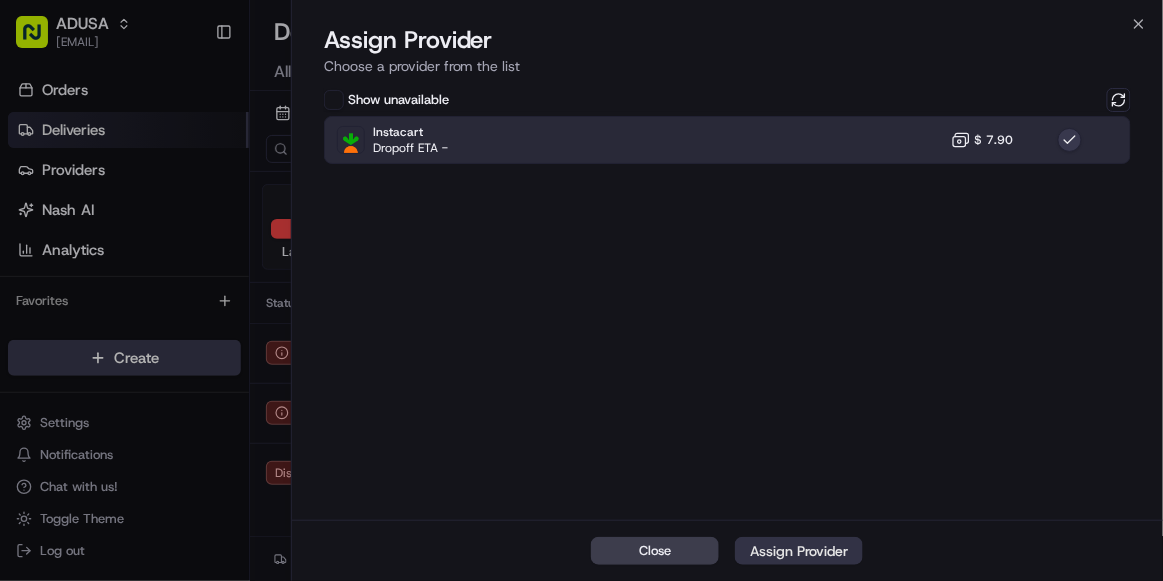 click on "Assign Provider" at bounding box center [799, 551] 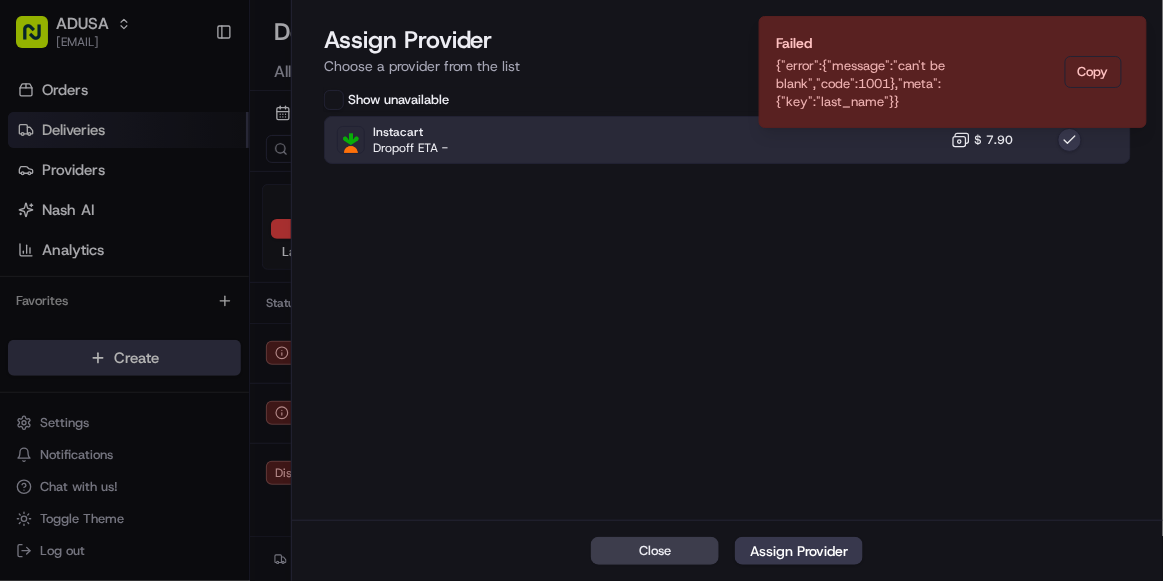 click on "Show unavailable Instacart Dropoff ETA   - $   7.90" at bounding box center [727, 302] 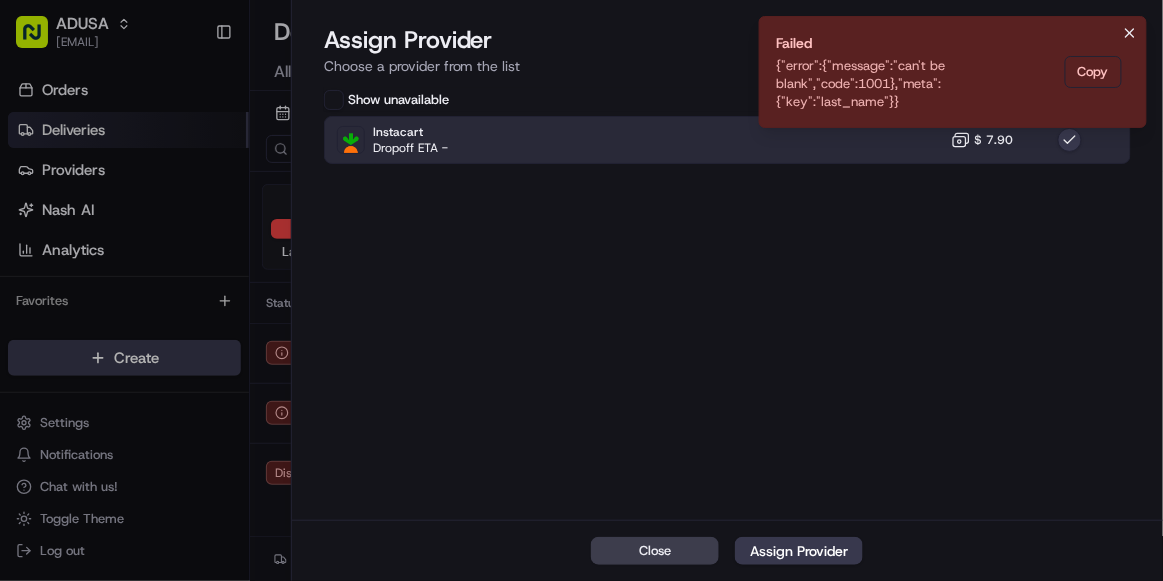 click 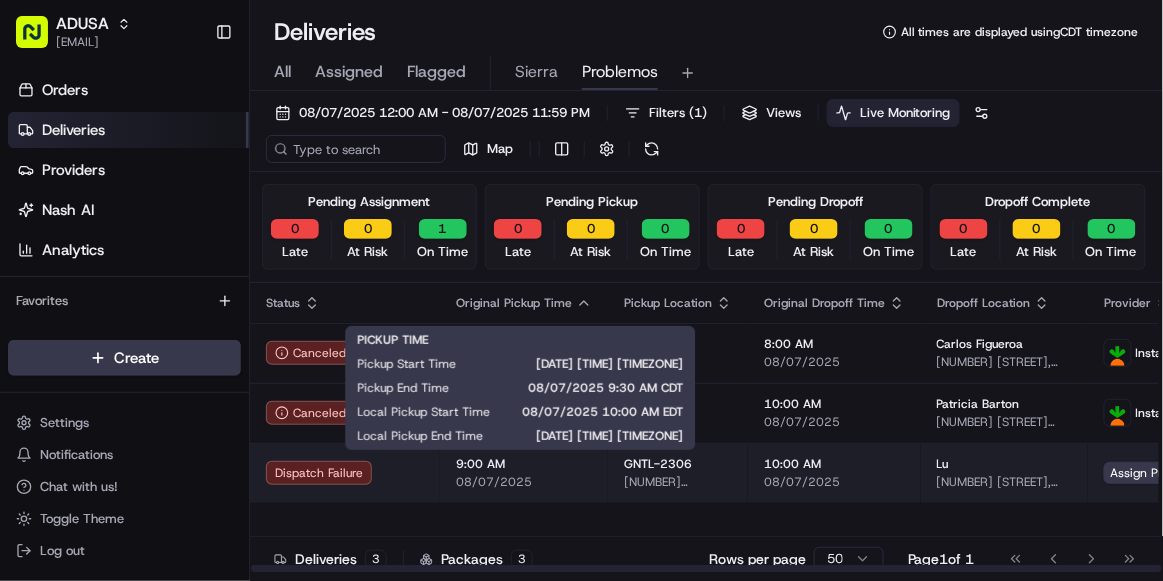 click on "9:00 AM" at bounding box center (524, 464) 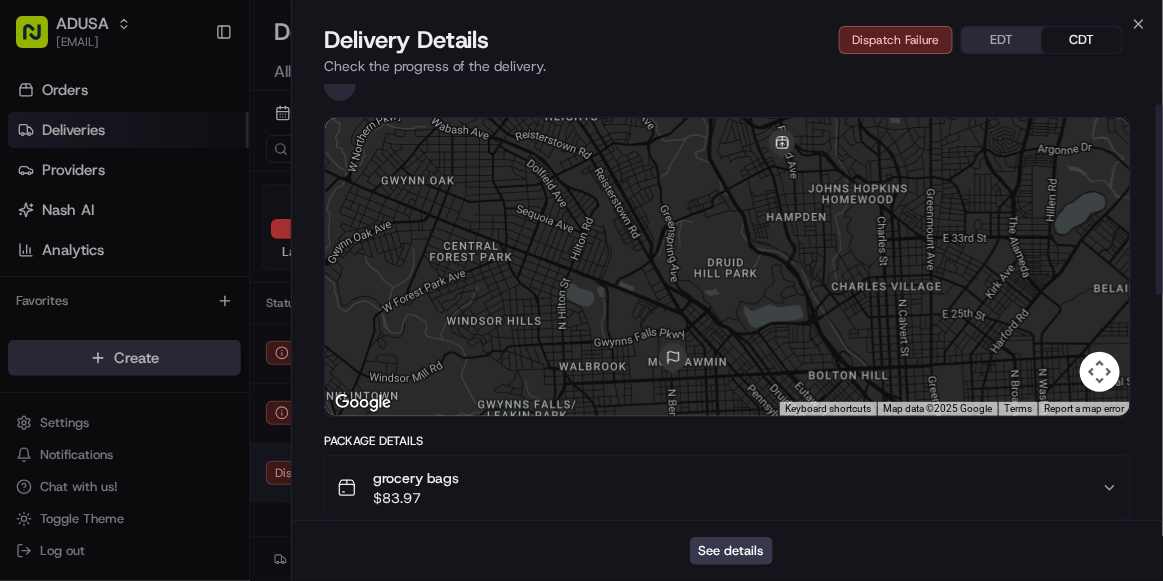 scroll, scrollTop: 0, scrollLeft: 0, axis: both 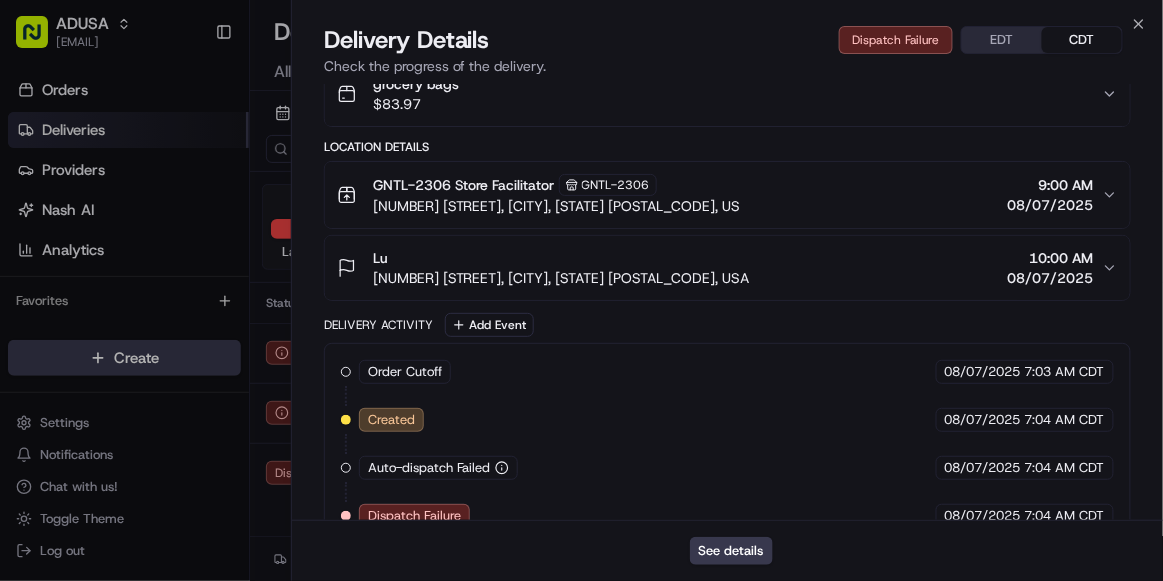 click on "[FIRST] [NUMBER] [STREET], [CITY], [STATE] [POSTAL_CODE] [TIME] [DATE]" at bounding box center (719, 268) 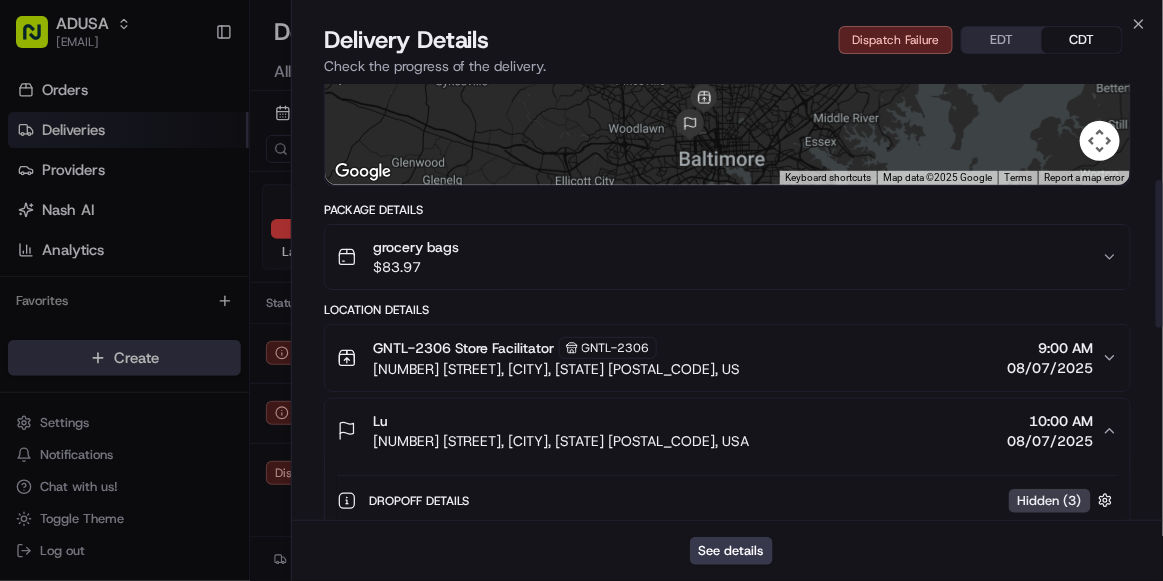 scroll, scrollTop: 283, scrollLeft: 0, axis: vertical 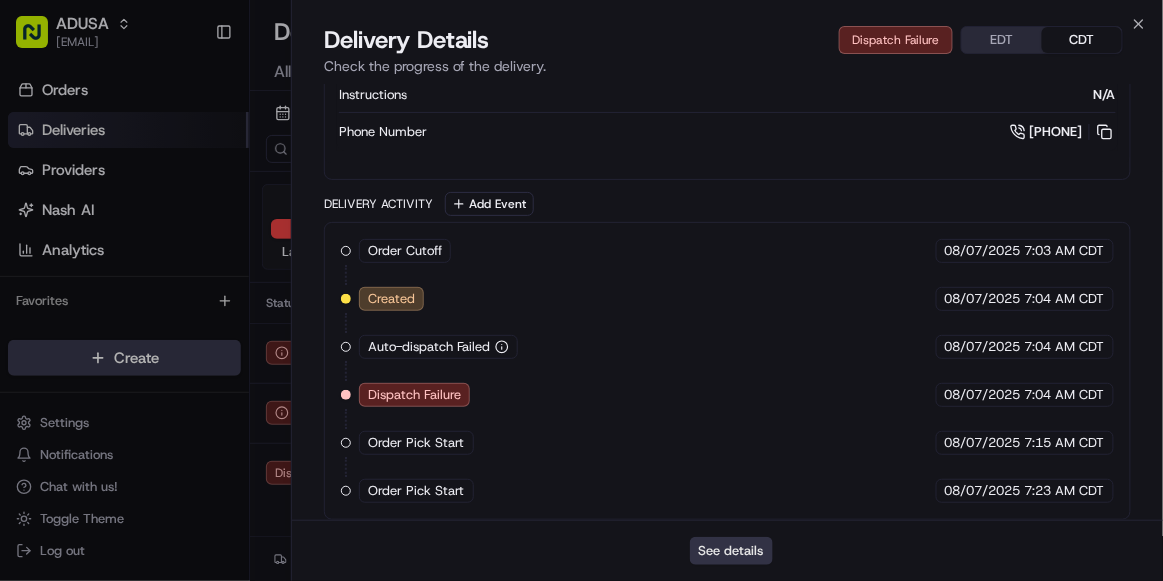 click on "See details" at bounding box center (731, 551) 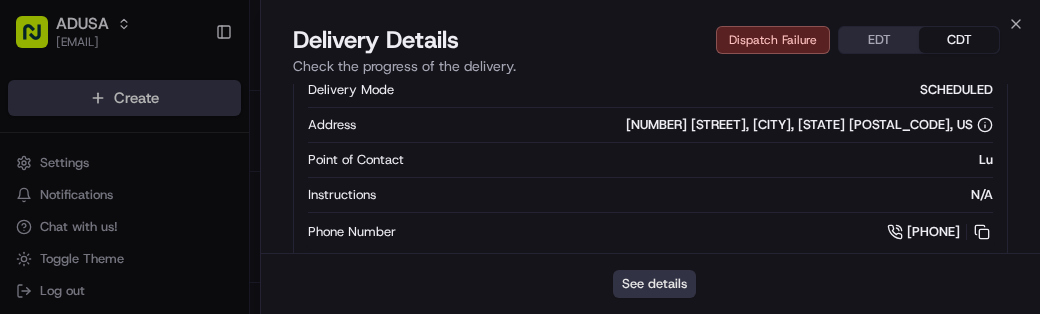 scroll, scrollTop: 955, scrollLeft: 0, axis: vertical 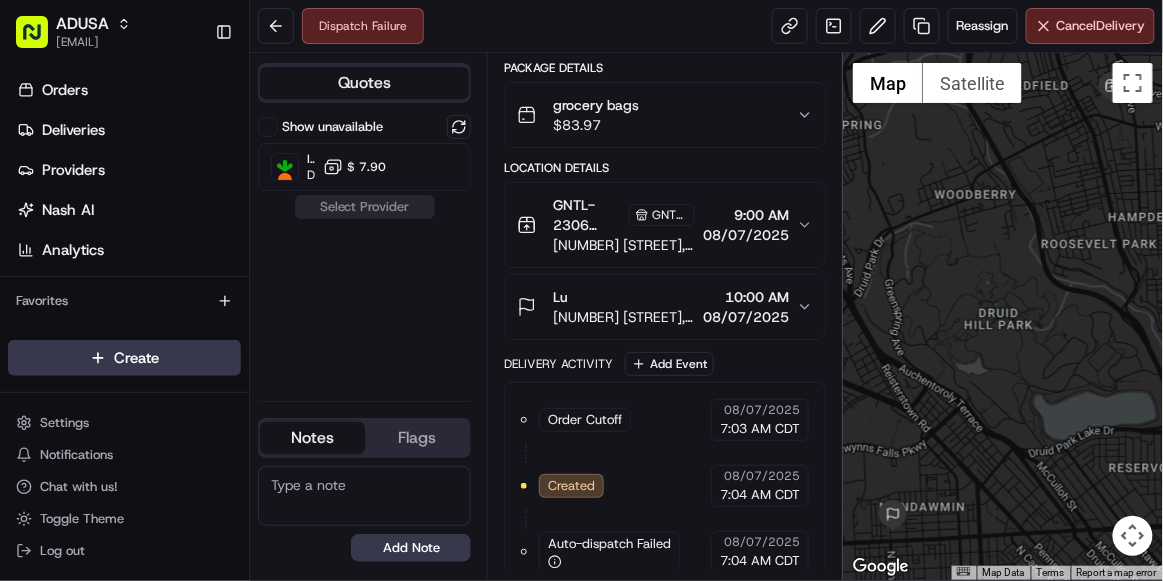 click on "Lu" at bounding box center [624, 297] 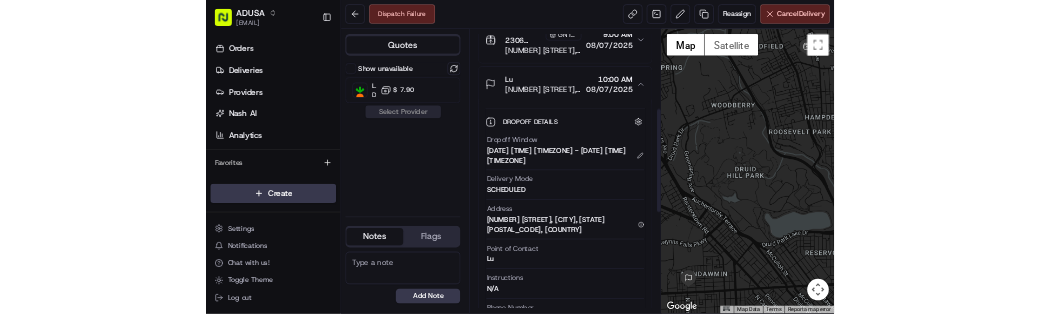 scroll, scrollTop: 394, scrollLeft: 0, axis: vertical 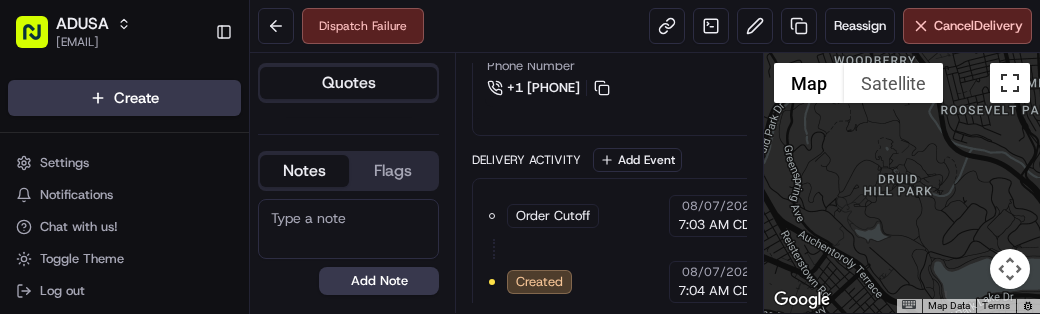 click at bounding box center (1010, 83) 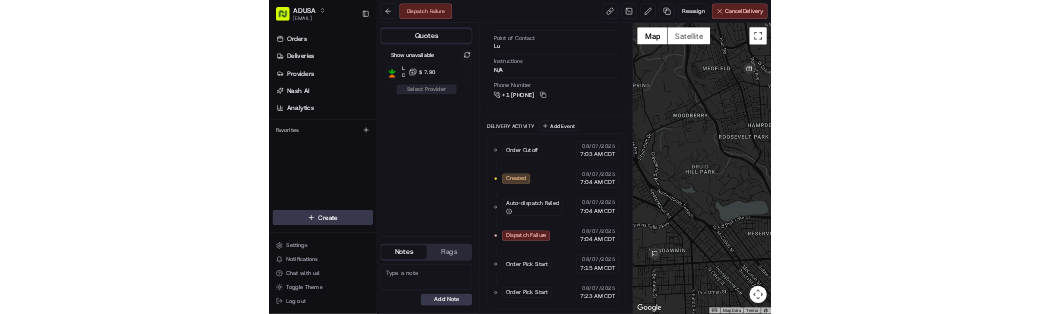 scroll, scrollTop: 746, scrollLeft: 0, axis: vertical 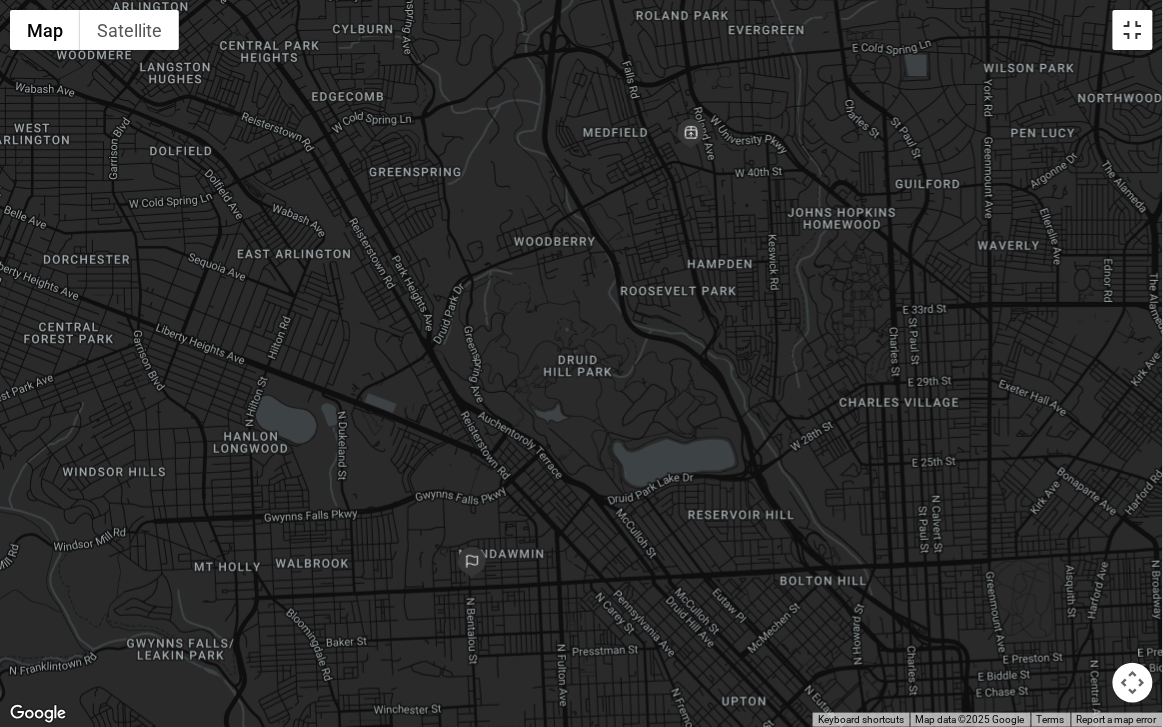 click at bounding box center [1133, 30] 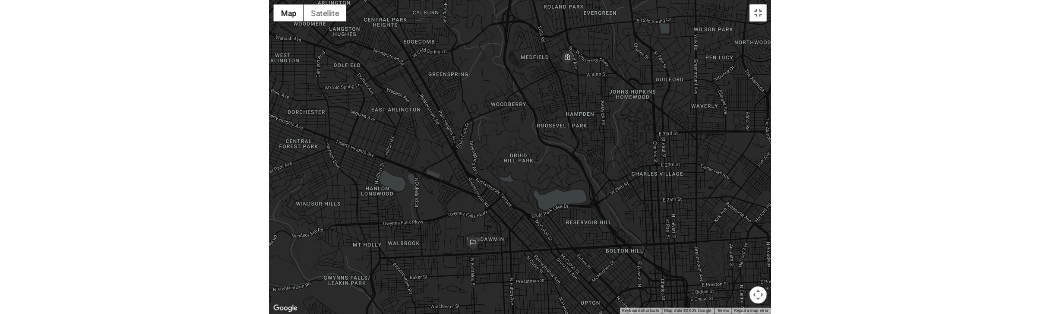 scroll, scrollTop: 892, scrollLeft: 0, axis: vertical 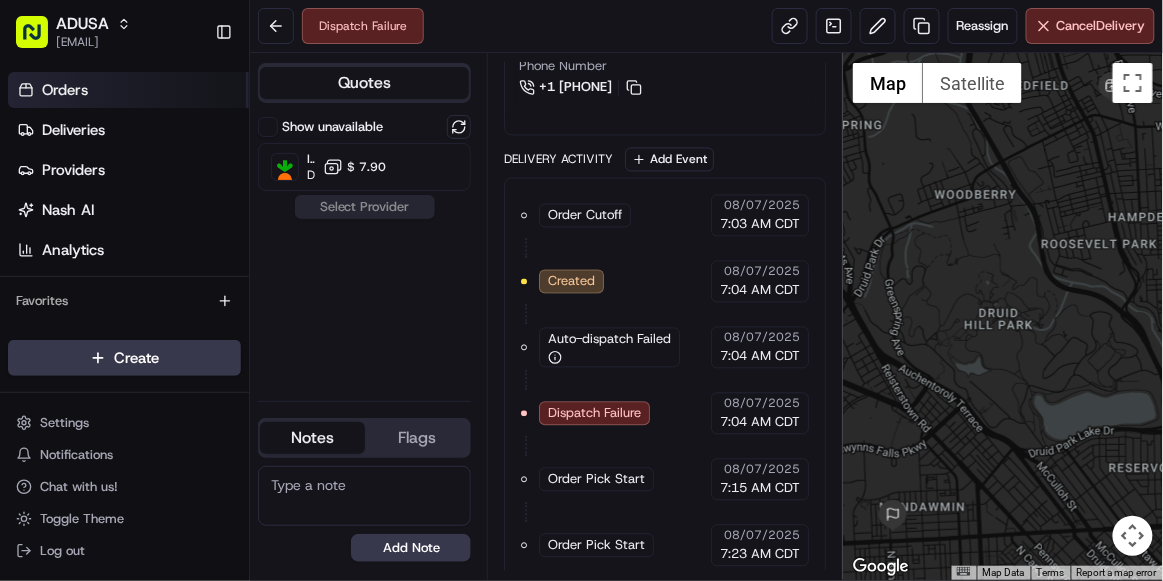 click on "Orders" at bounding box center [128, 90] 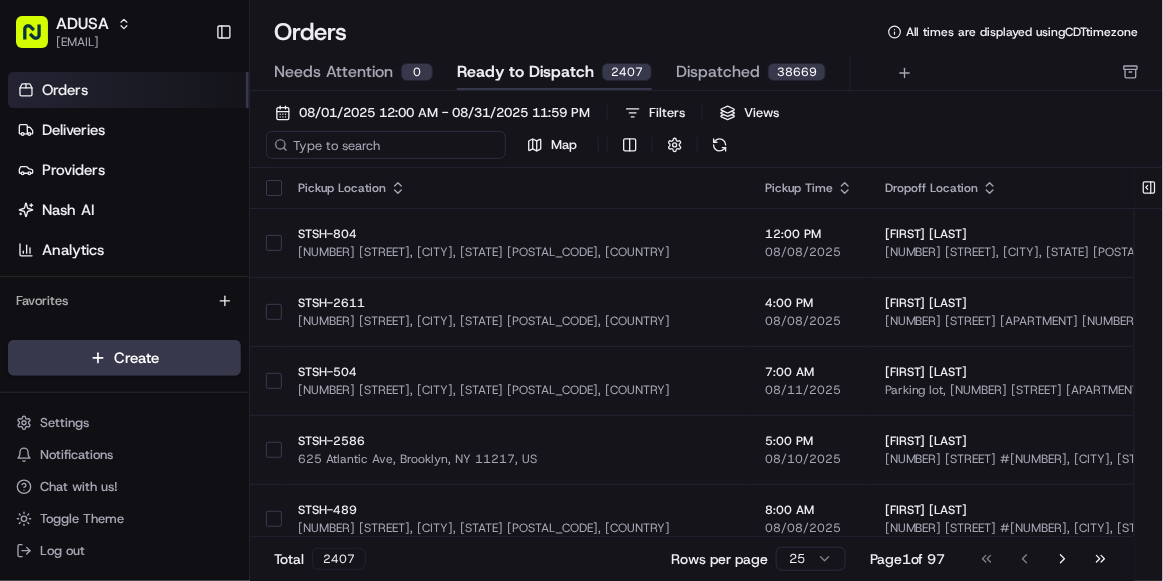 click at bounding box center (386, 145) 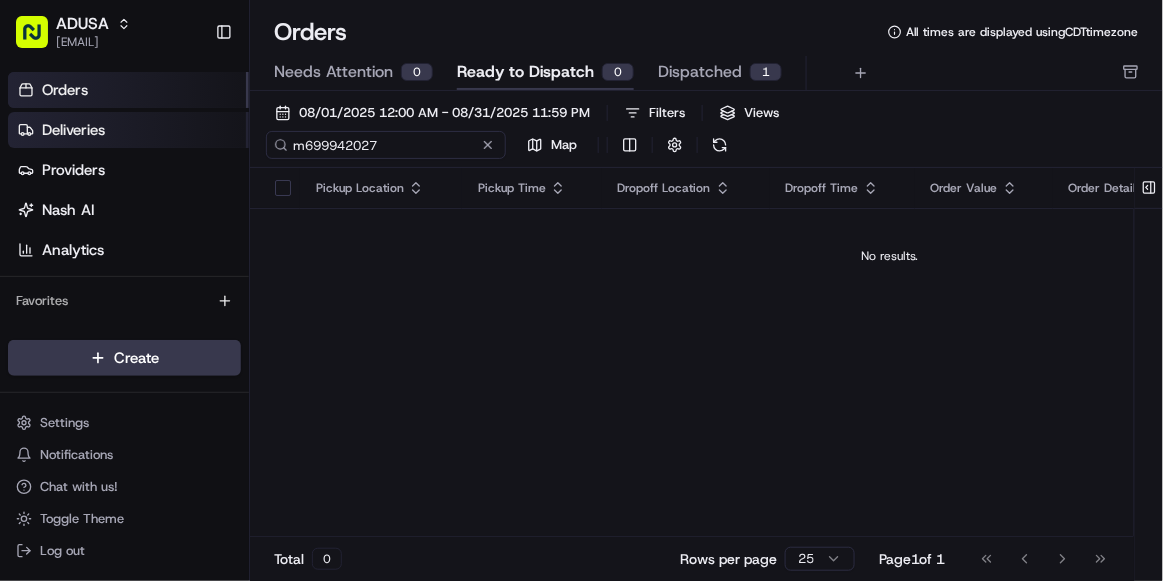 type on "m699942027" 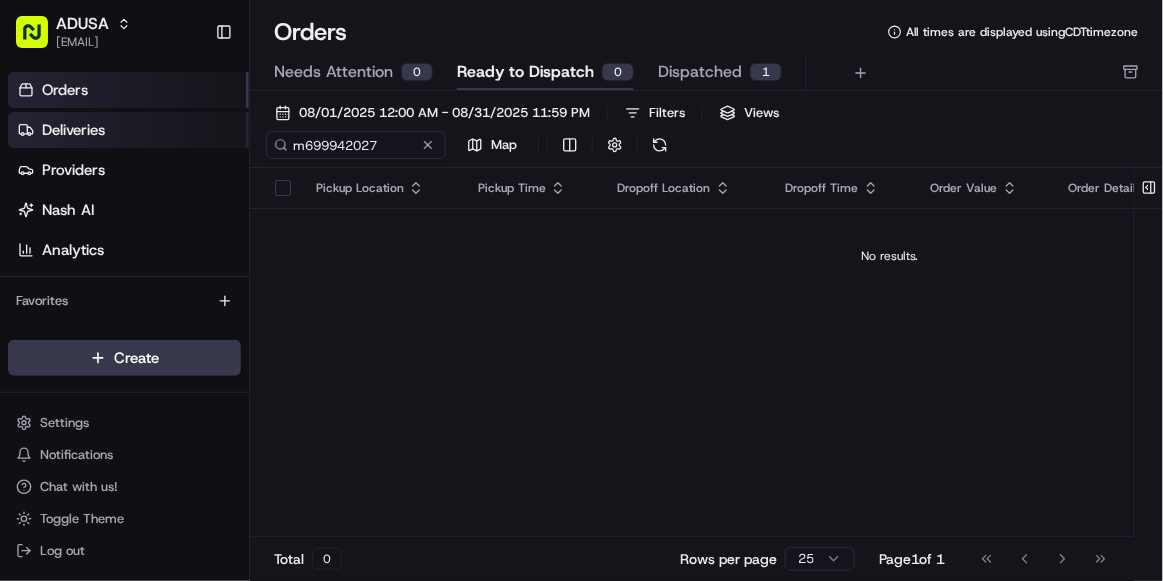 click on "Deliveries" at bounding box center [128, 130] 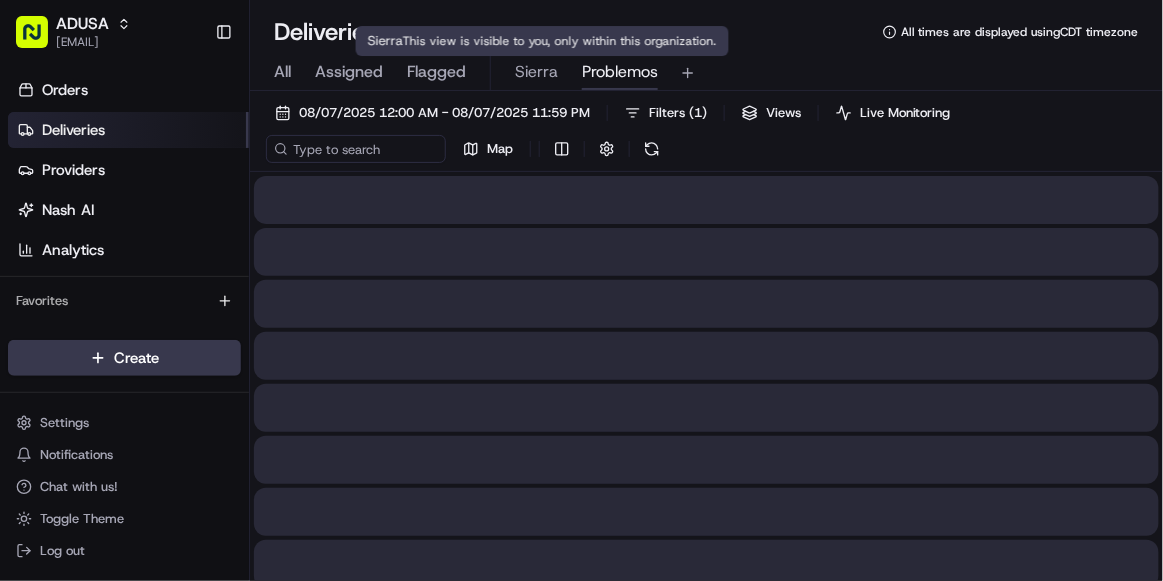 click on "Problemos" at bounding box center (620, 72) 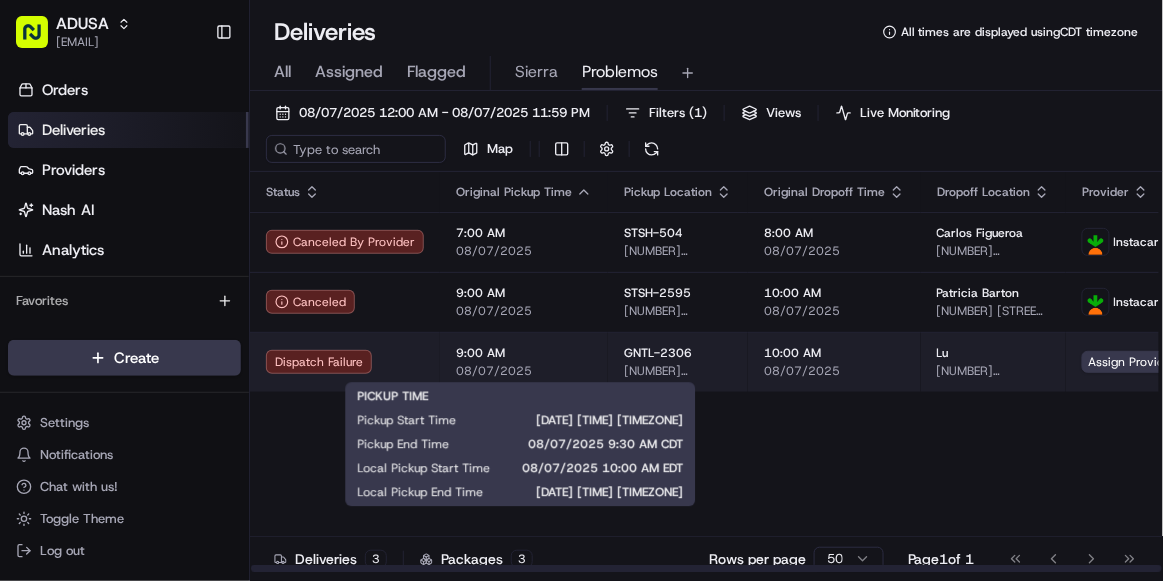 click on "08/07/2025" at bounding box center [524, 371] 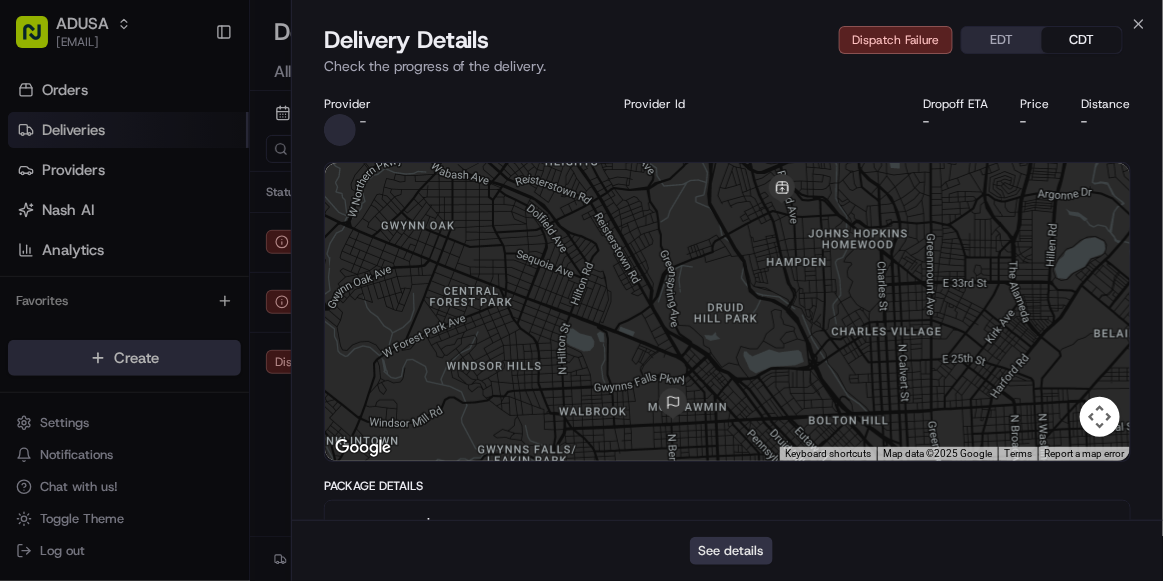 click on "See details" at bounding box center [731, 551] 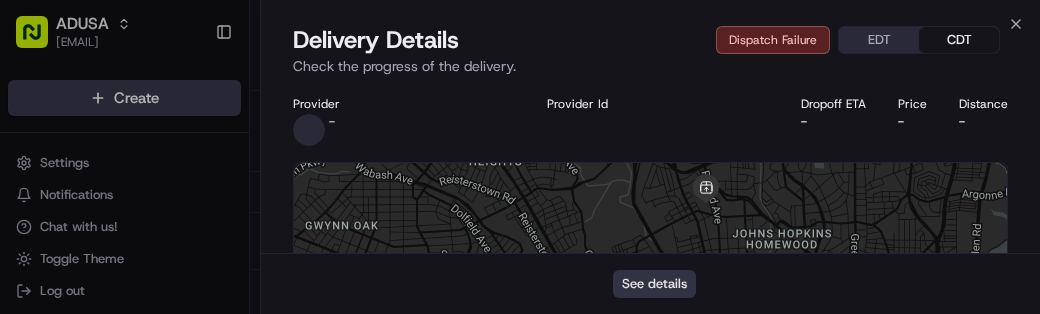 scroll, scrollTop: 0, scrollLeft: 0, axis: both 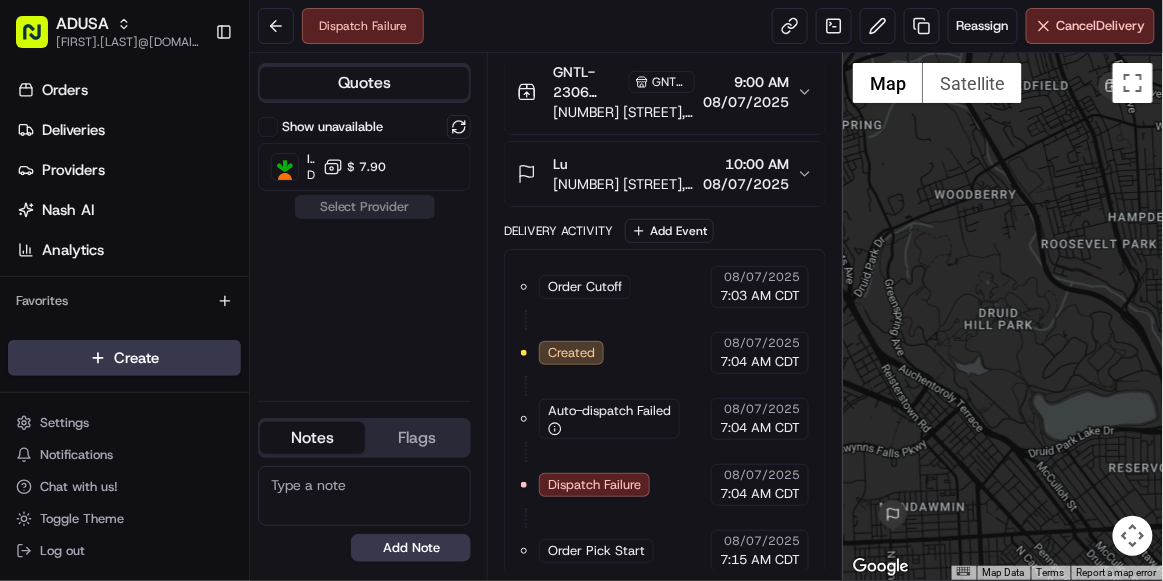 click on "Lu" at bounding box center (624, 164) 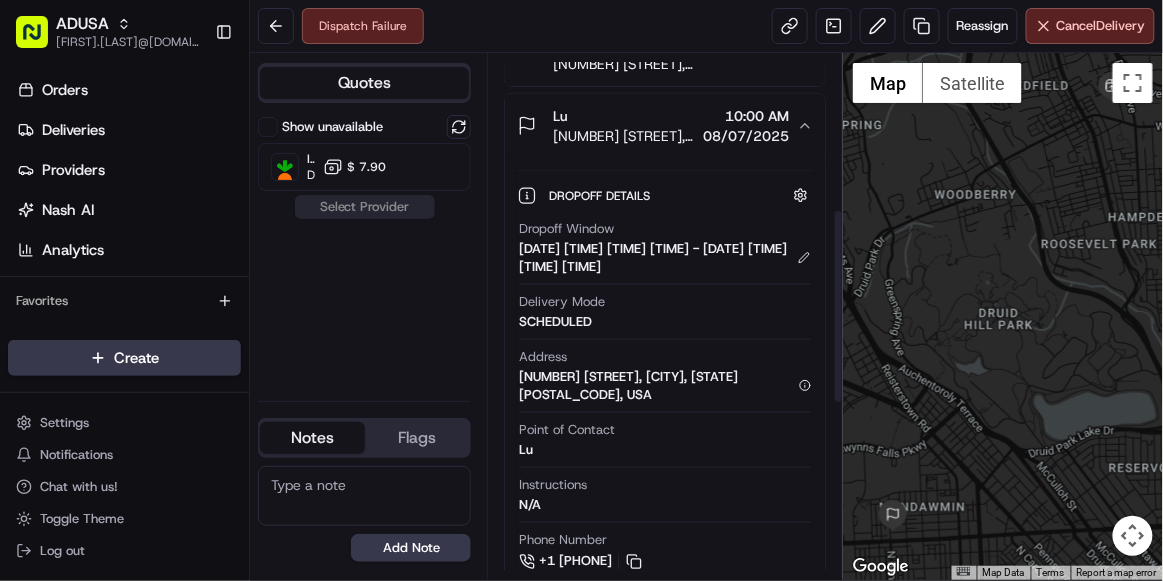 scroll, scrollTop: 419, scrollLeft: 0, axis: vertical 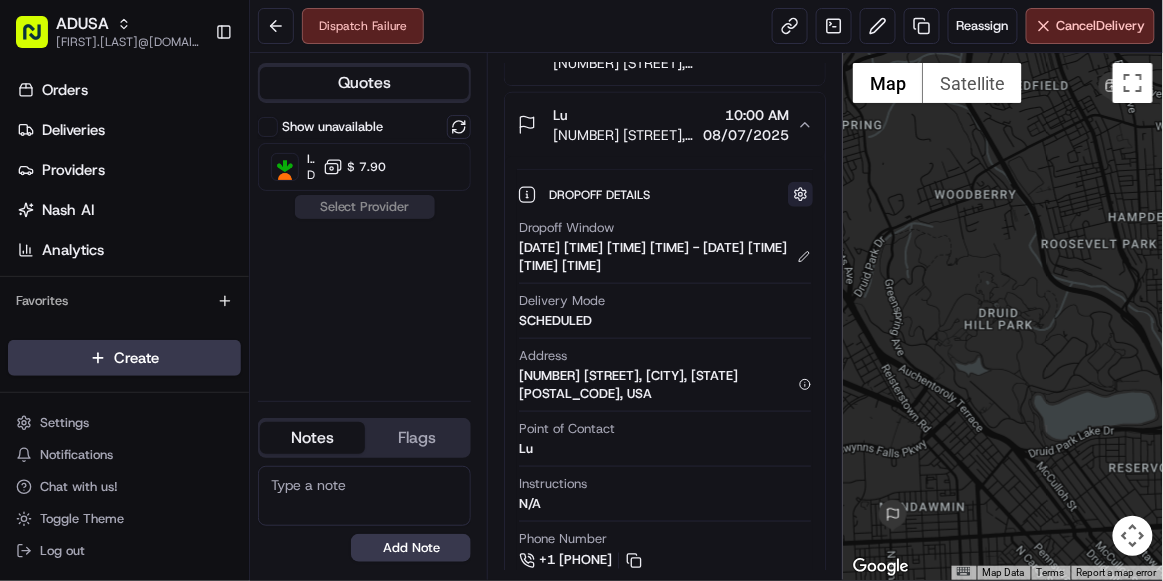 click at bounding box center [800, 194] 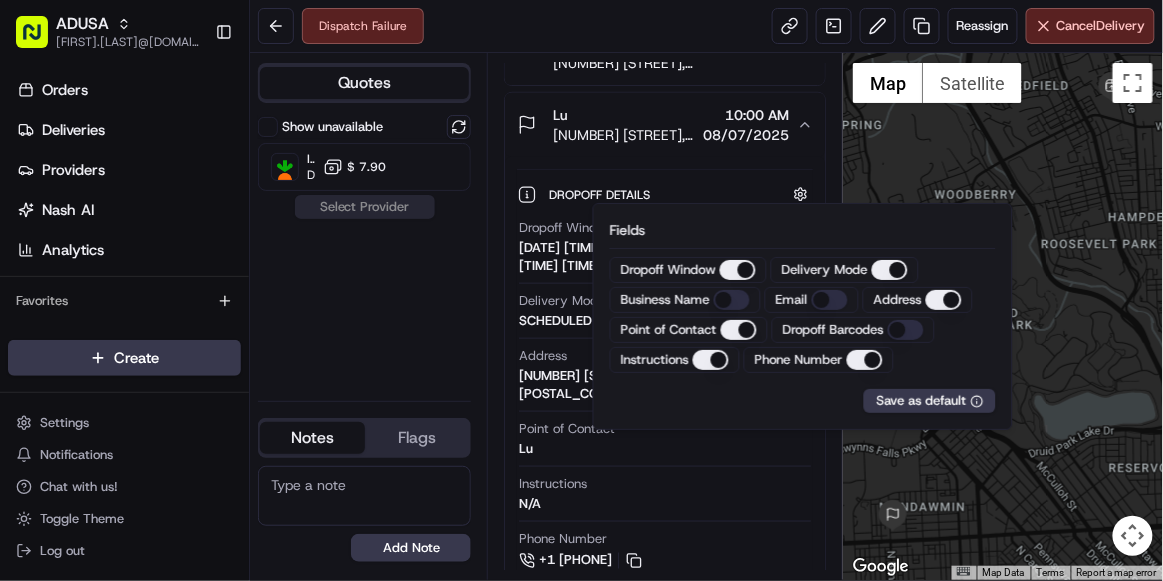 click on "Dropoff Details Hidden ( 3 )" at bounding box center (665, 194) 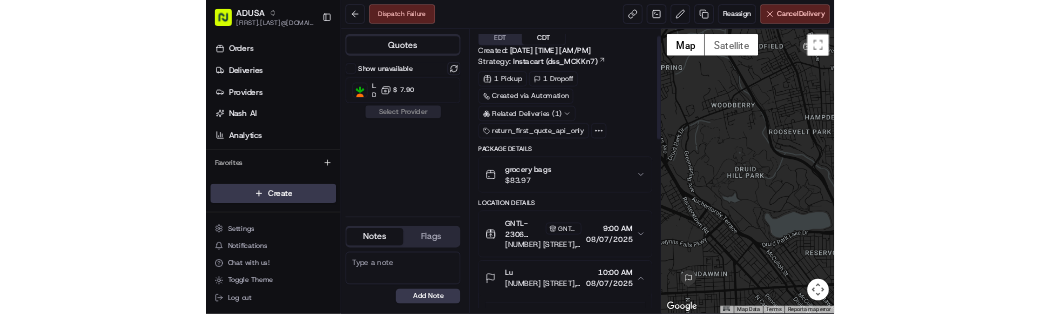 scroll, scrollTop: 0, scrollLeft: 0, axis: both 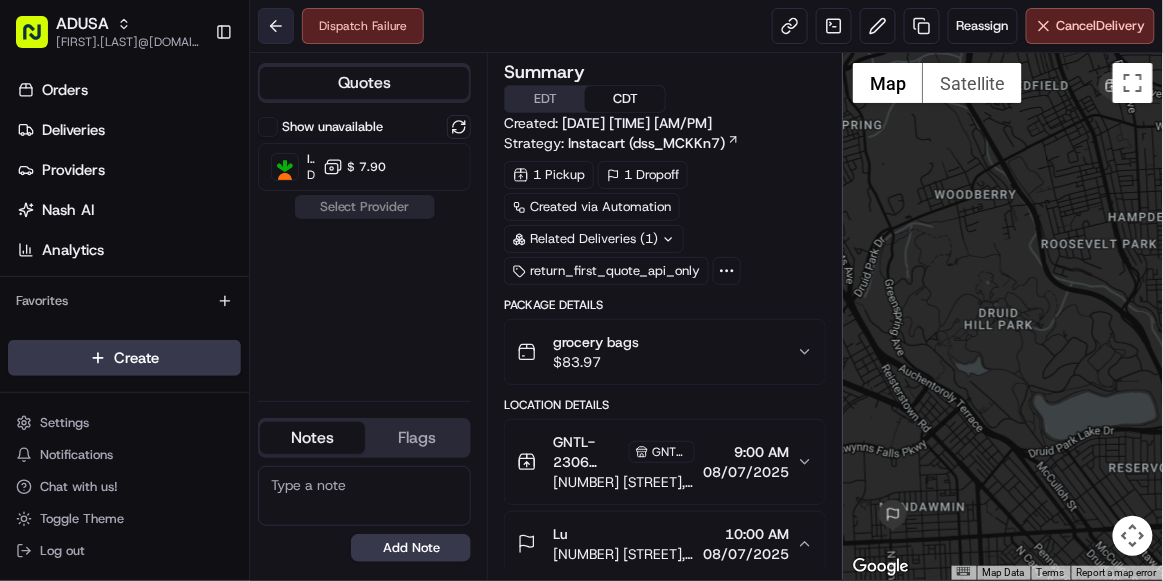 click at bounding box center [276, 26] 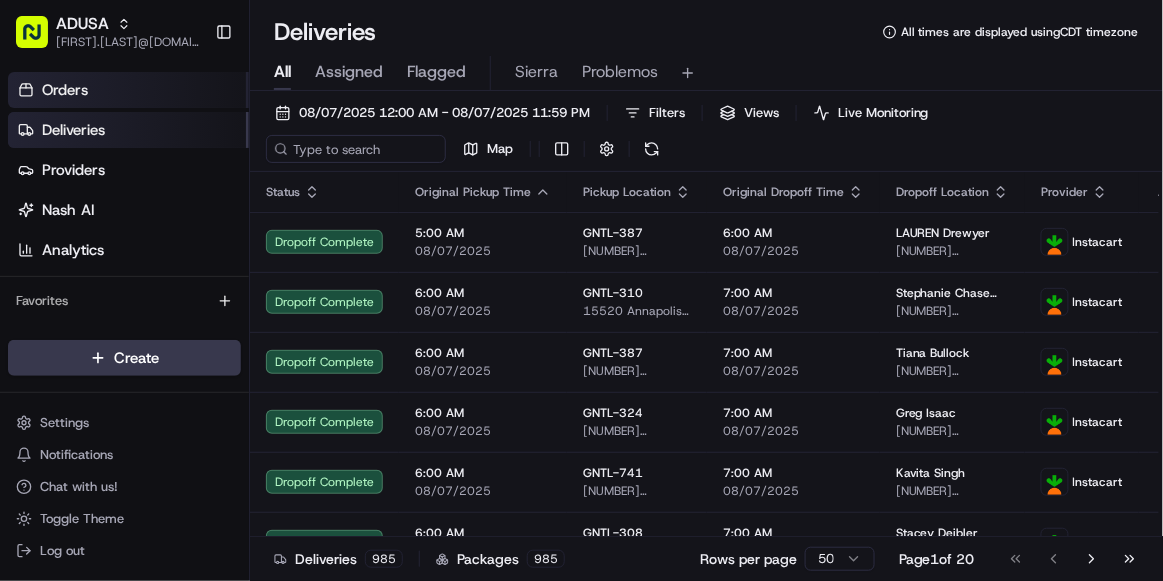 click on "Orders" at bounding box center (128, 90) 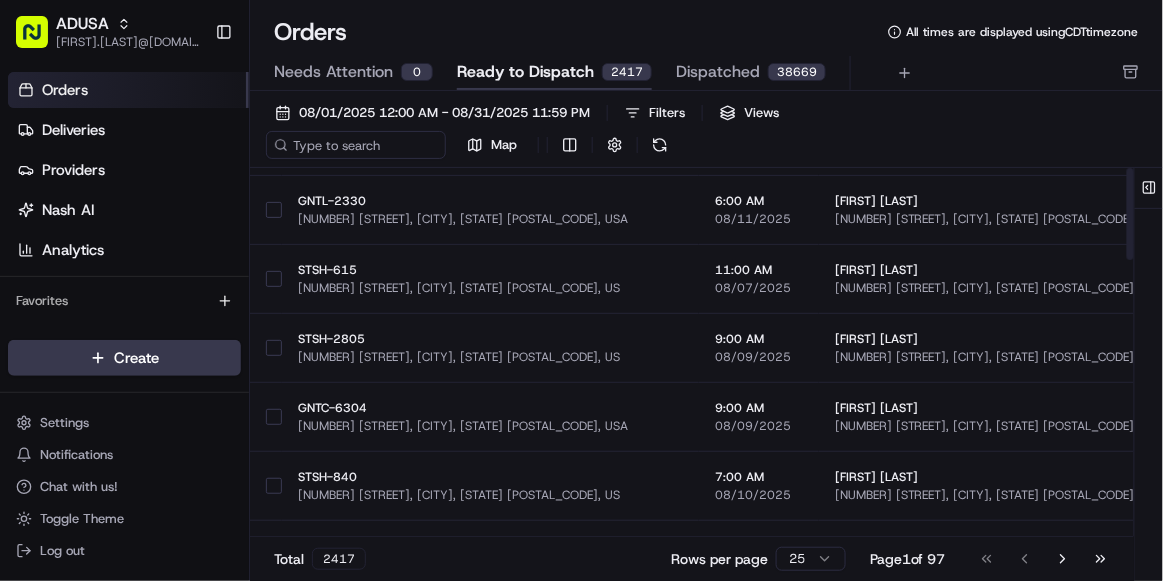 scroll, scrollTop: 0, scrollLeft: 0, axis: both 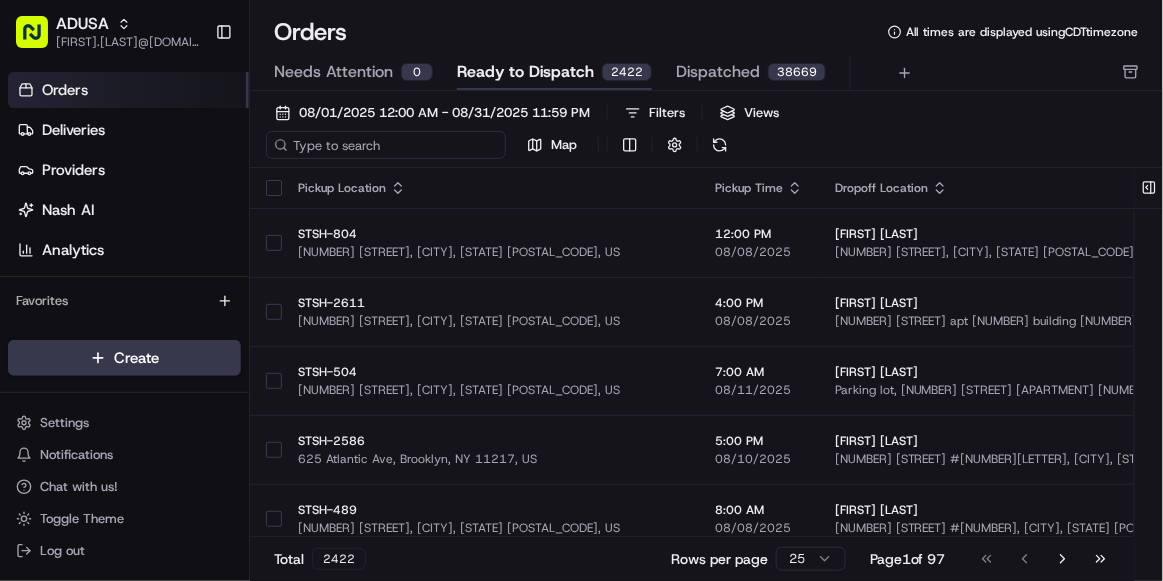 click at bounding box center (386, 145) 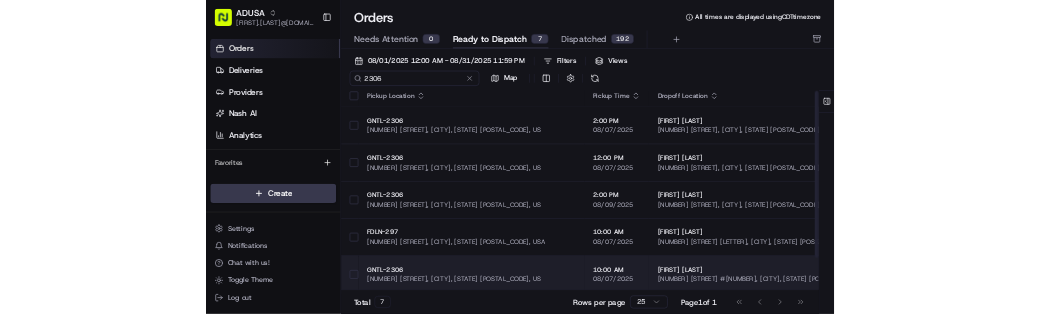 scroll, scrollTop: 0, scrollLeft: 0, axis: both 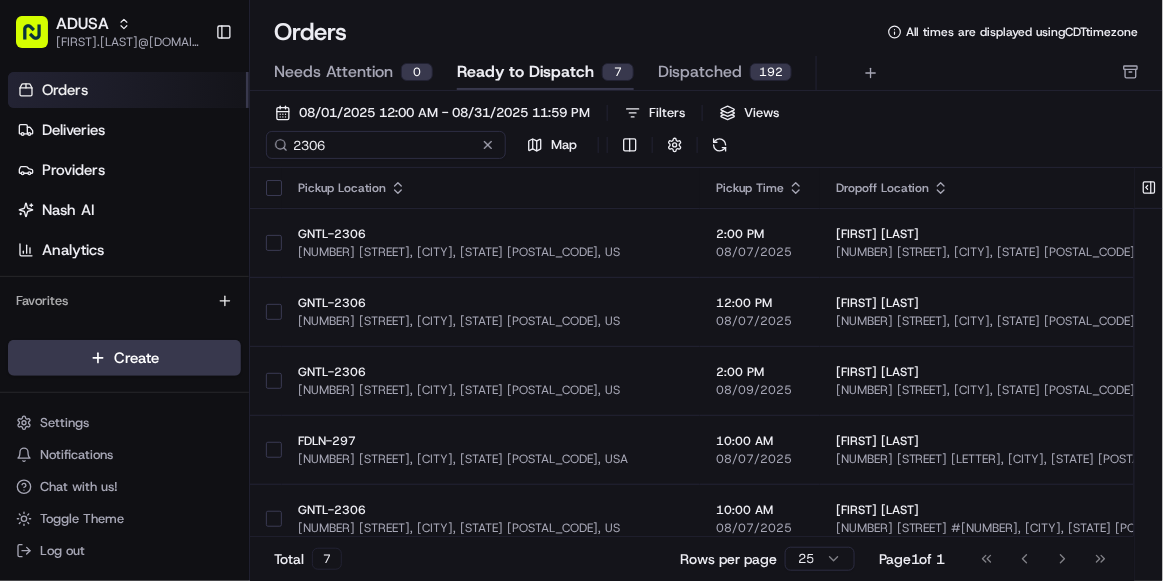 type on "2306" 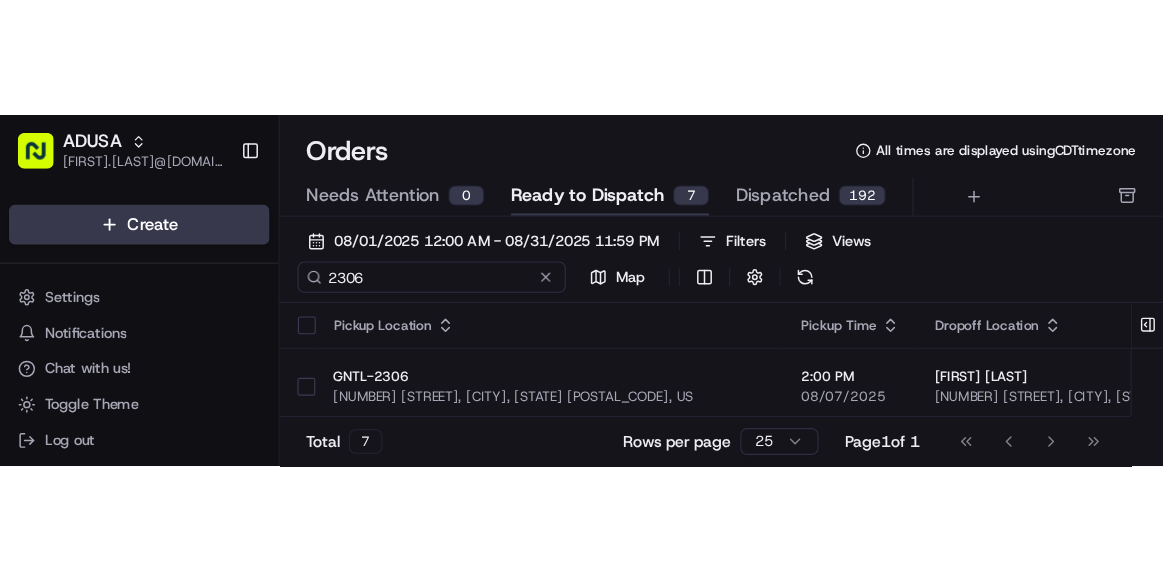 scroll, scrollTop: 0, scrollLeft: 0, axis: both 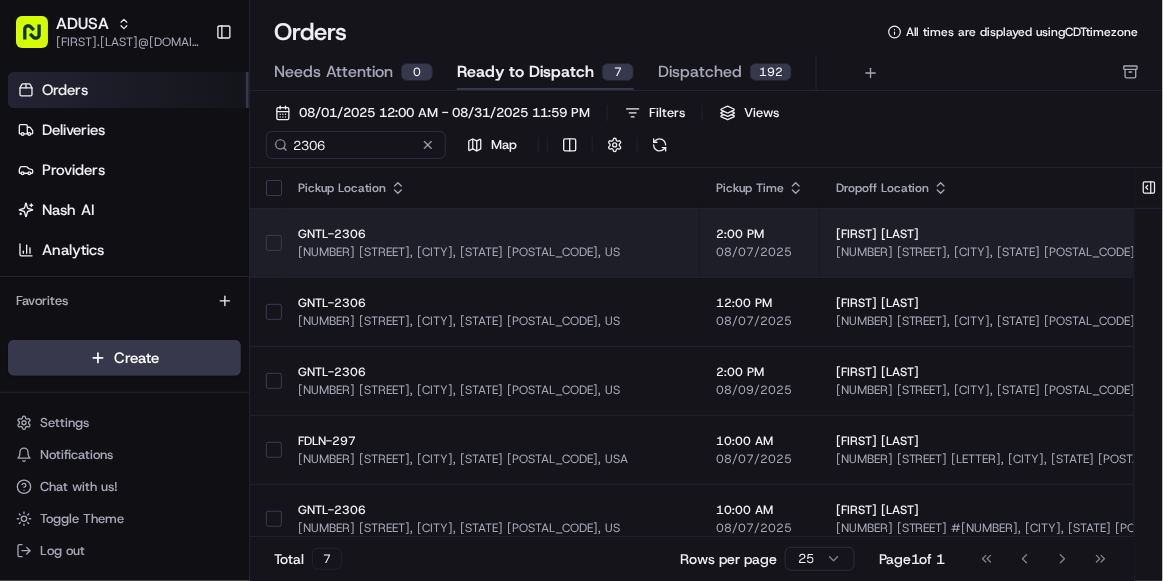 click on "GNTL-2306 [NUMBER] [STREET], [CITY], [STATE] [POSTAL_CODE], US" at bounding box center (491, 242) 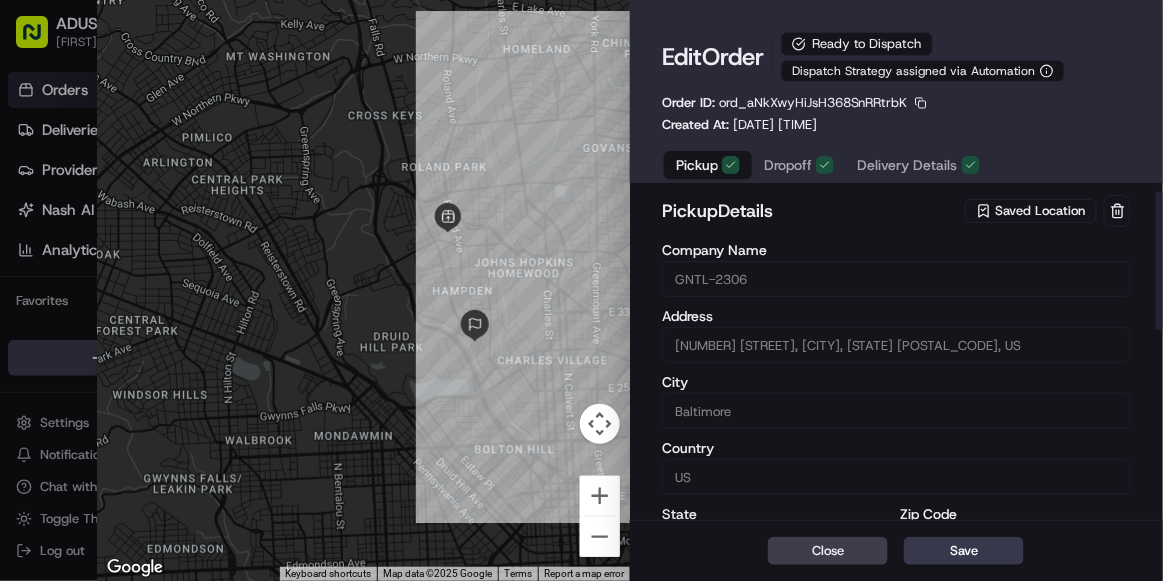 scroll, scrollTop: 0, scrollLeft: 0, axis: both 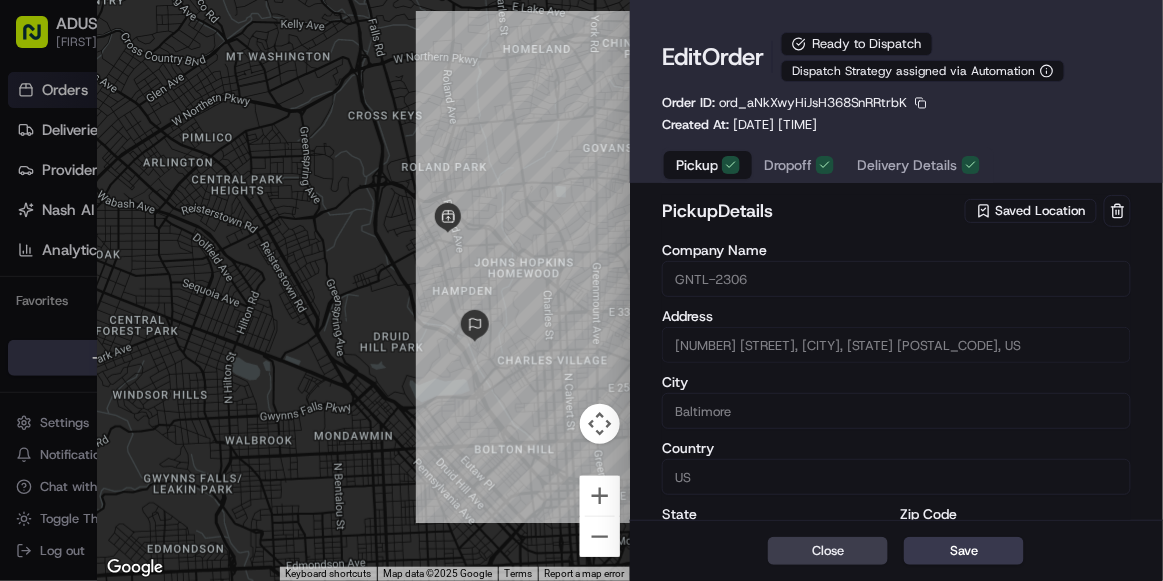 click at bounding box center (363, 290) 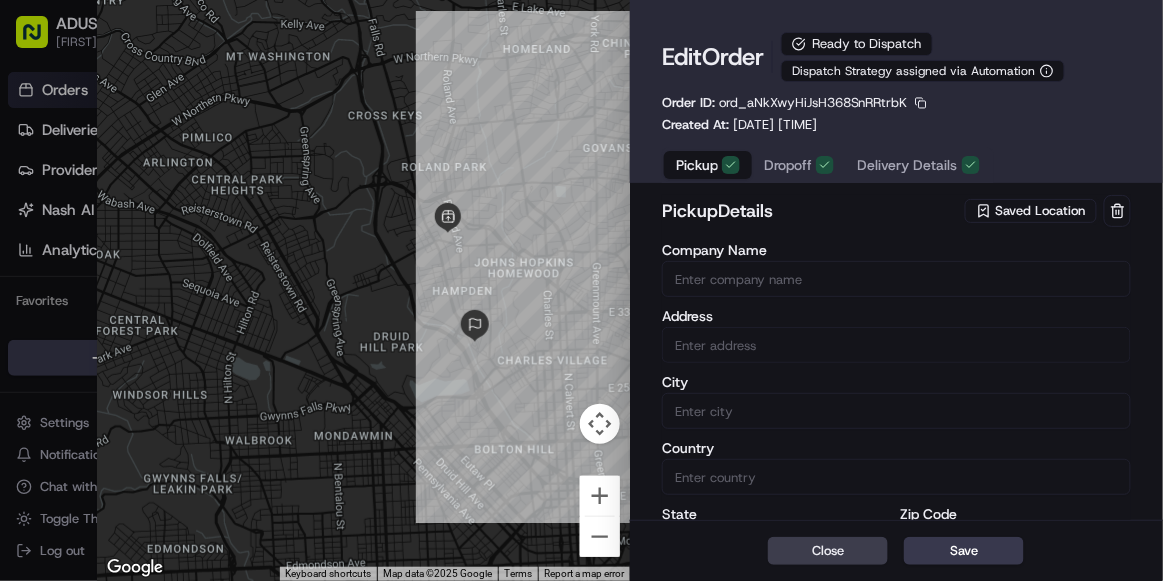 click at bounding box center [581, 290] 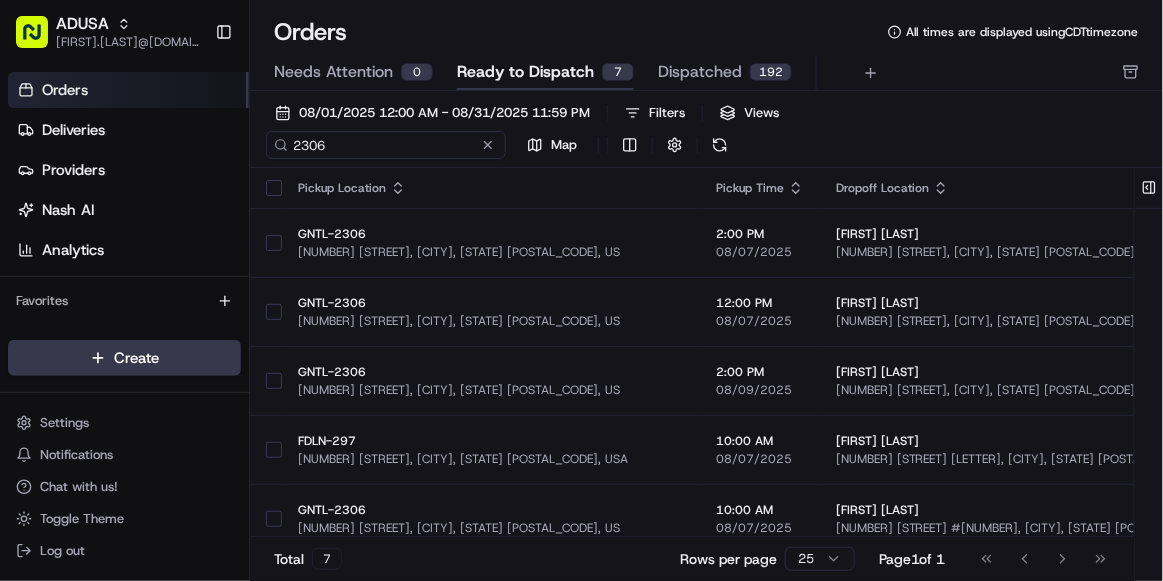 click on "2306" at bounding box center [386, 145] 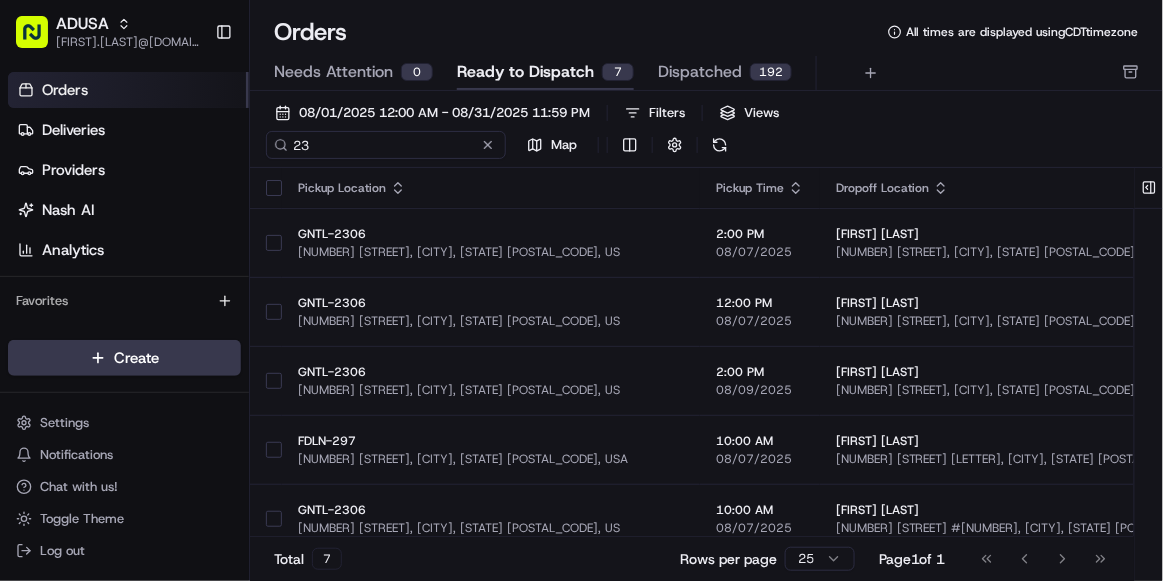 type on "2" 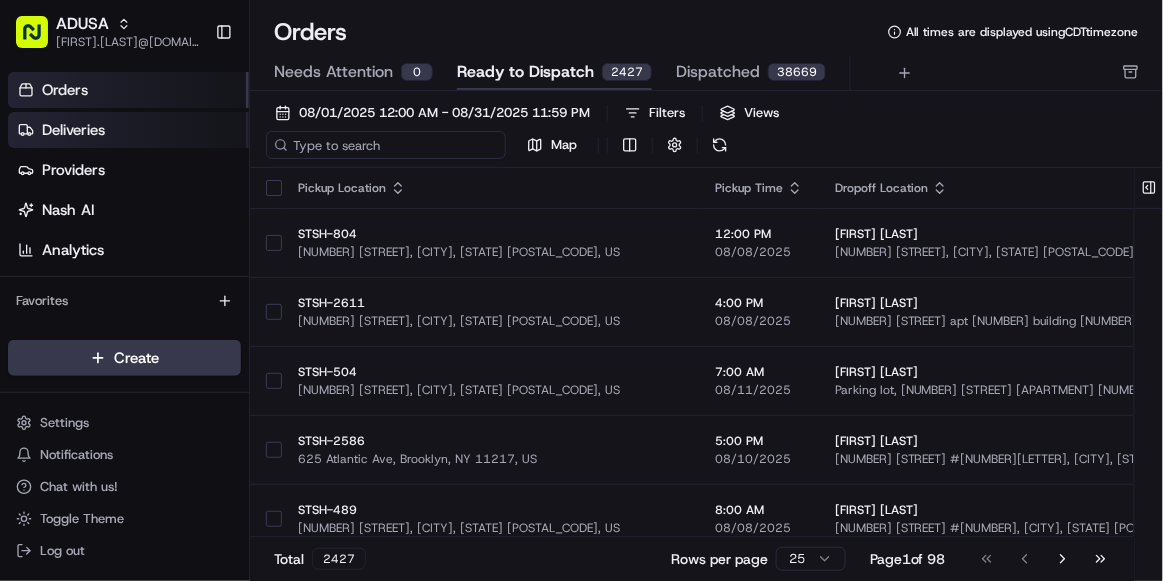 type 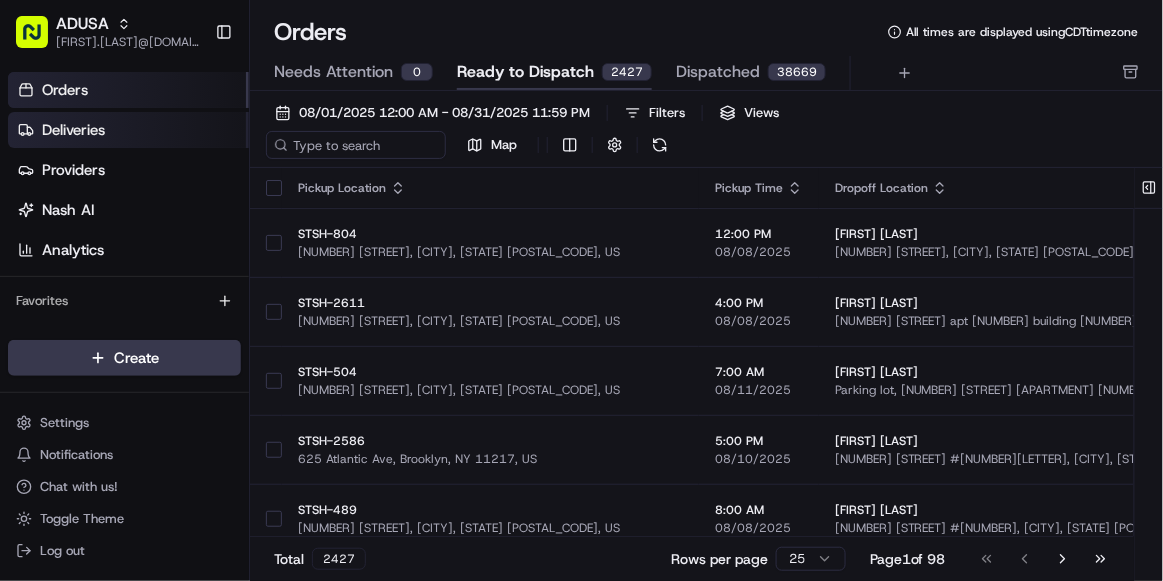 click on "Deliveries" at bounding box center [128, 130] 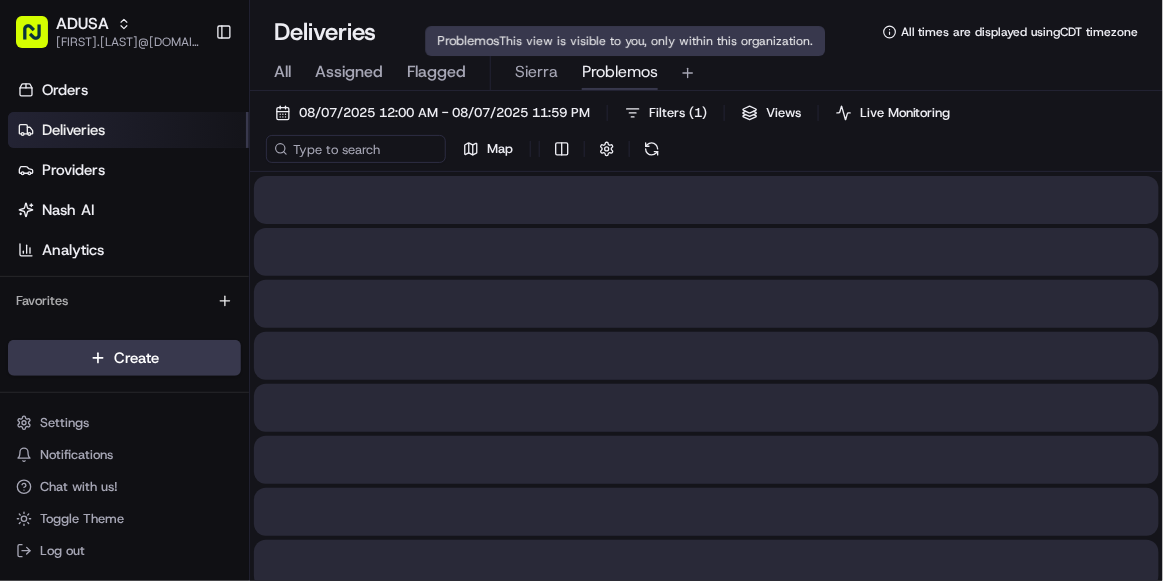 click on "Problemos" at bounding box center (620, 72) 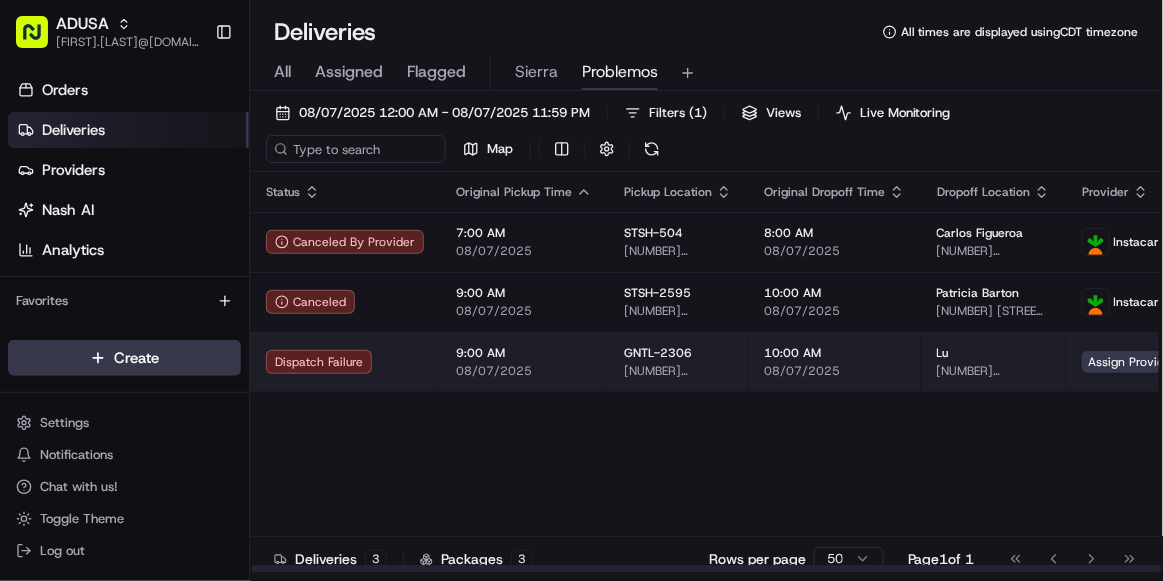 click on "Dispatch Failure" at bounding box center [345, 362] 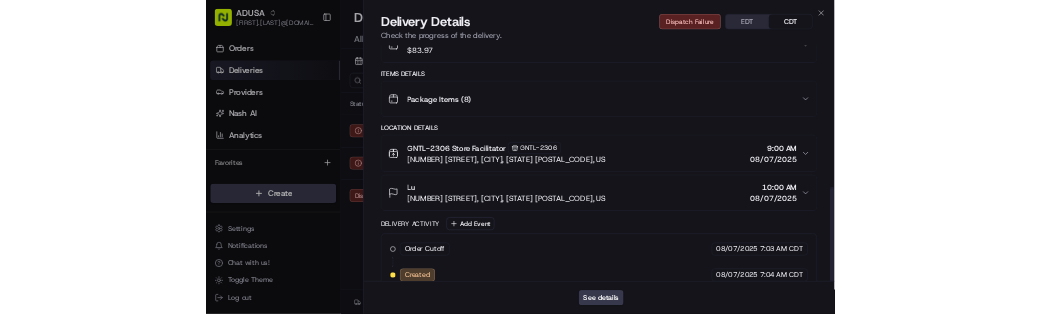 scroll, scrollTop: 661, scrollLeft: 0, axis: vertical 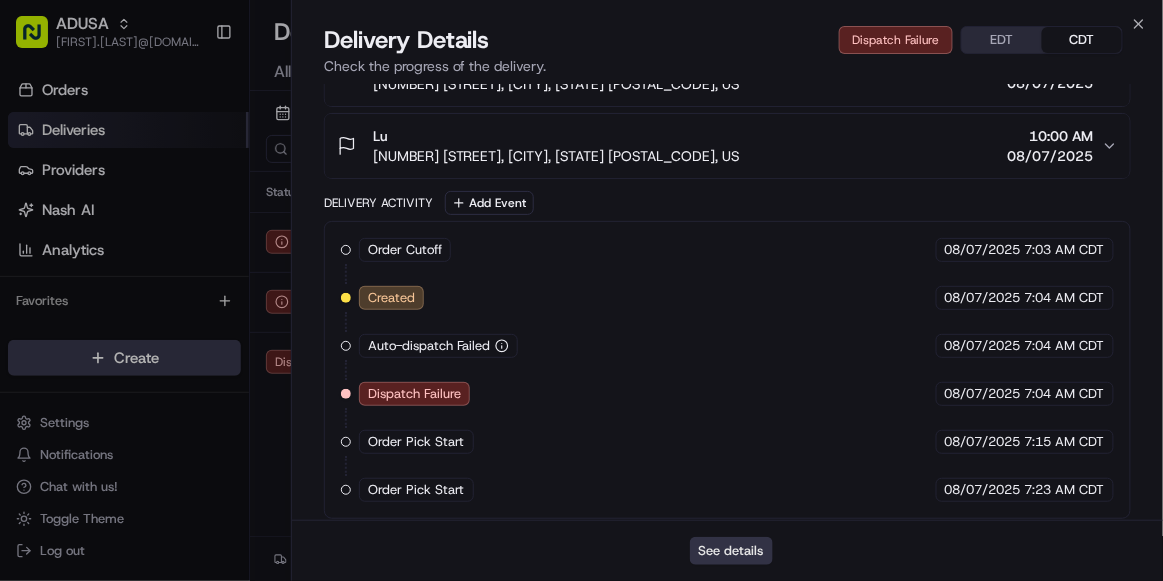 click on "See details" at bounding box center (731, 551) 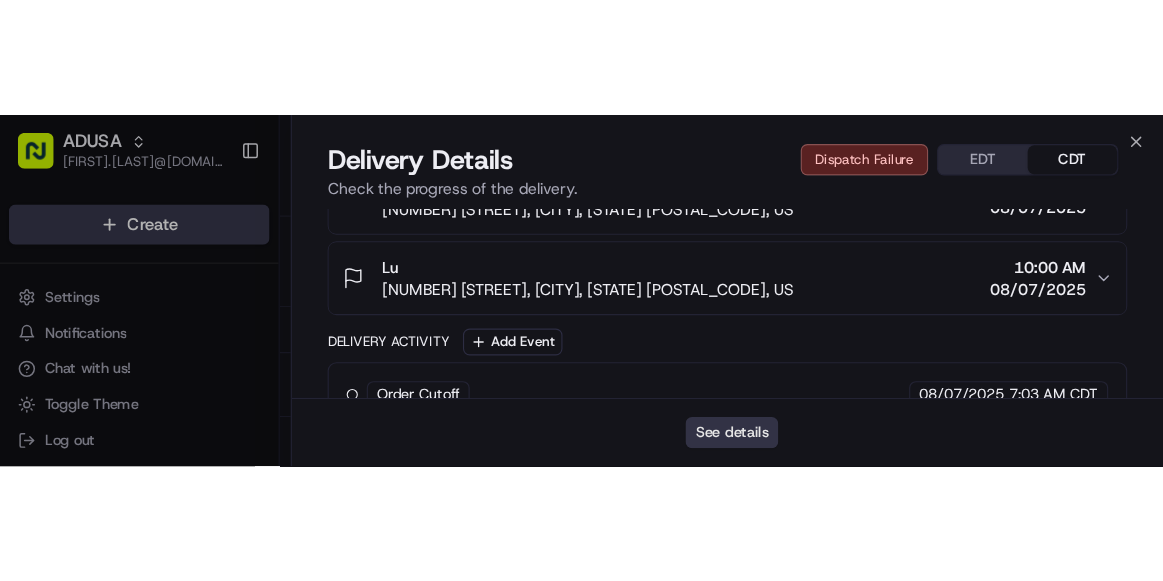 scroll, scrollTop: 0, scrollLeft: 0, axis: both 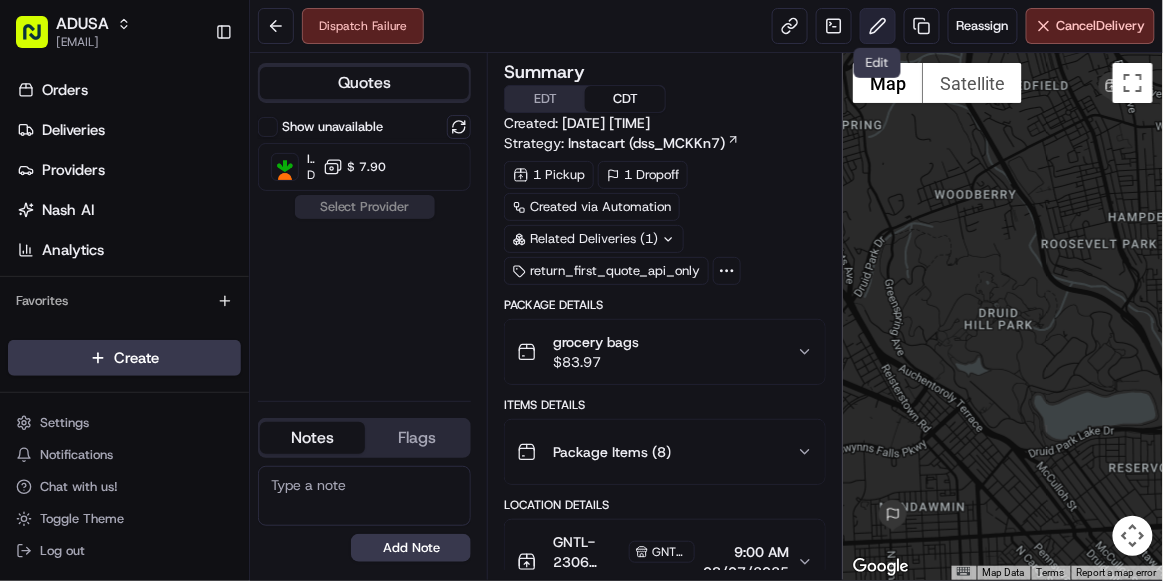click at bounding box center (878, 26) 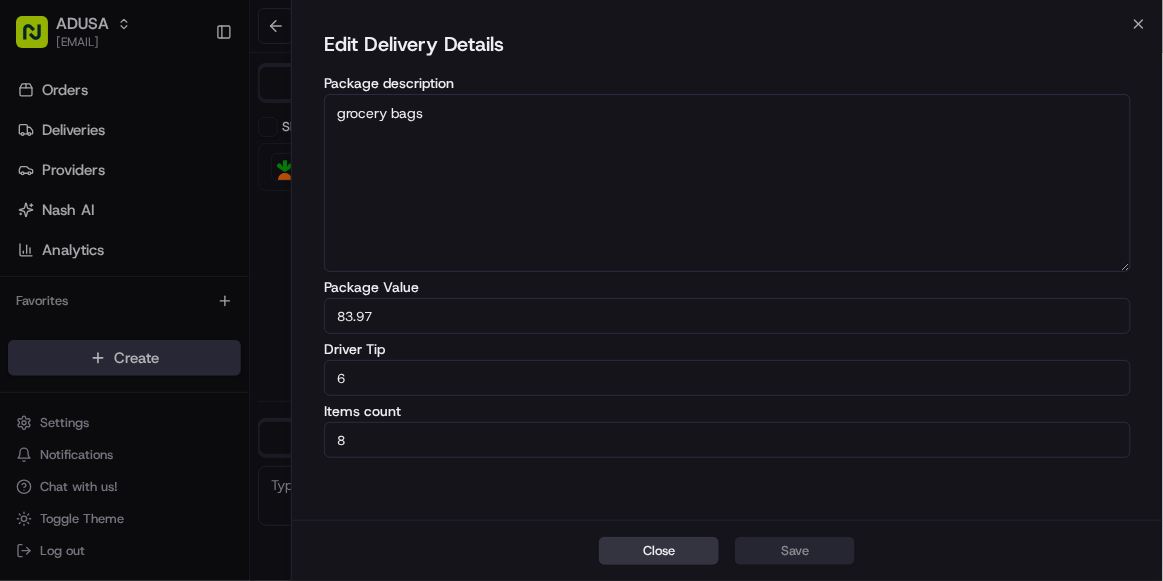 click on "Close" at bounding box center [659, 551] 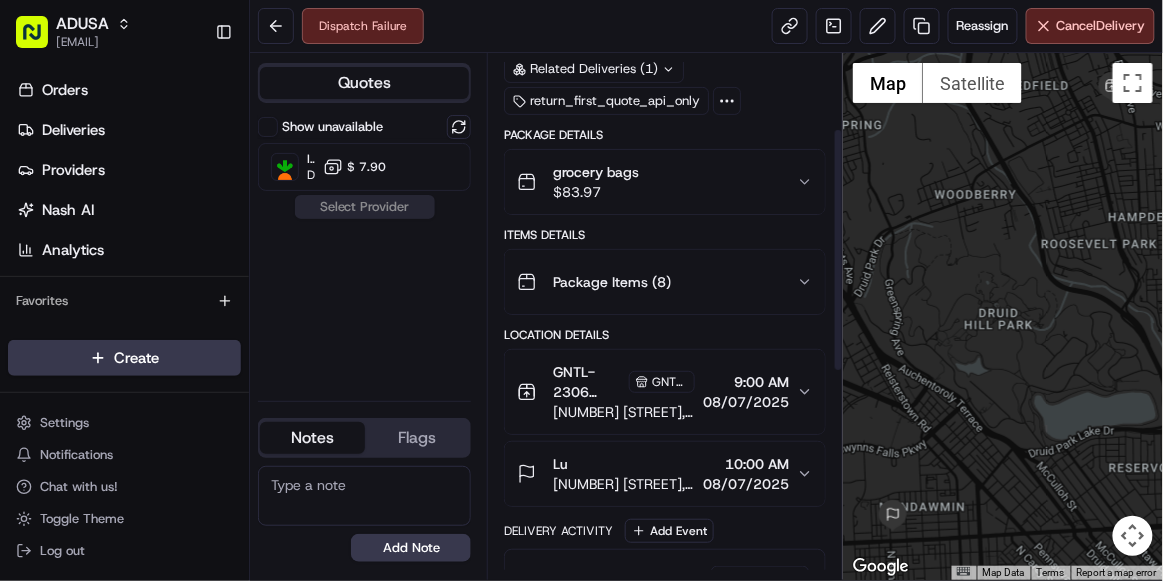 scroll, scrollTop: 173, scrollLeft: 0, axis: vertical 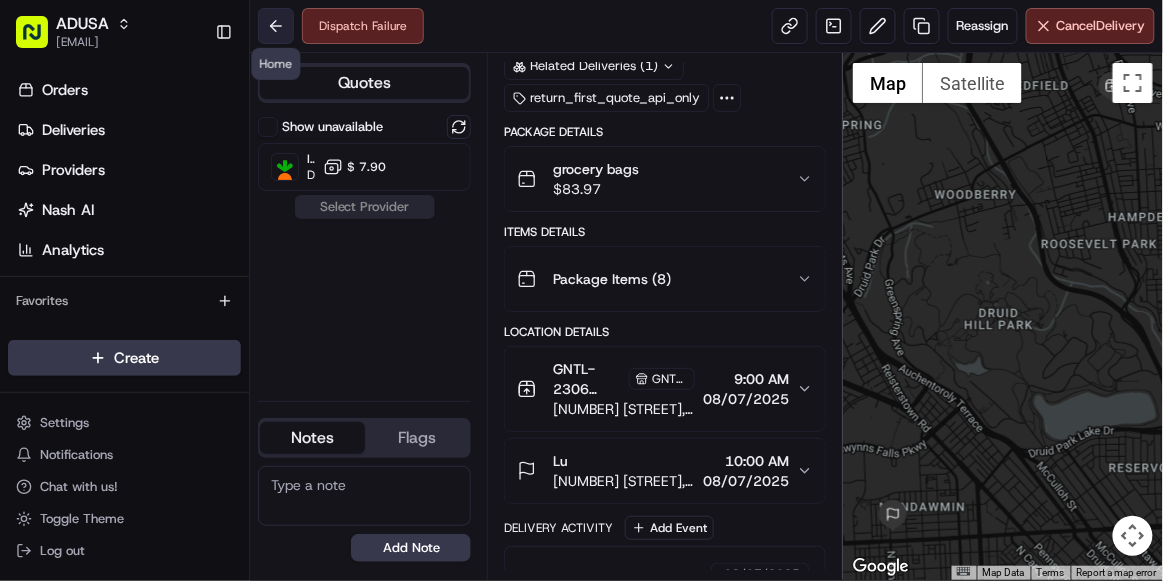 click at bounding box center (276, 26) 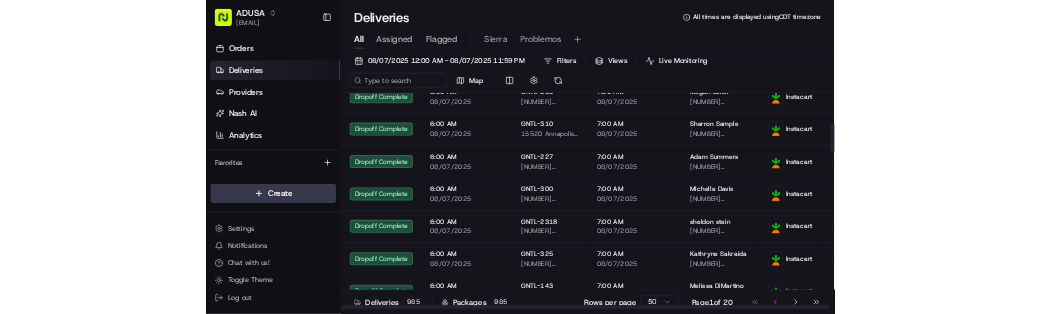 scroll, scrollTop: 0, scrollLeft: 0, axis: both 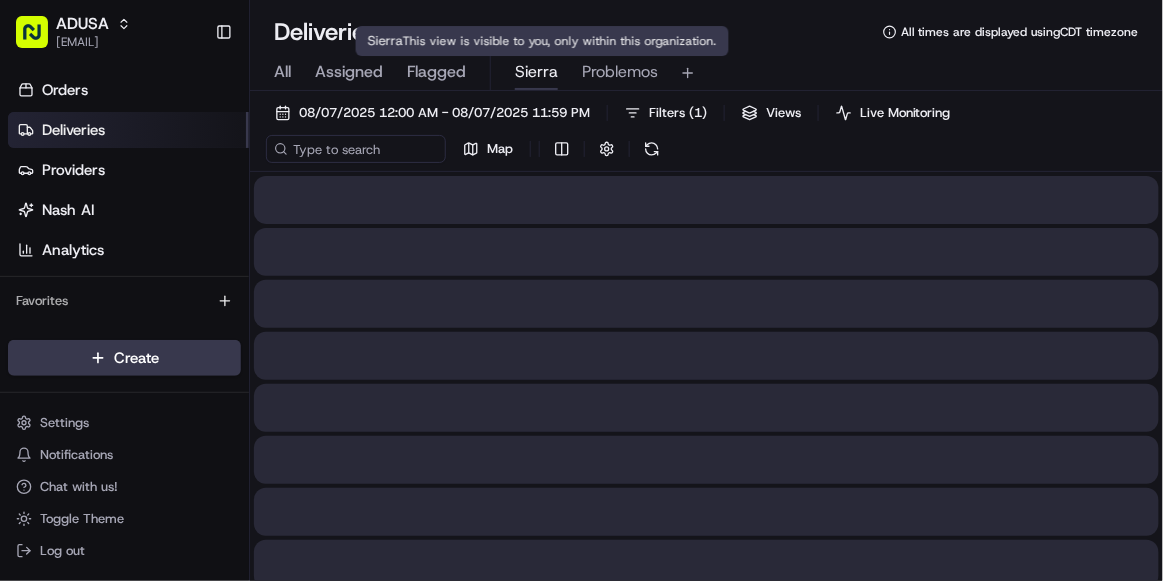 click on "Sierra" at bounding box center [536, 72] 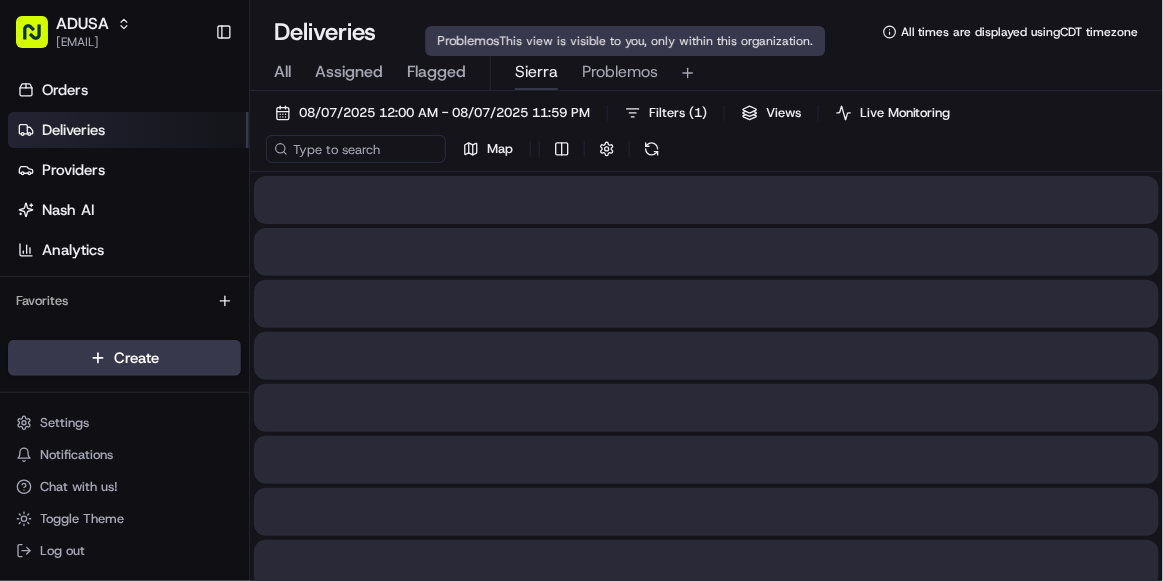 click on "Problemos" at bounding box center (620, 72) 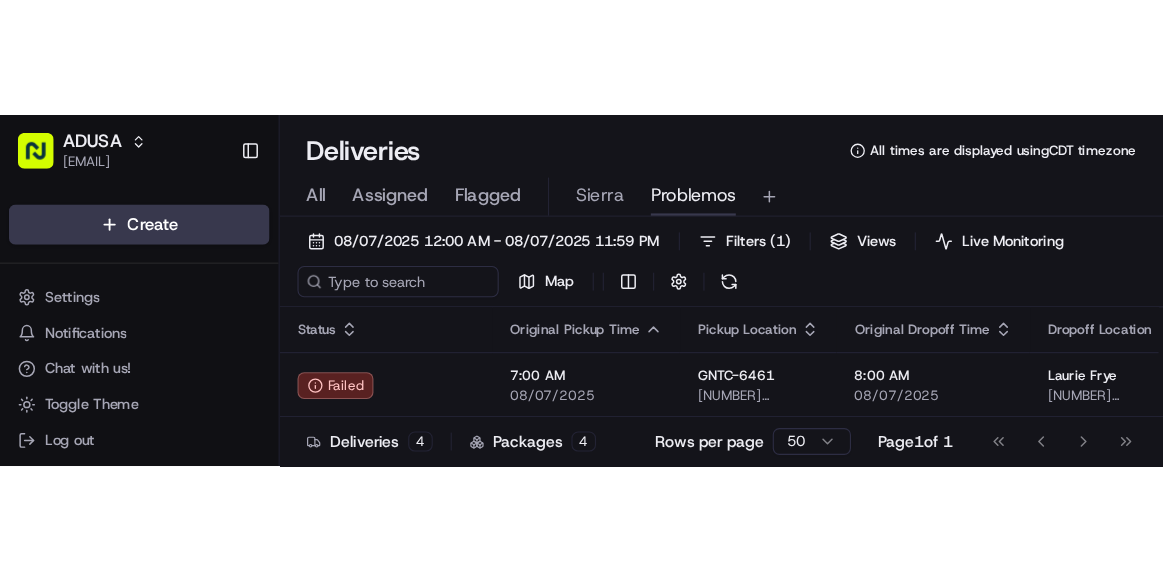 scroll, scrollTop: 0, scrollLeft: 0, axis: both 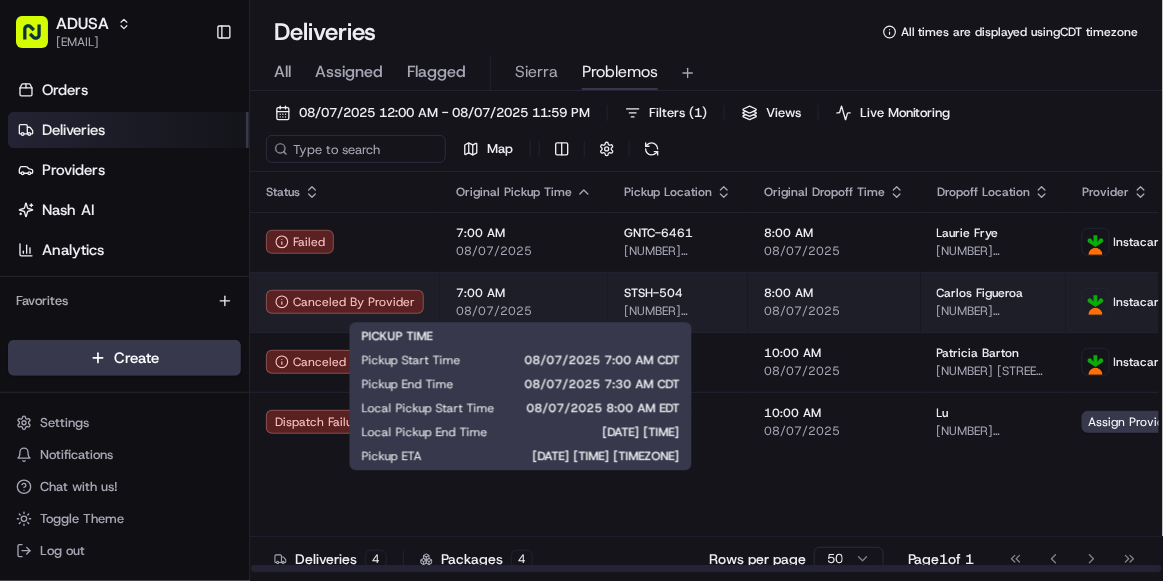 click on "7:00 AM" at bounding box center [524, 293] 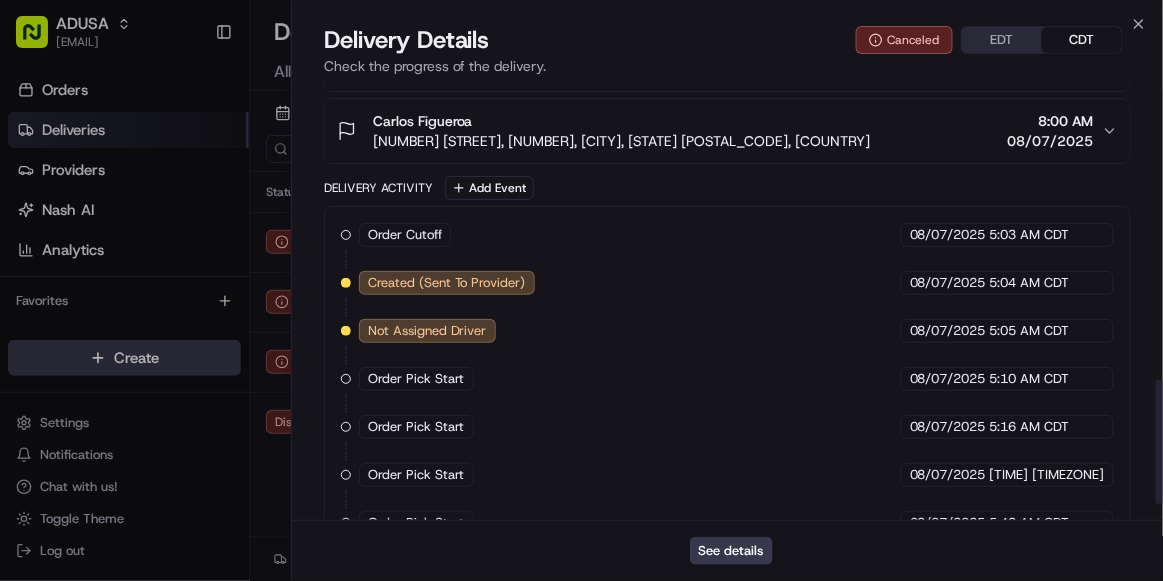 scroll, scrollTop: 1086, scrollLeft: 0, axis: vertical 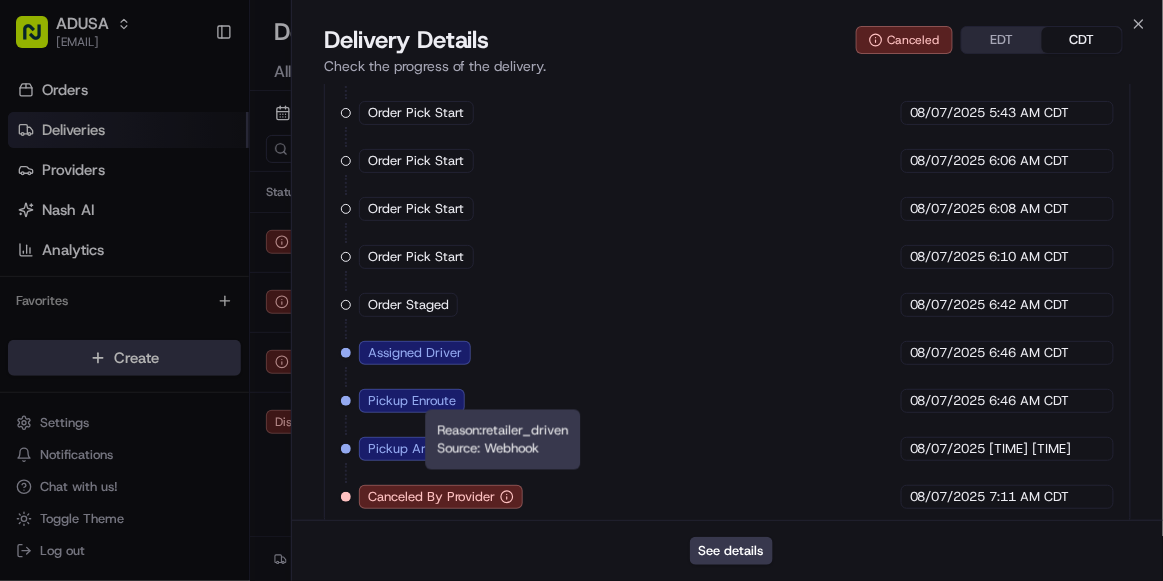 click 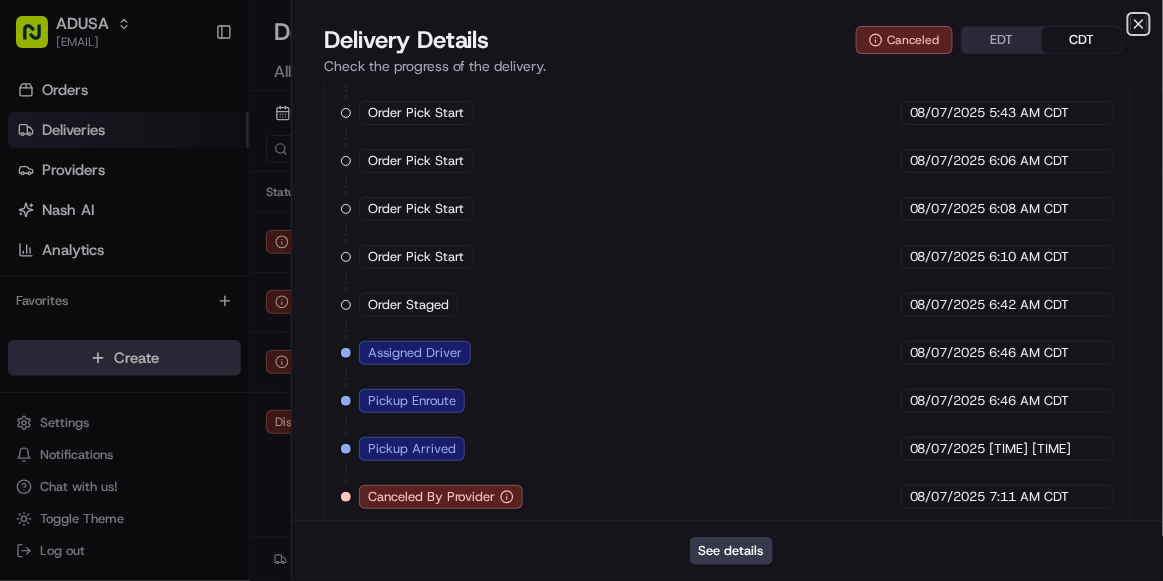 click 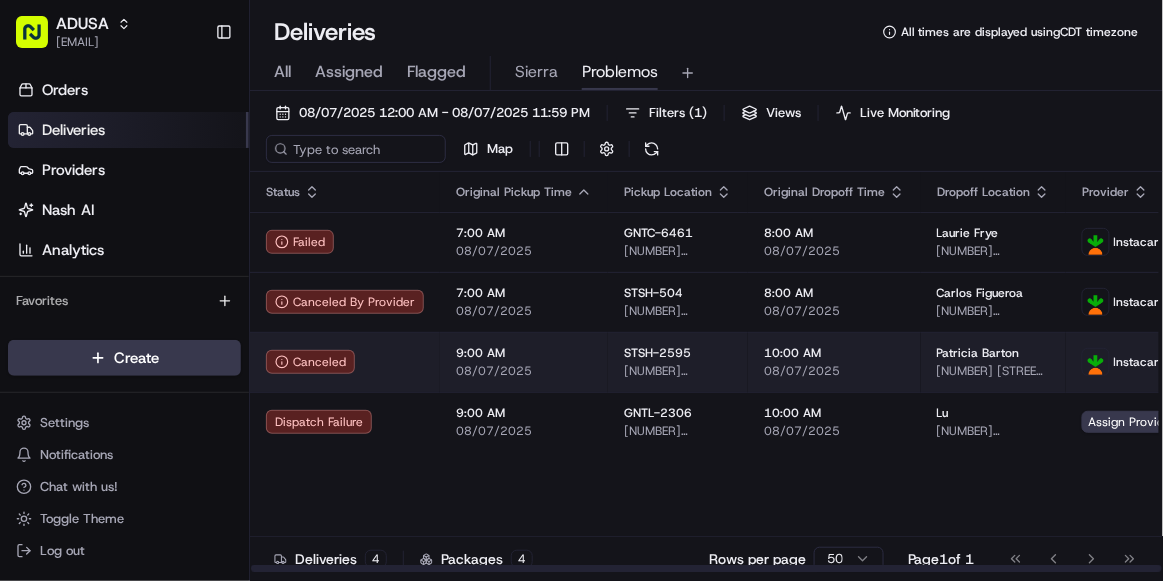 click on "08/07/2025" at bounding box center (524, 371) 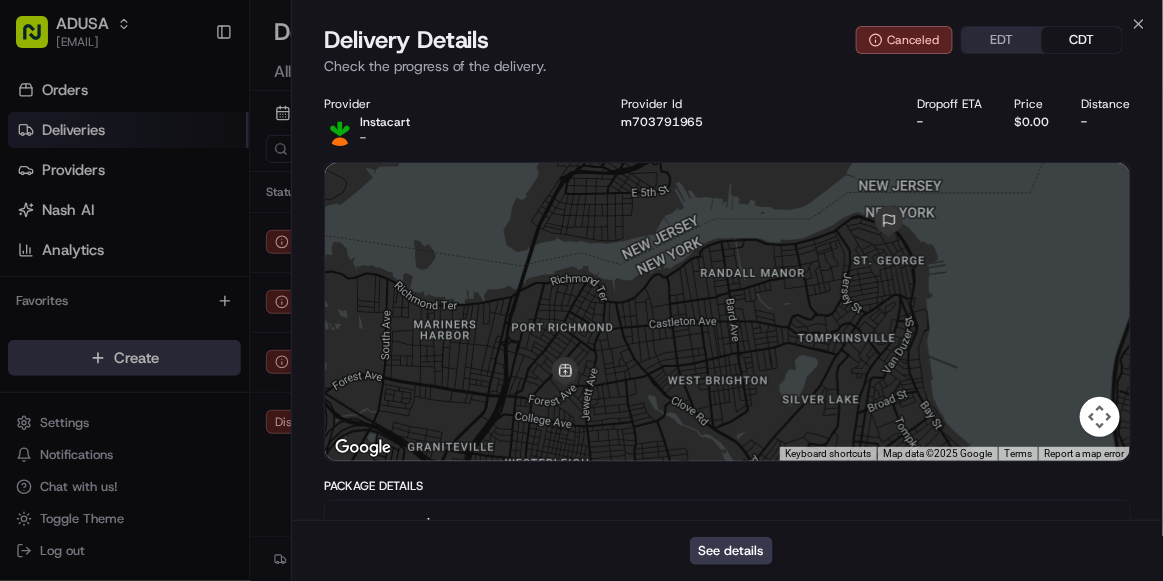click on "Provider Instacart - Provider Id m703791965 Dropoff ETA - Price $0.00 Distance -" at bounding box center (727, 121) 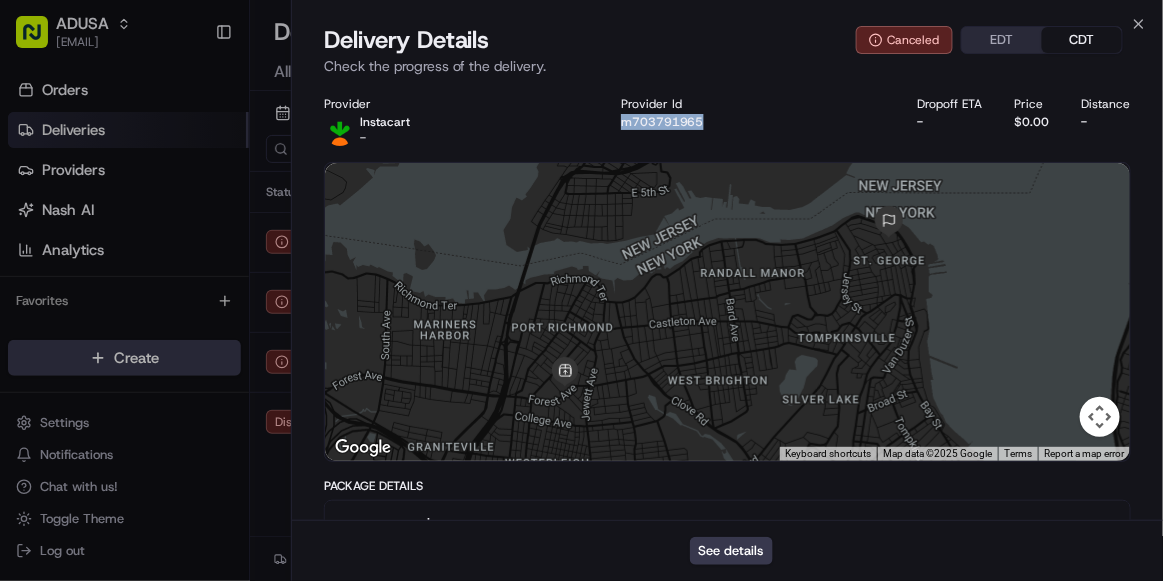 click on "Provider Instacart - Provider Id m703791965 Dropoff ETA - Price $0.00 Distance -" at bounding box center [727, 121] 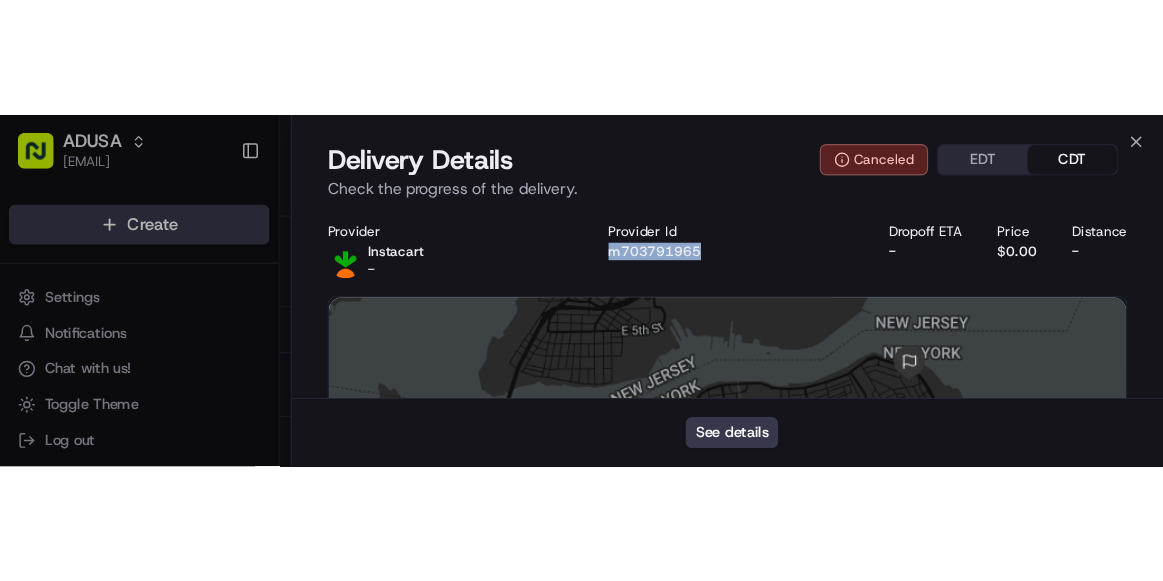 scroll, scrollTop: 0, scrollLeft: 0, axis: both 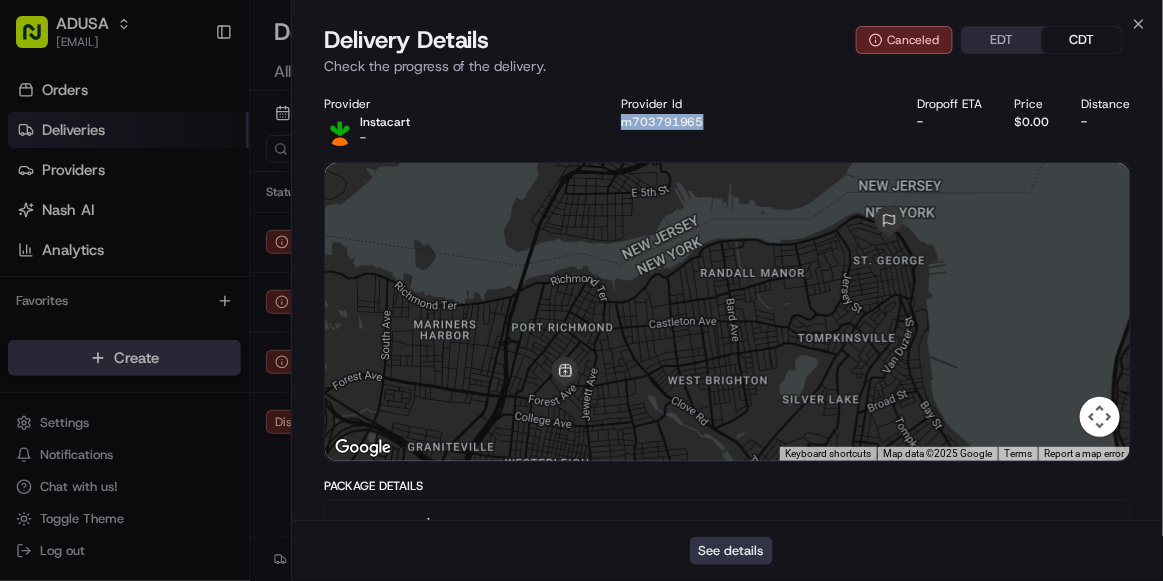 click on "See details" at bounding box center [731, 551] 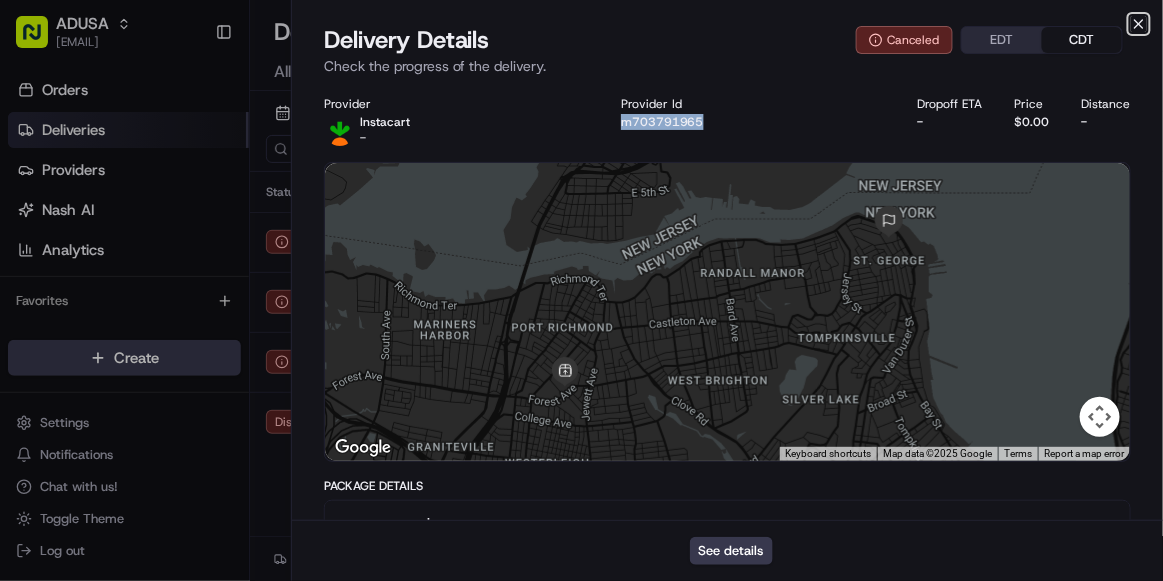click 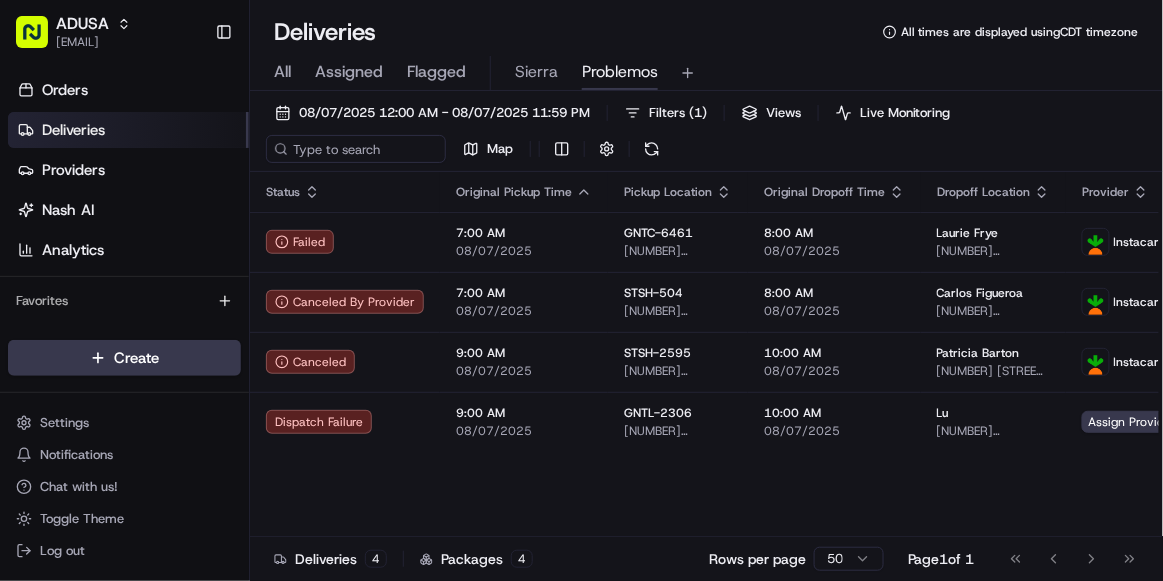 scroll, scrollTop: 0, scrollLeft: 0, axis: both 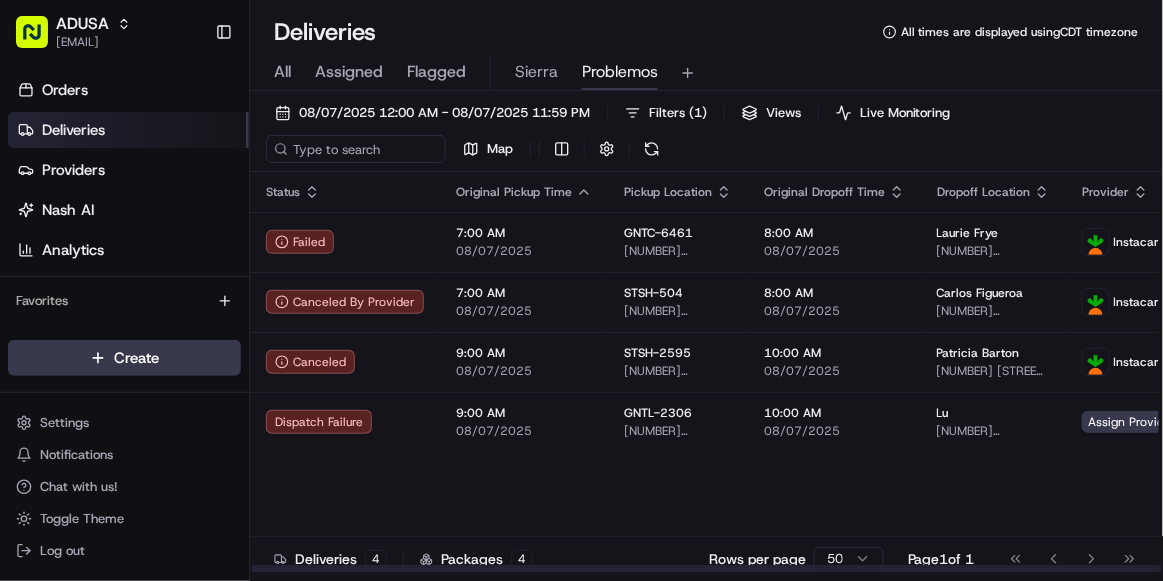 click on "Dropoff Location" at bounding box center [993, 192] 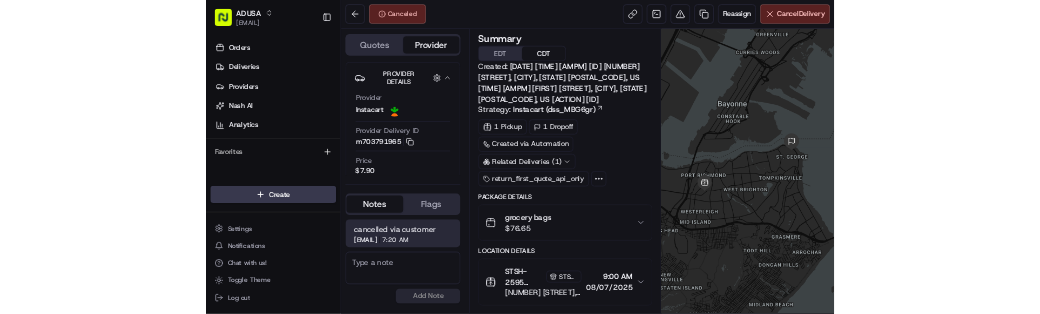 scroll, scrollTop: 0, scrollLeft: 0, axis: both 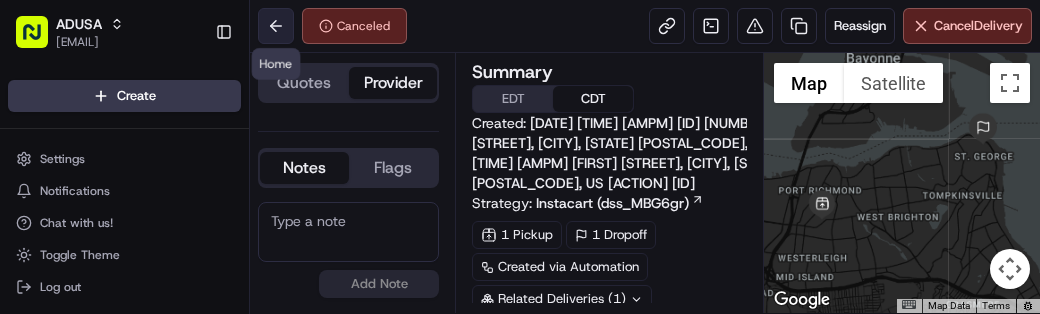 click at bounding box center [276, 26] 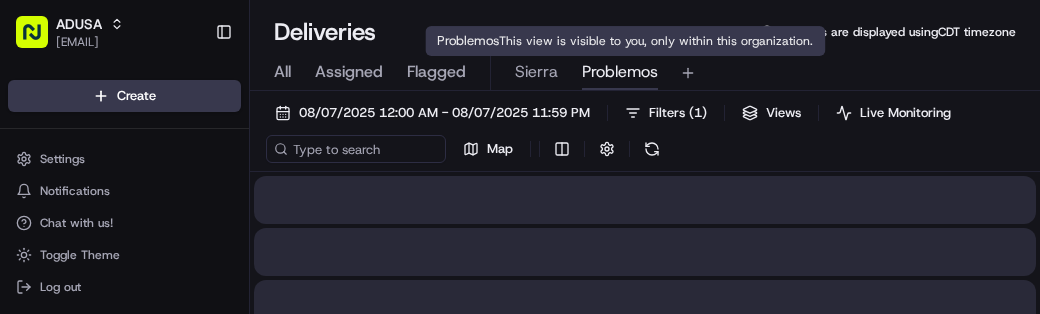 click on "Problemos" at bounding box center (620, 72) 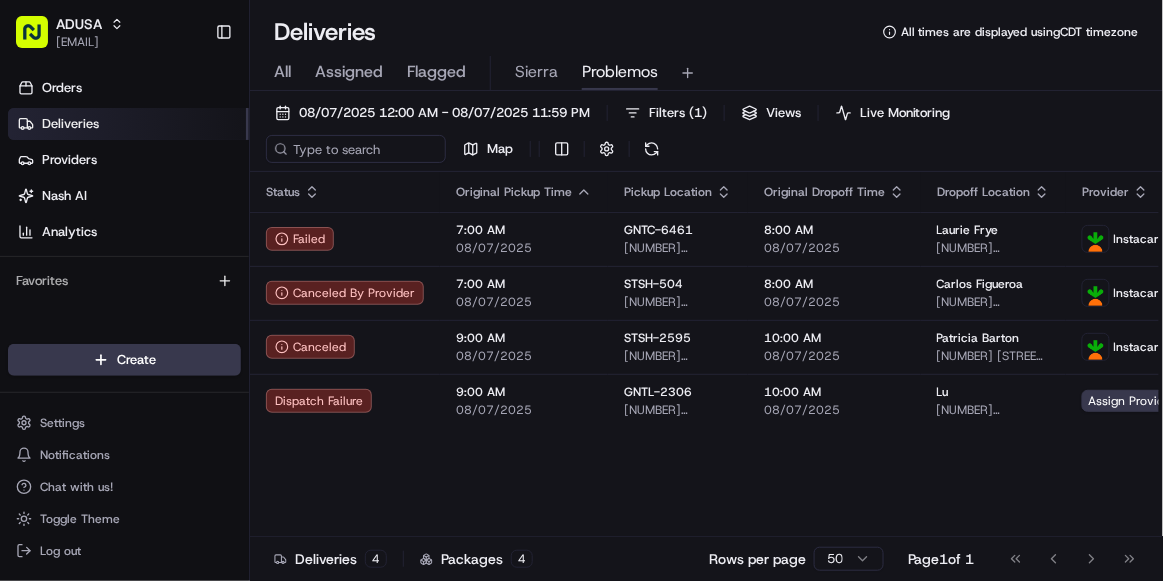 scroll, scrollTop: 0, scrollLeft: 0, axis: both 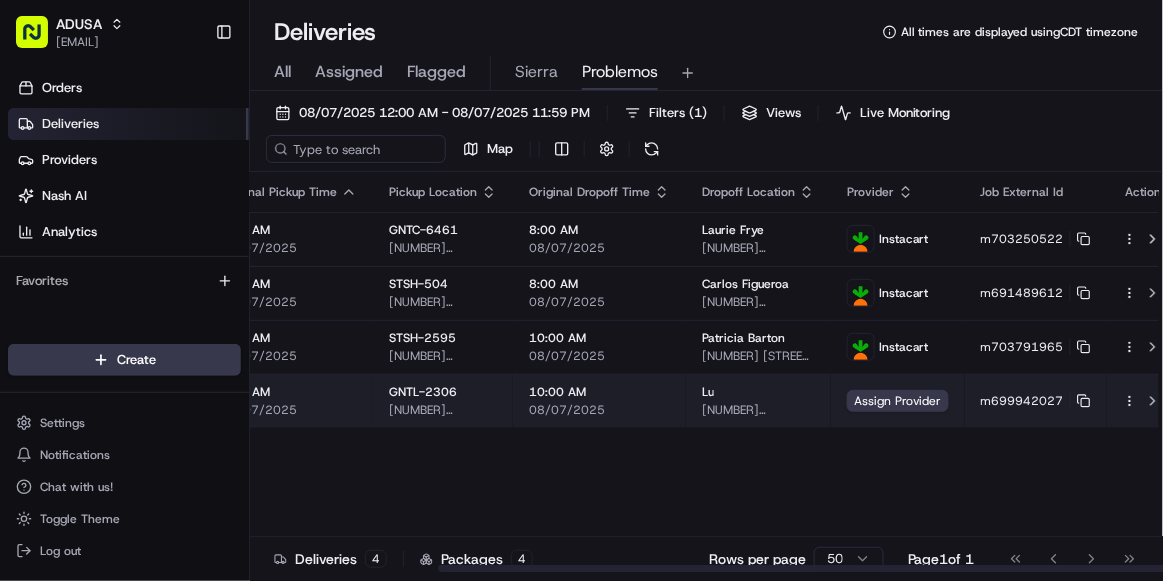 click at bounding box center [1144, 401] 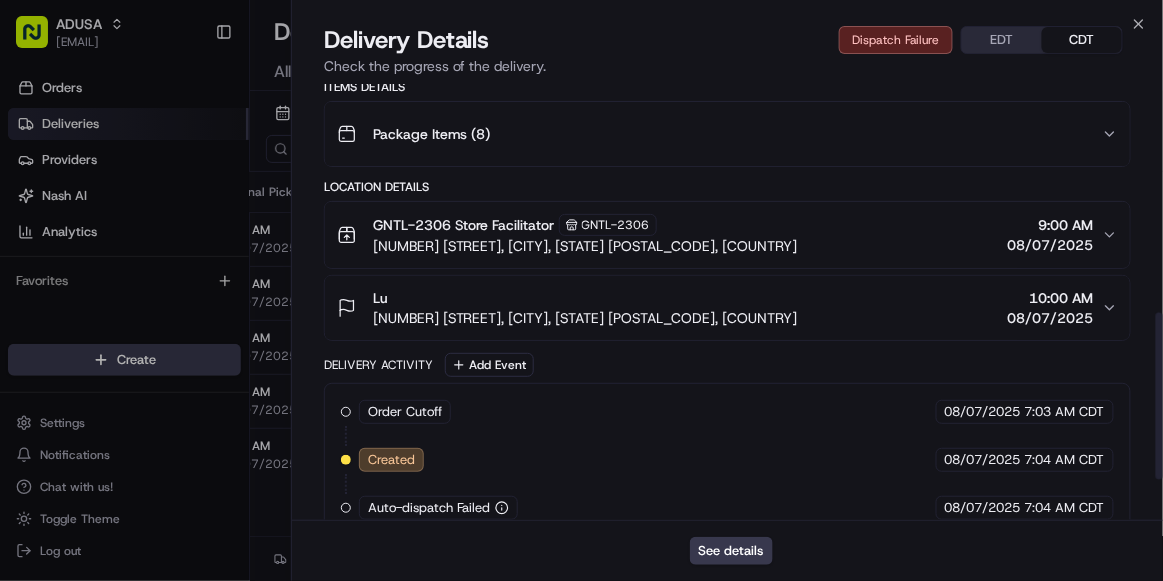 scroll, scrollTop: 709, scrollLeft: 0, axis: vertical 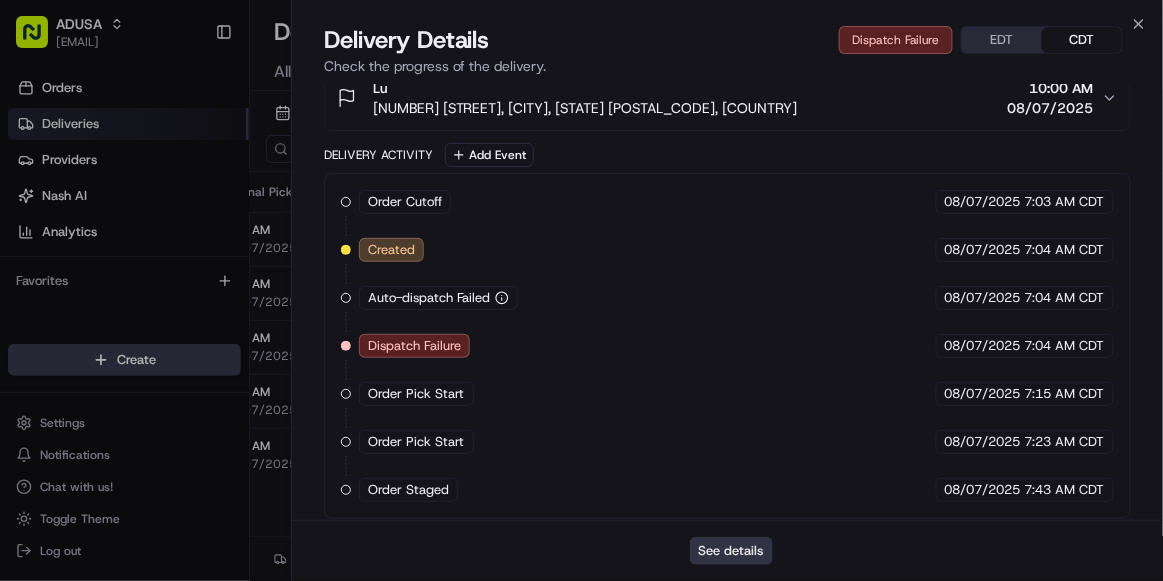 click on "See details" at bounding box center (731, 551) 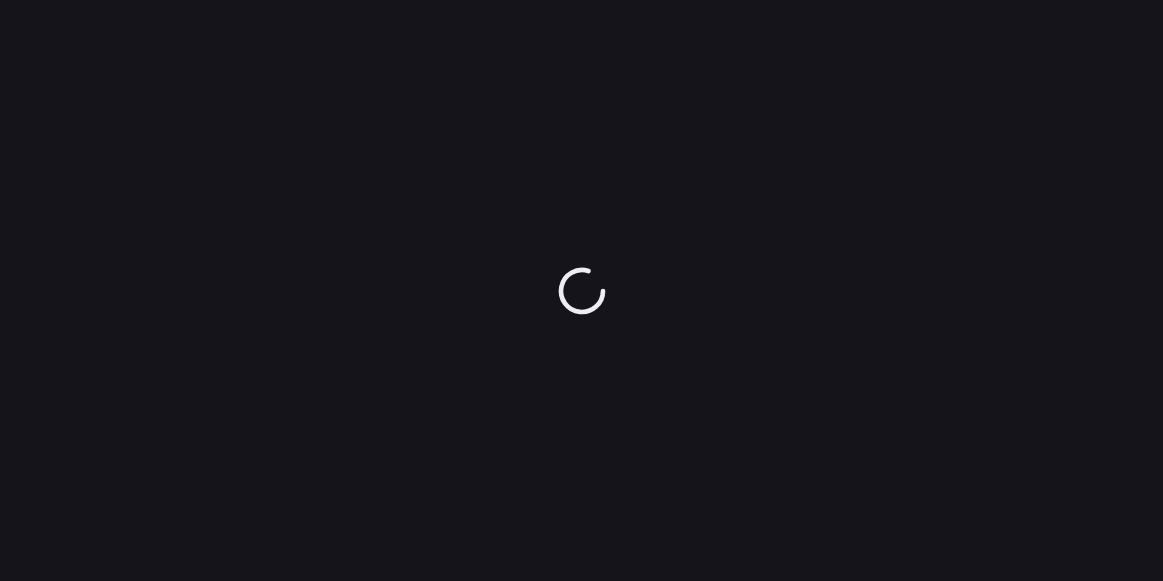 scroll, scrollTop: 0, scrollLeft: 0, axis: both 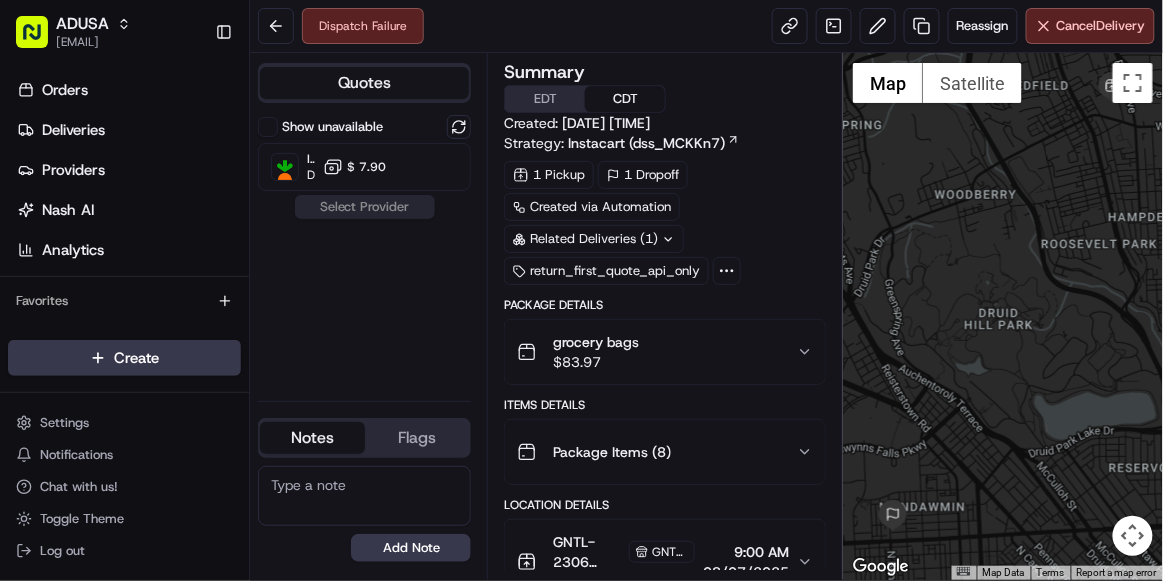 click on "Package Details grocery bags $ 83.97 Items Details Package Items ( 8 ) Location Details GNTL-2306 Store Facilitator GNTL-2306 [NUMBER] [STREET], [CITY], [STATE] [POSTAL_CODE], [COUNTRY] [TIME] [DATE]  [FIRST] [NUMBER] [STREET], [CITY], [STATE] [POSTAL_CODE], [COUNTRY] [TIME] [DATE] Delivery Activity Add Event Order Cutoff Giant Food [DATE] [TIME] [TIMEZONE] Created [DATE] [TIME] [TIMEZONE] Auto-dispatch Failed [DATE] [TIME] [TIMEZONE] Dispatch Failure [DATE] [TIME] [TIMEZONE] Order Pick Start Giant Food [DATE] [TIME] [TIMEZONE] Order Pick Start Giant Food [DATE] [TIME] [TIMEZONE] Order Staged Giant Food [DATE] [TIME] [TIMEZONE]" at bounding box center (665, 744) 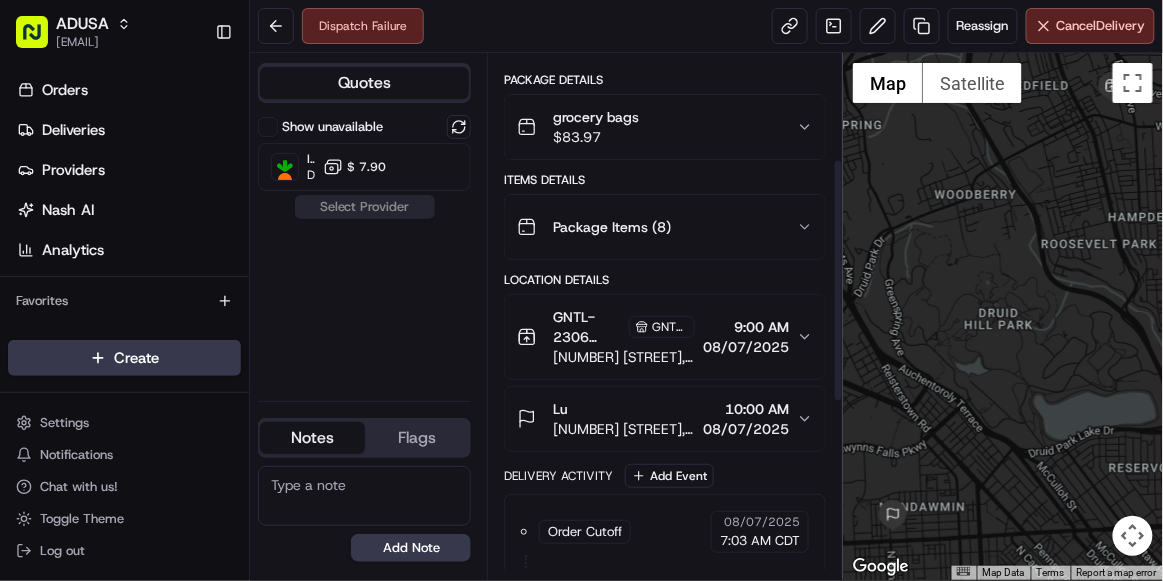 scroll, scrollTop: 228, scrollLeft: 0, axis: vertical 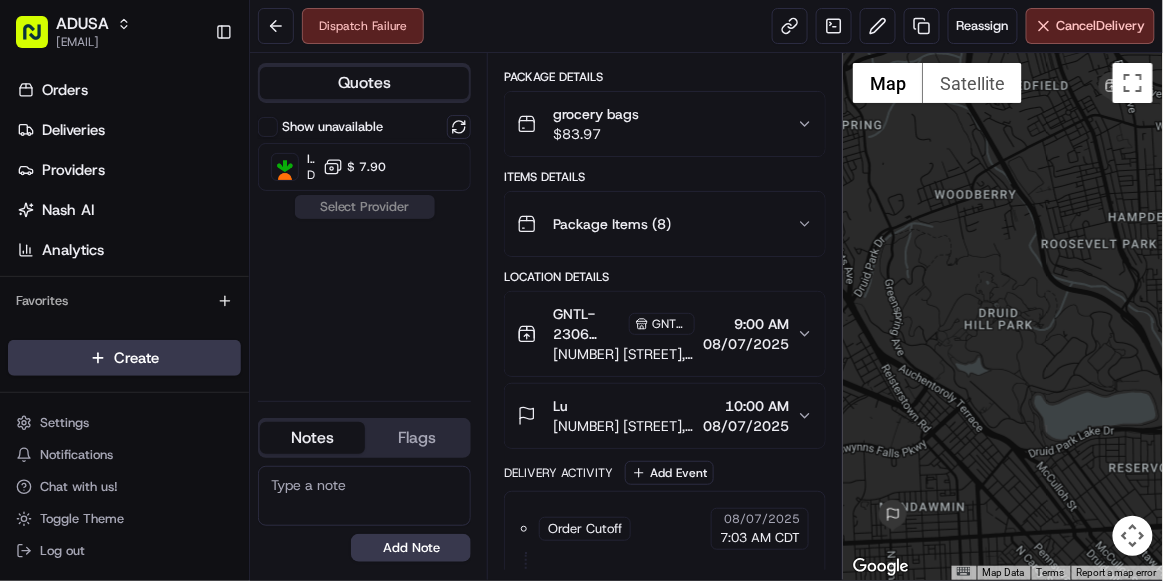 click on "Show unavailable Instacart Dropoff ETA   - $   7.90 Select Provider" at bounding box center [364, 250] 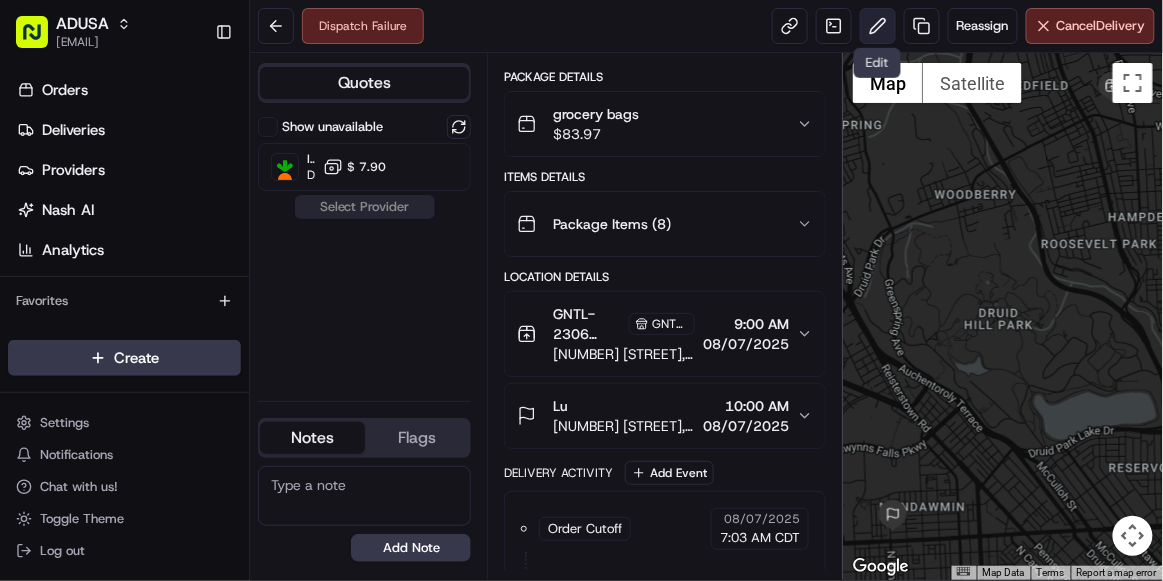 click at bounding box center (878, 26) 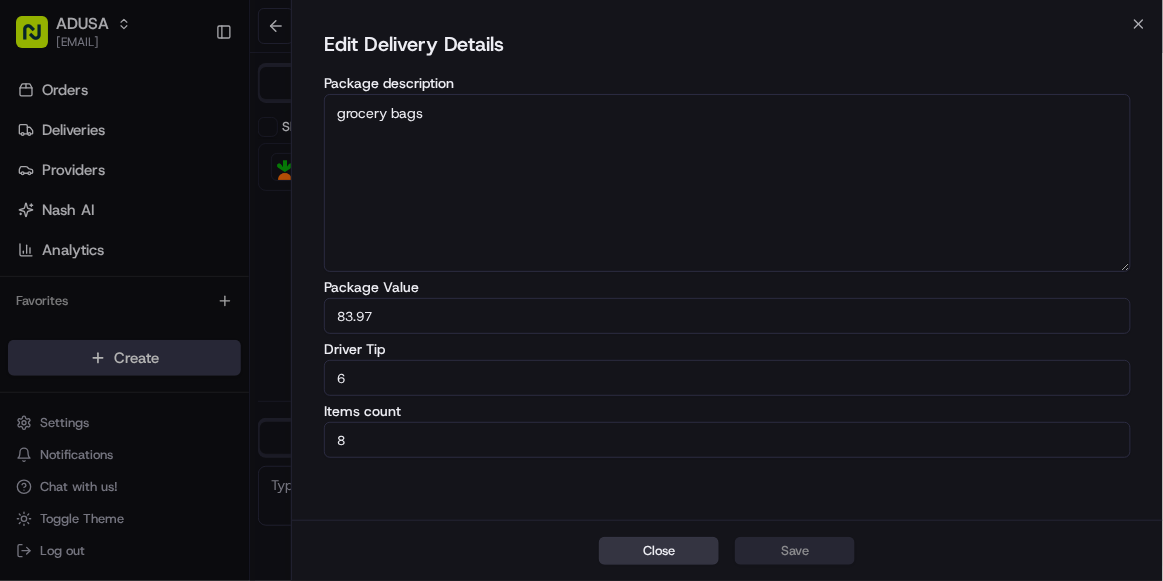 click on "Close" at bounding box center (659, 551) 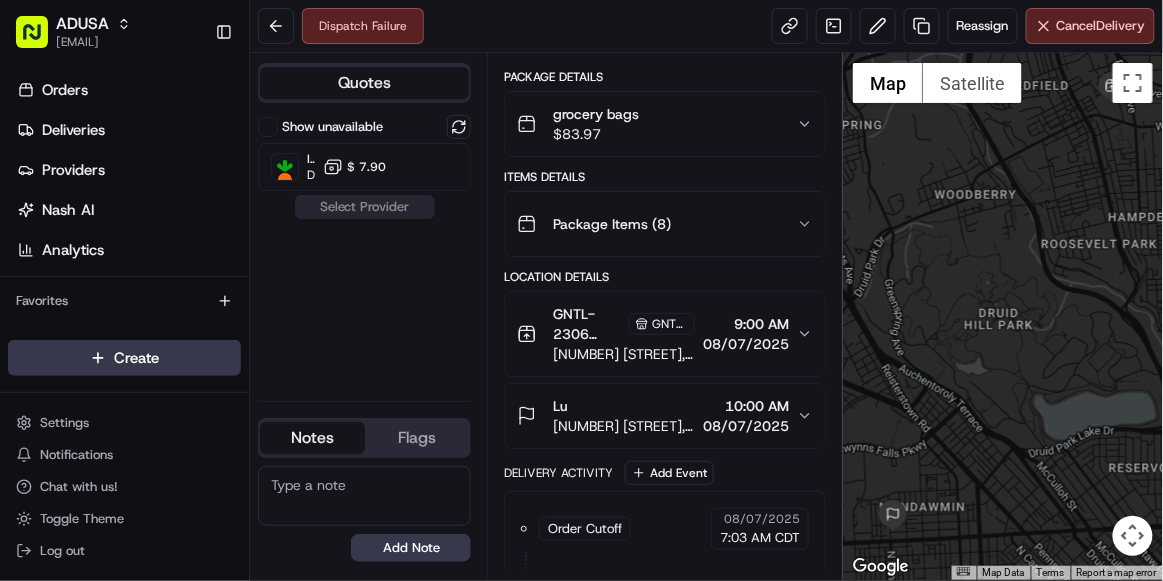 click on "Lu [NUMBER] [STREET], [CITY], [STATE] [POSTAL_CODE], [COUNTRY] [TIME] [DATE]" at bounding box center (657, 416) 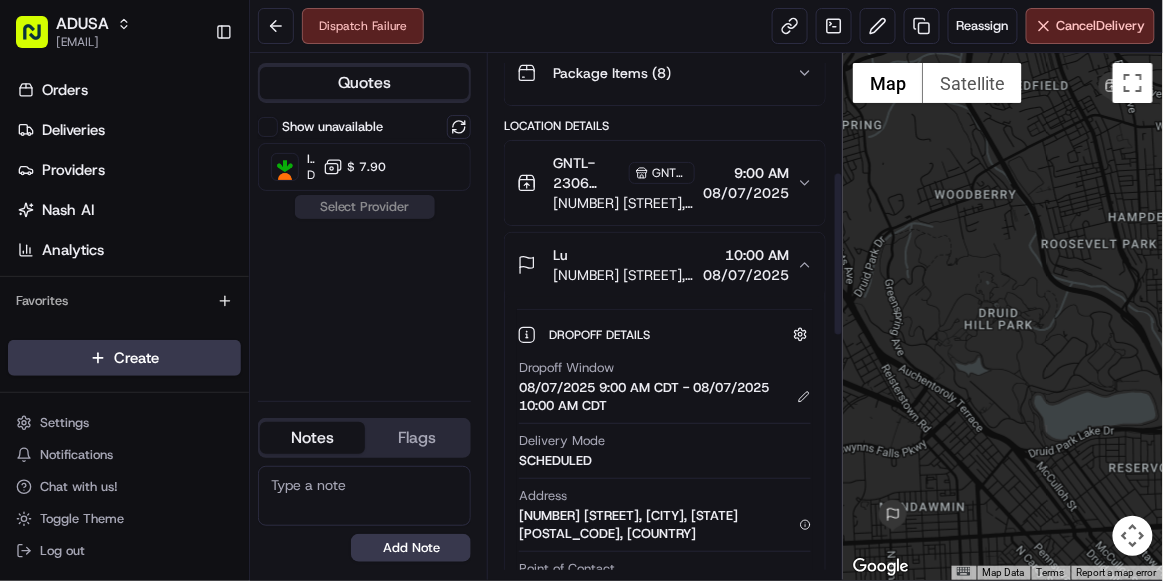 scroll, scrollTop: 378, scrollLeft: 0, axis: vertical 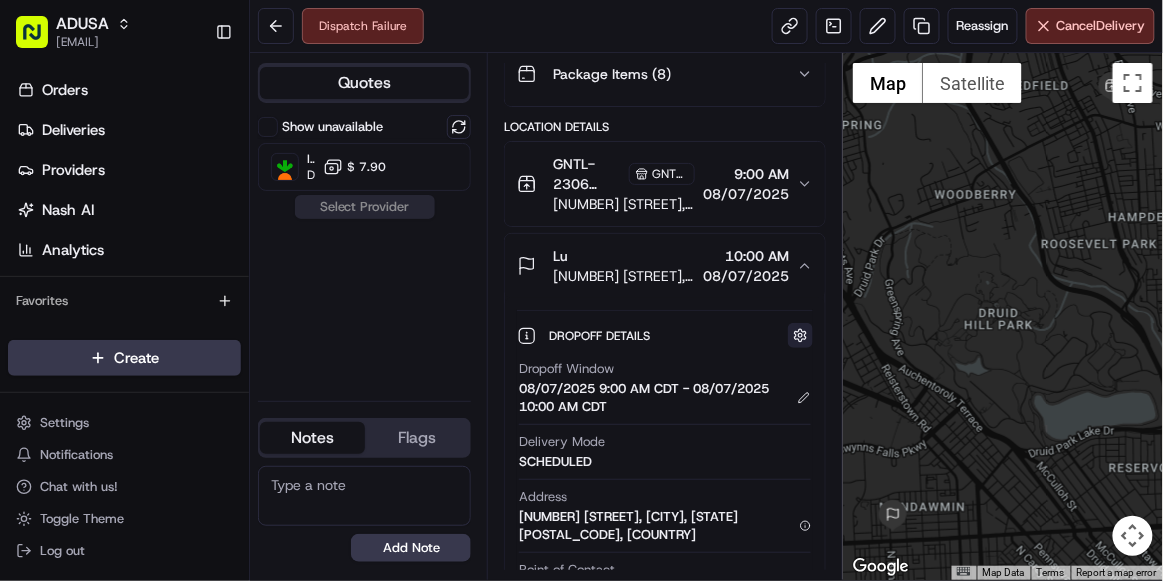 click at bounding box center (800, 335) 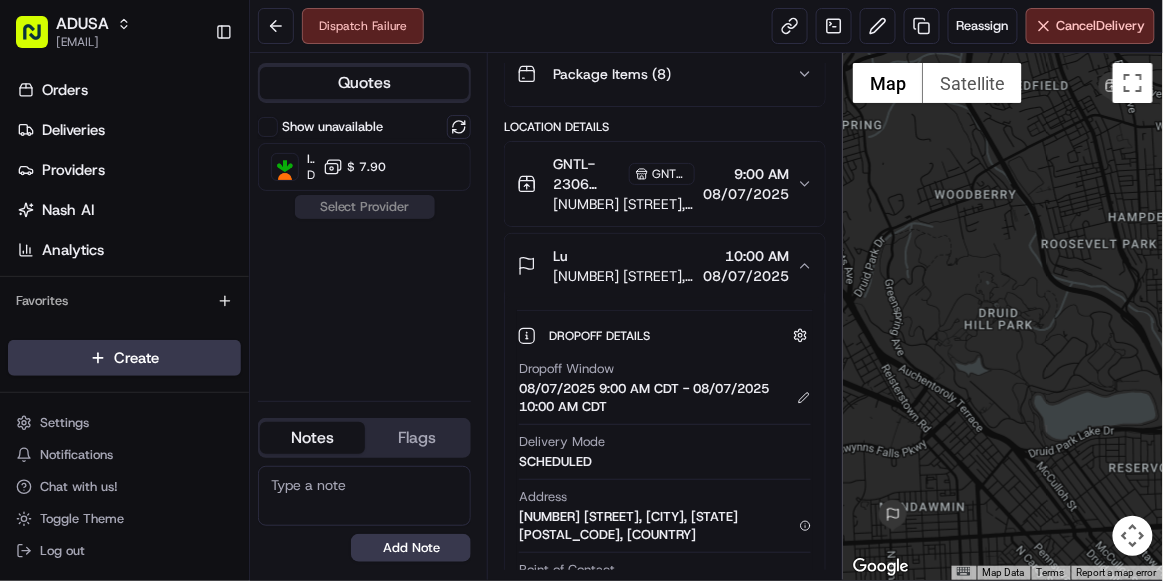 click on "Dropoff Details Hidden ( 2 ) Dropoff Window [DATE] [TIME] [TIMEZONE] - [DATE] [TIME] [TIMEZONE] Delivery Mode SCHEDULED Address [NUMBER] [STREET], [CITY], [STATE] [POSTAL_CODE], [COUNTRY] Point of Contact [FIRST] [LAST] Dropoff Barcodes [BARCODE], [BARCODE], [BARCODE], [BARCODE], [BARCODE], [BARCODE], [BARCODE], [BARCODE] Instructions N/A Phone Number [PHONE]" at bounding box center [665, 561] 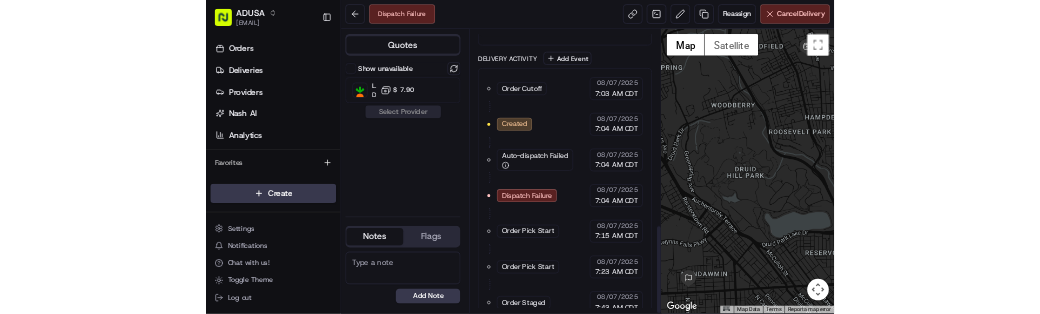 scroll, scrollTop: 1147, scrollLeft: 0, axis: vertical 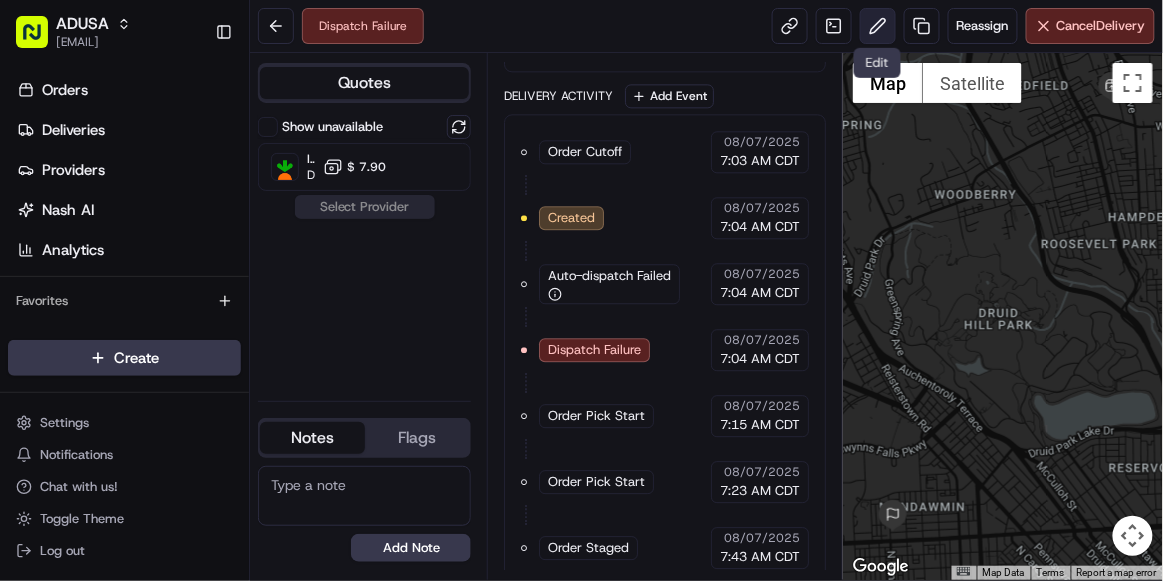 click at bounding box center (878, 26) 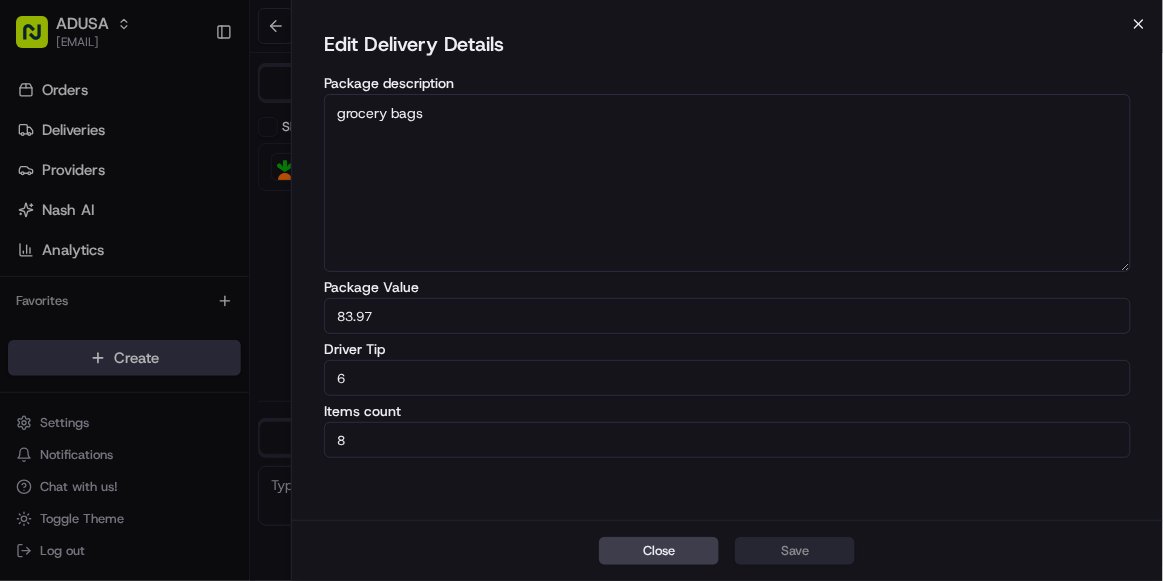 click 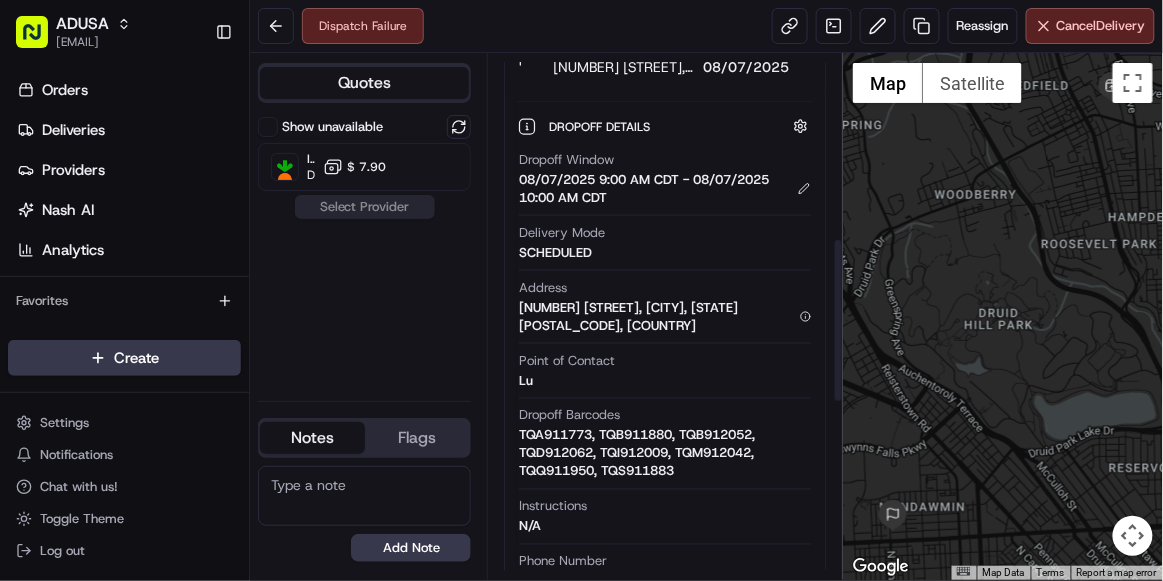 click on "Point of Contact Lu" at bounding box center (665, 371) 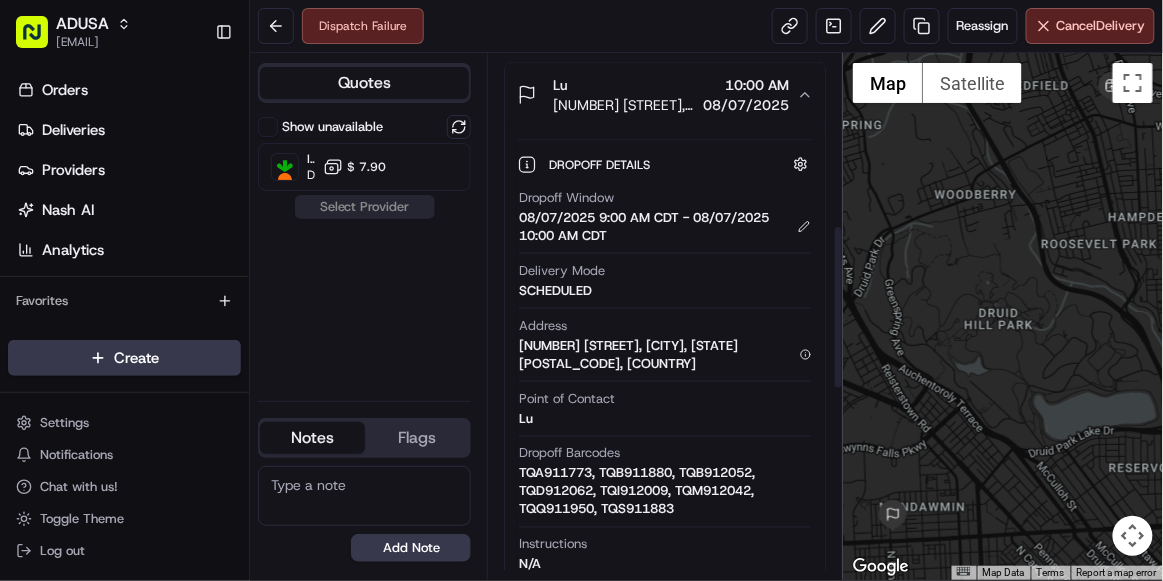 scroll, scrollTop: 544, scrollLeft: 0, axis: vertical 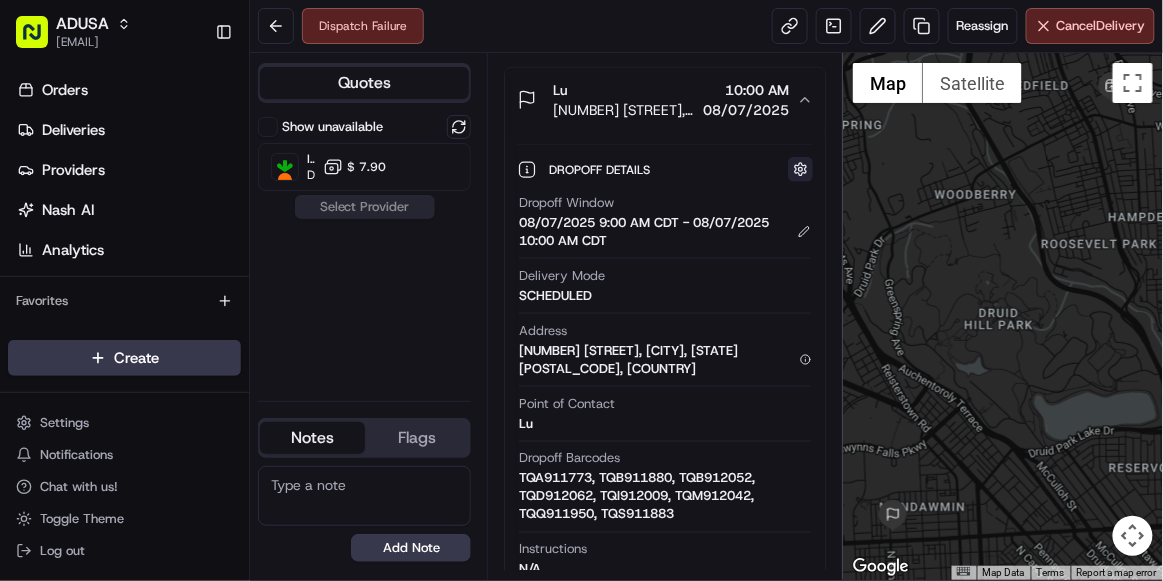 click at bounding box center [800, 169] 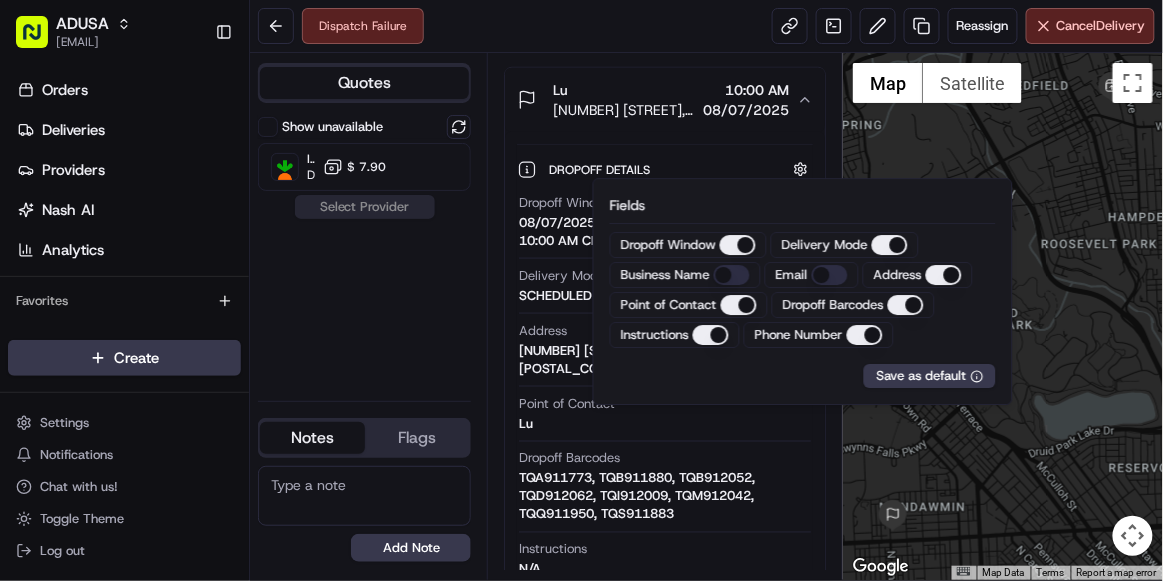 click on "Point of Contact" at bounding box center [739, 305] 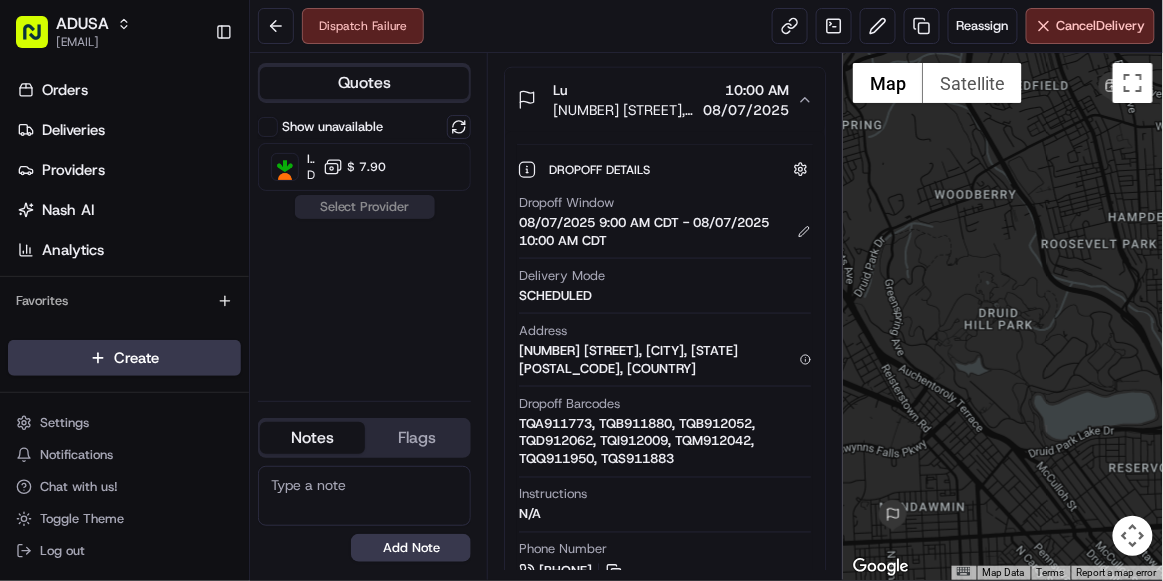 click on "Dropoff Details Hidden ( 3 )" at bounding box center [681, 169] 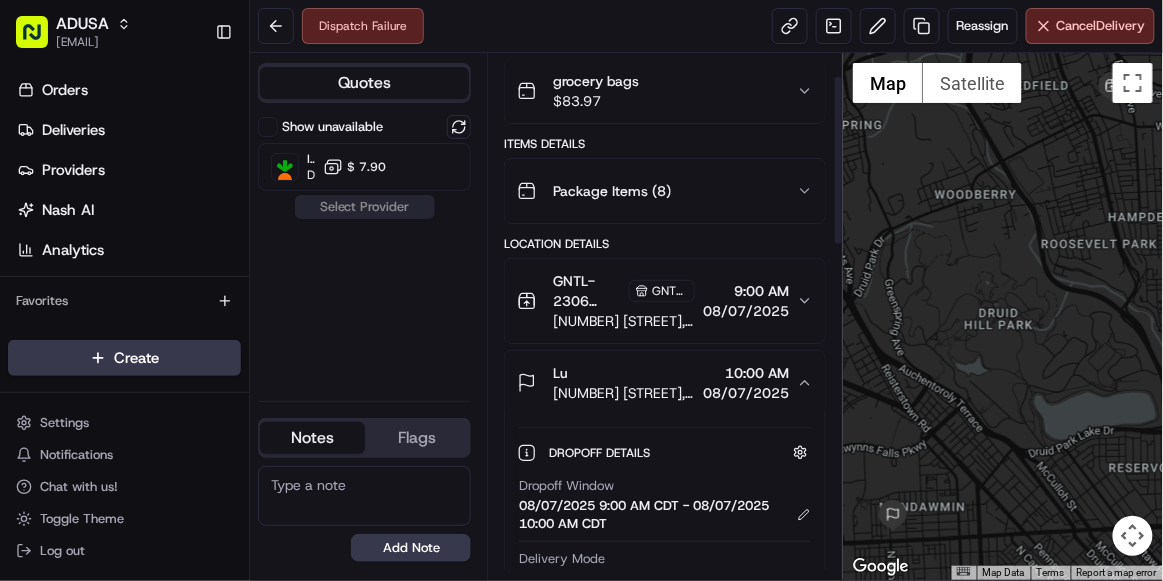 scroll, scrollTop: 0, scrollLeft: 0, axis: both 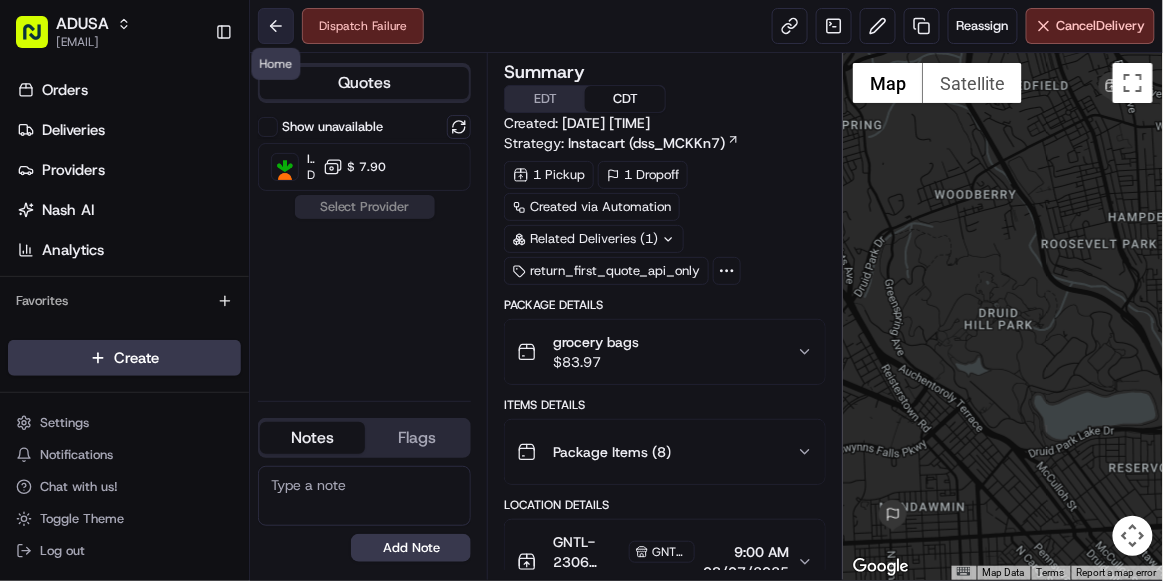 click at bounding box center (276, 26) 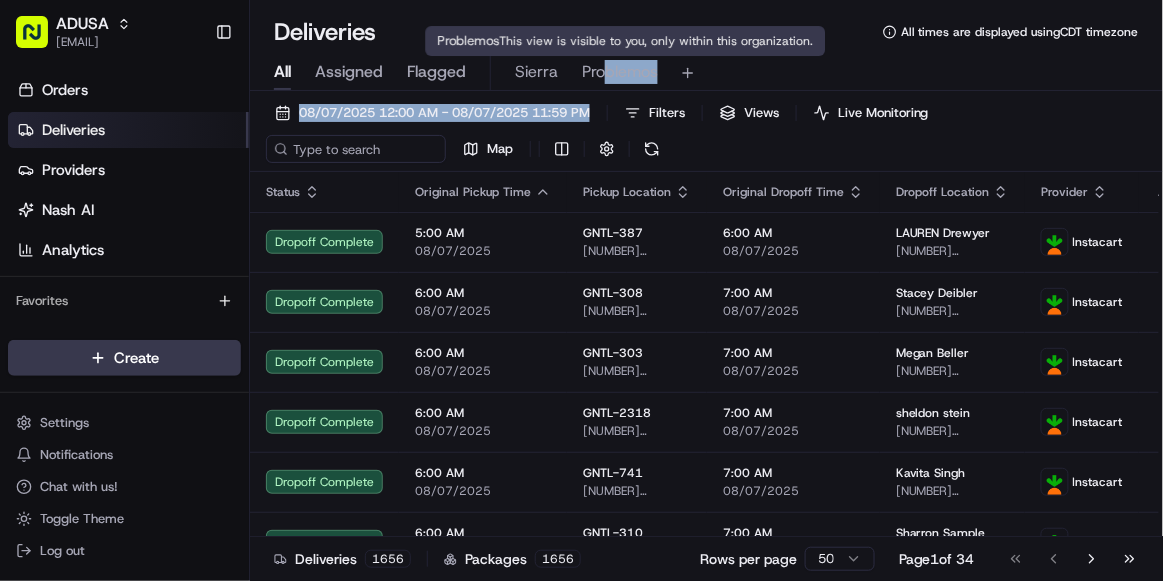 drag, startPoint x: 598, startPoint y: 91, endPoint x: 606, endPoint y: 76, distance: 17 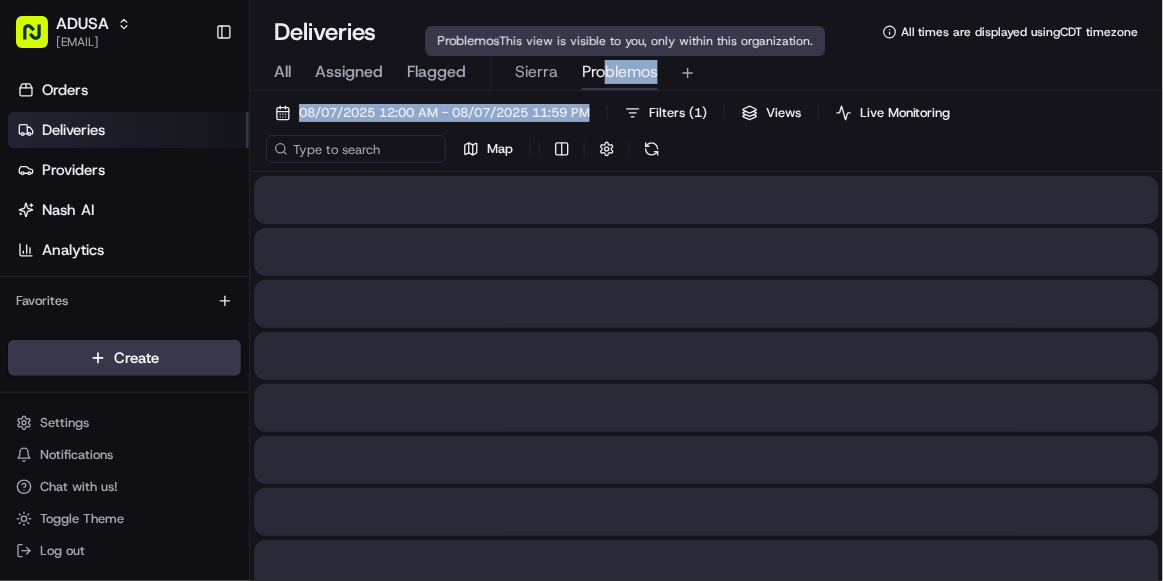 click on "Problemos" at bounding box center (620, 72) 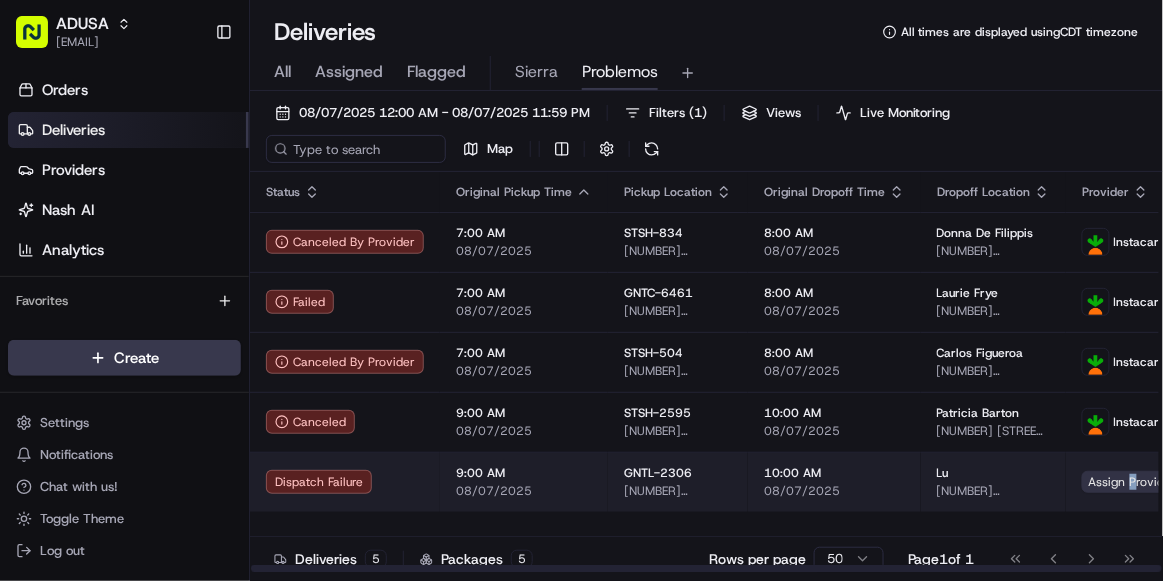 click on "Assign Provider" at bounding box center [1133, 482] 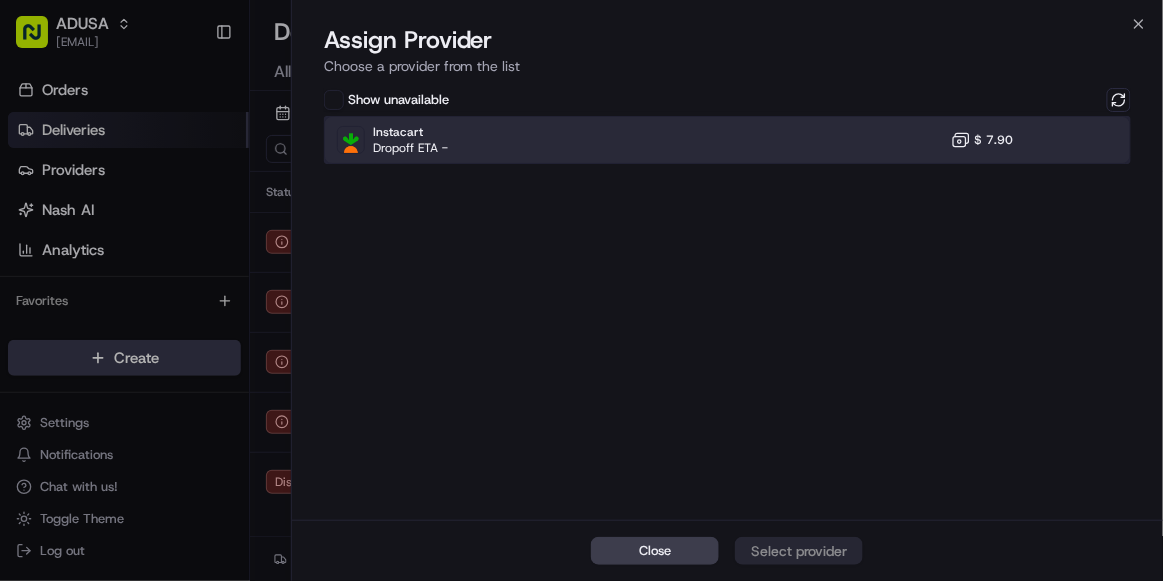 click on "Instacart Dropoff ETA   - $   7.90" at bounding box center (727, 140) 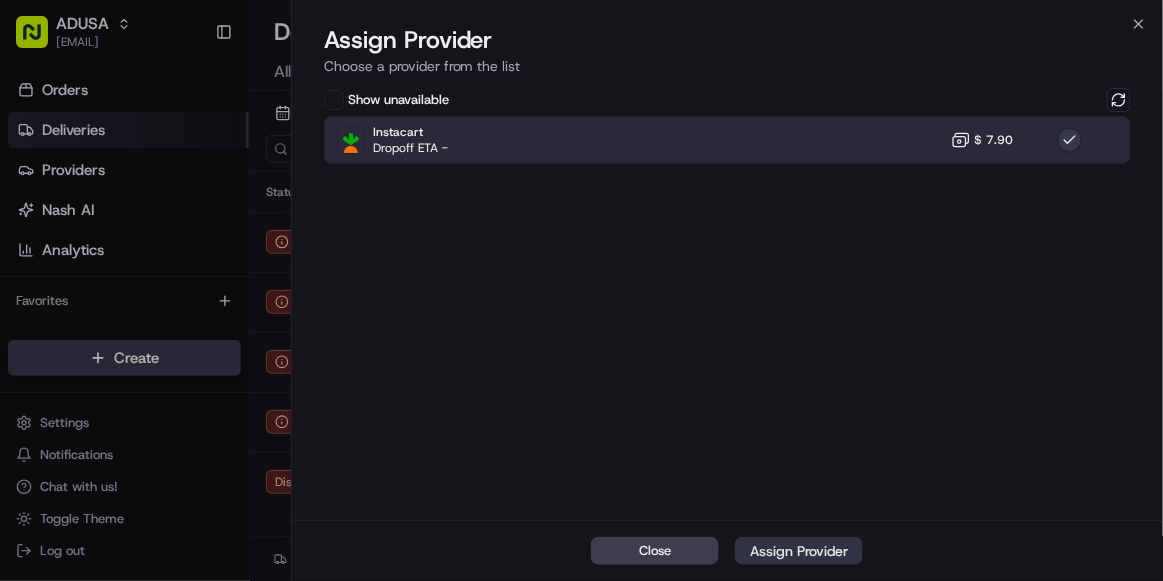 click on "Assign Provider" at bounding box center [799, 551] 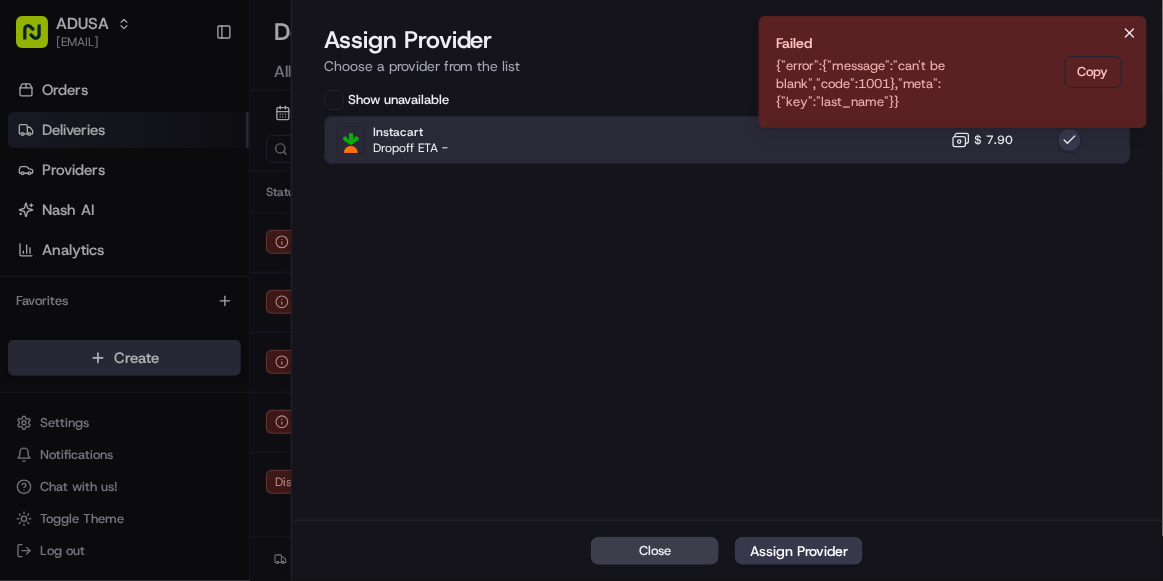 click 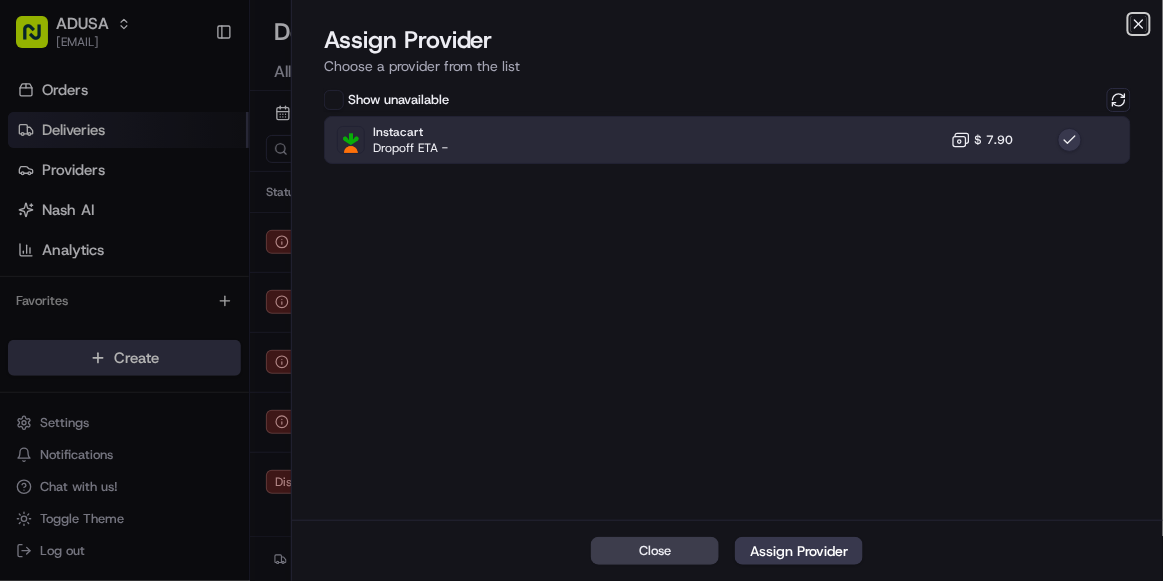 click 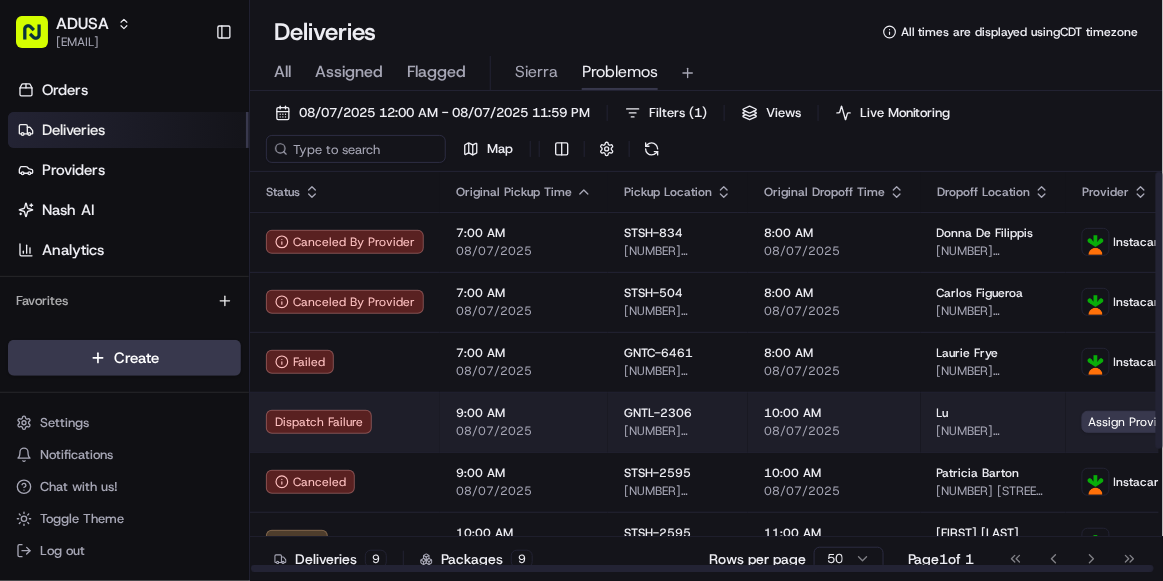 click on "9:00 AM 08/07/2025" at bounding box center [524, 422] 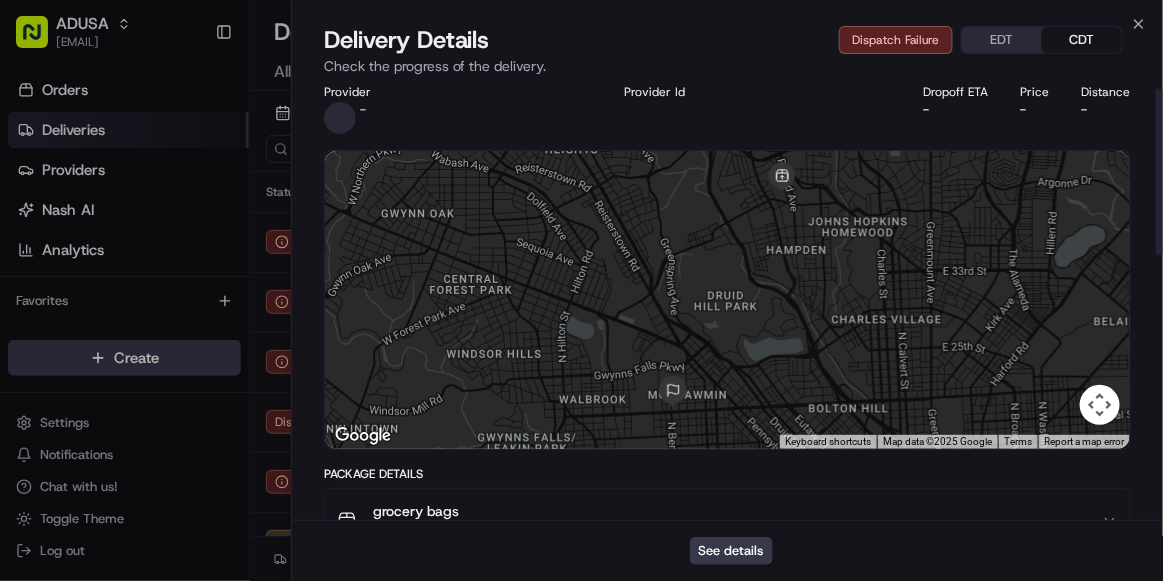 scroll, scrollTop: 12, scrollLeft: 0, axis: vertical 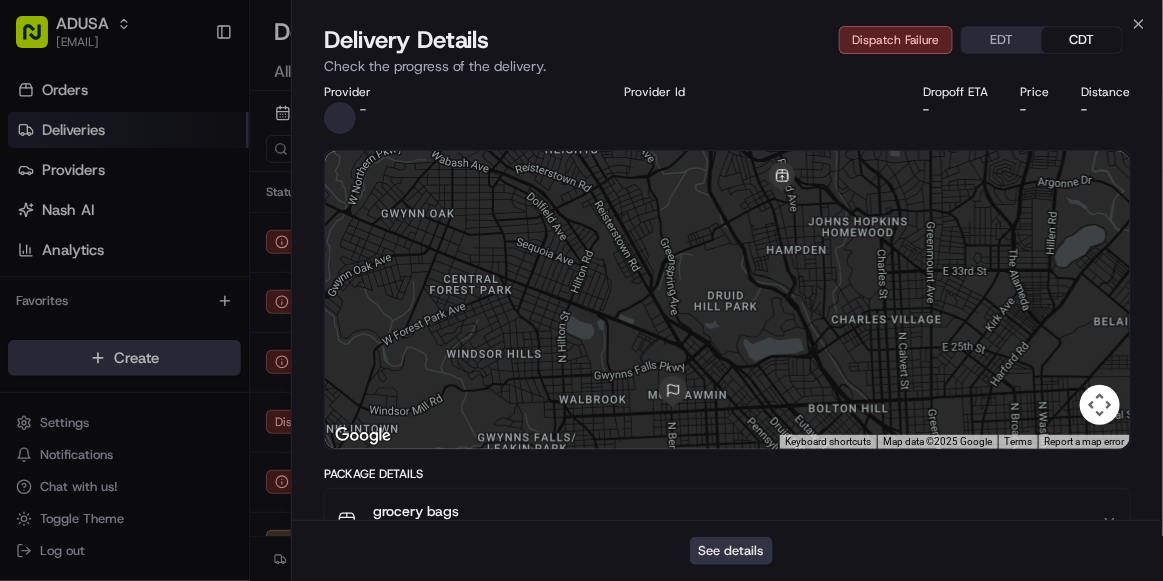 click on "See details" at bounding box center (731, 551) 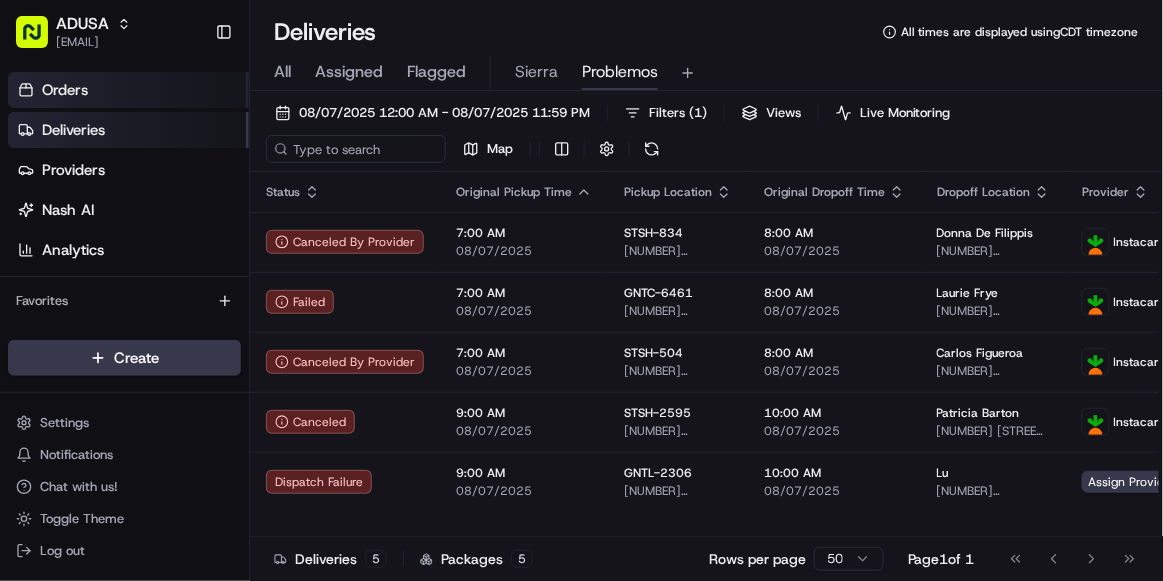 click on "Orders" at bounding box center (128, 90) 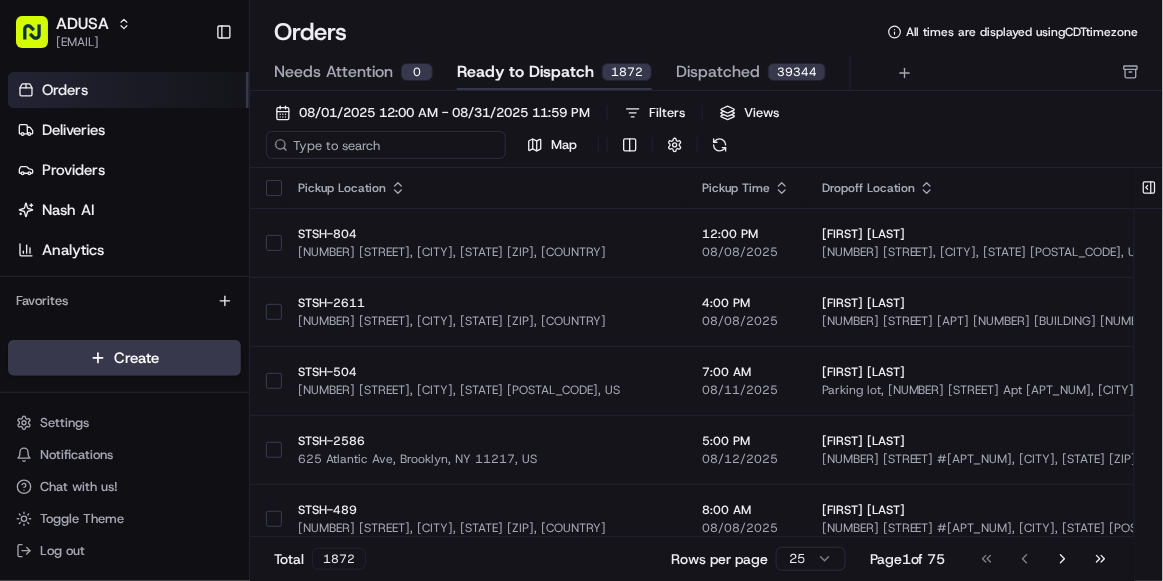 click at bounding box center [386, 145] 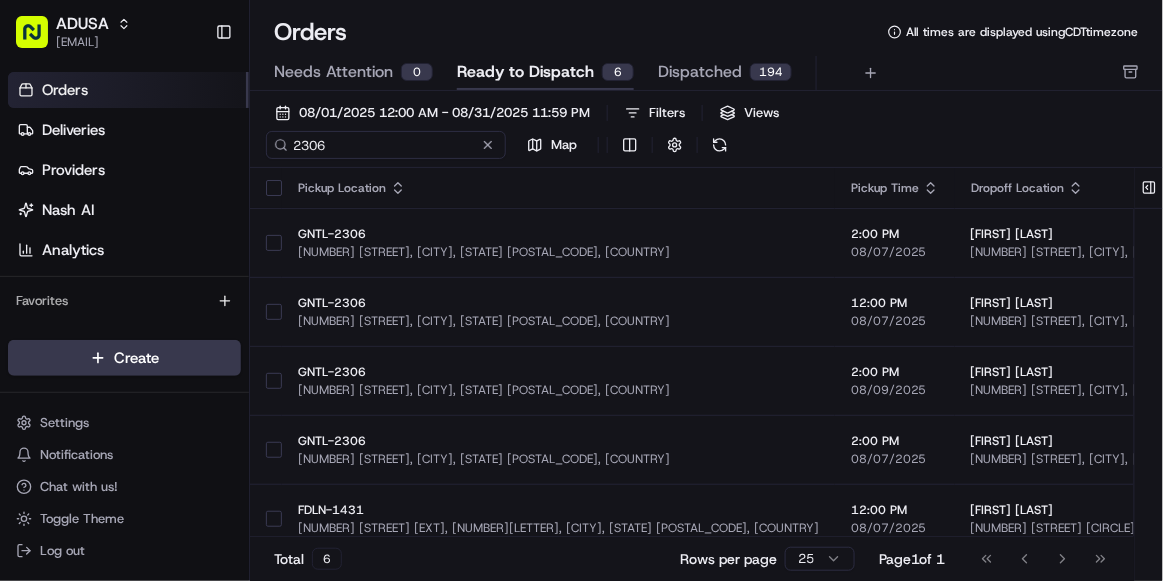 type on "2306" 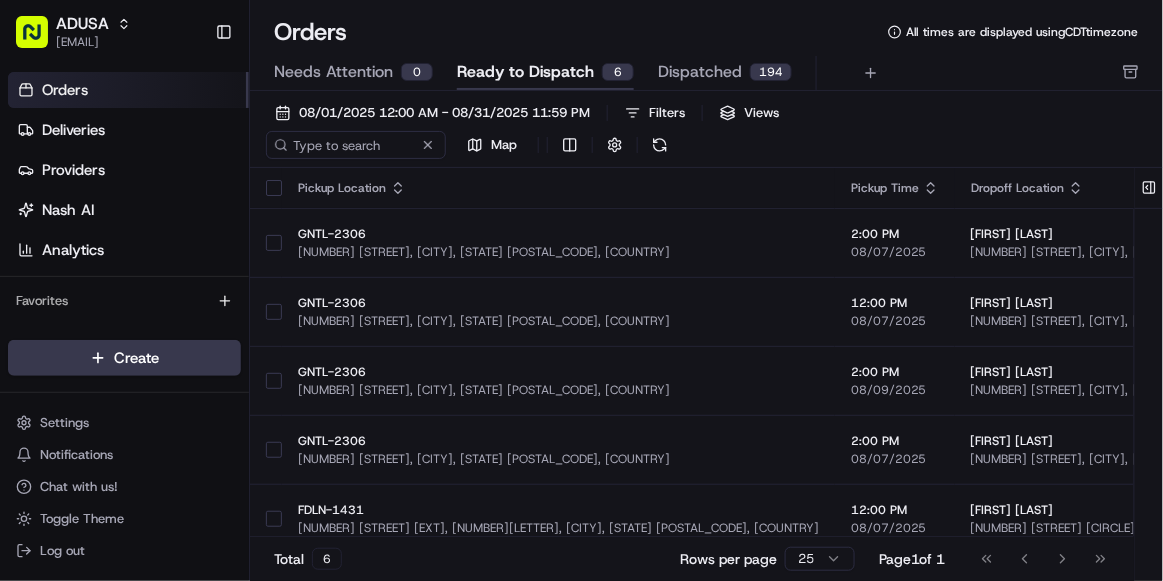 click on "Needs Attention" at bounding box center [333, 72] 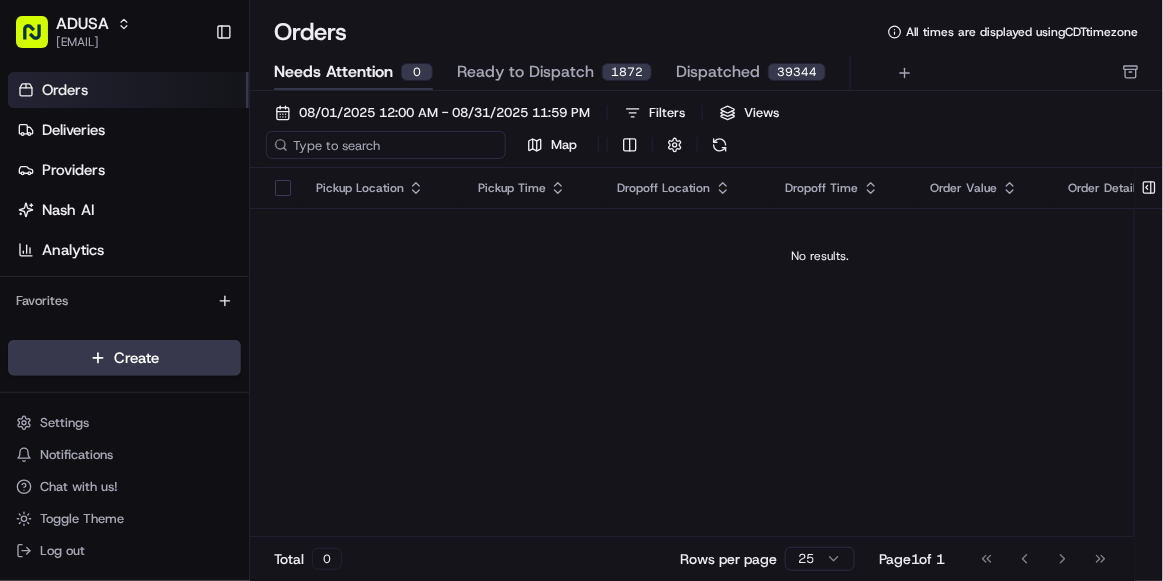 click at bounding box center (386, 145) 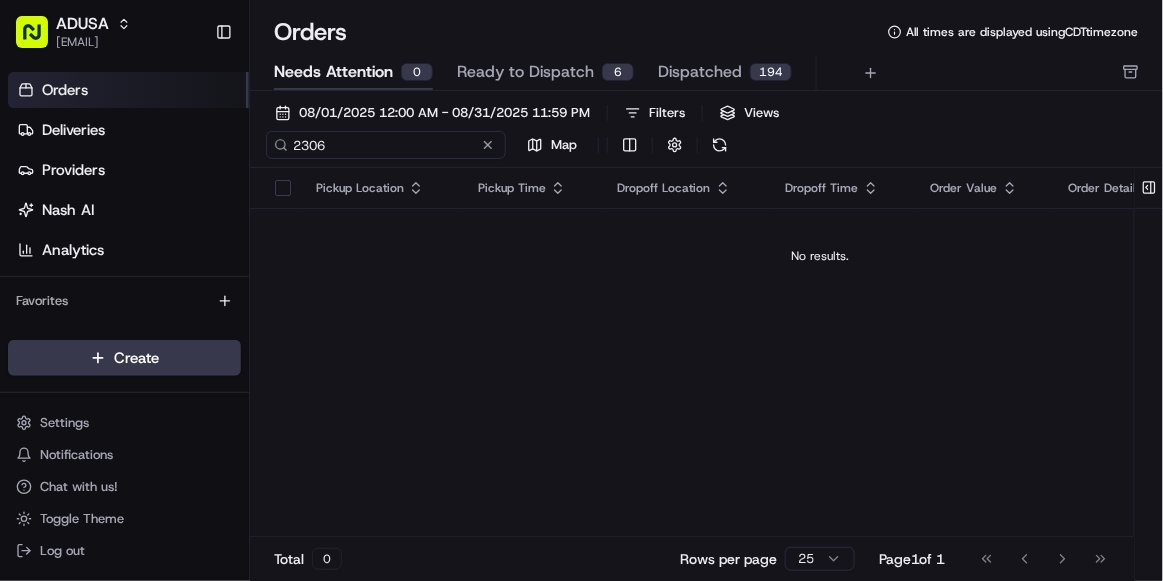 type on "2306" 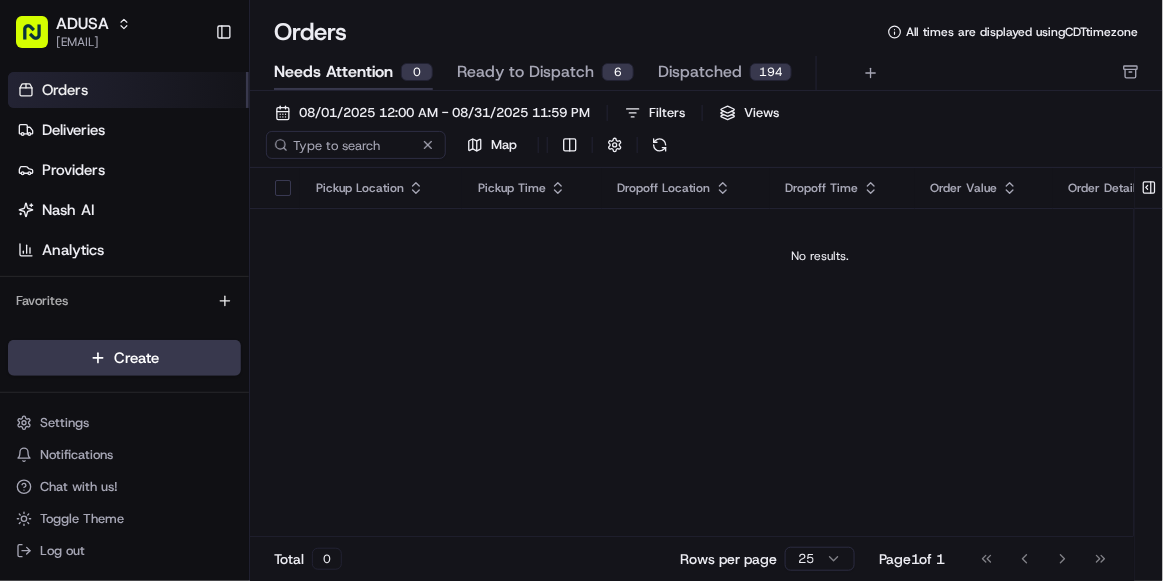 click on "Ready to Dispatch" at bounding box center (525, 72) 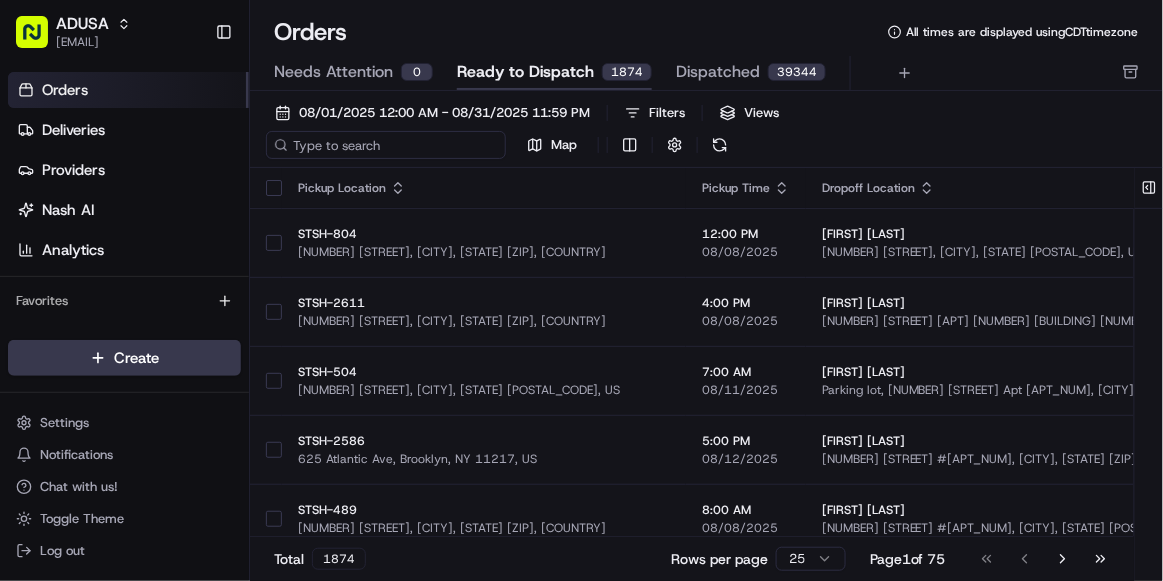 click at bounding box center (386, 145) 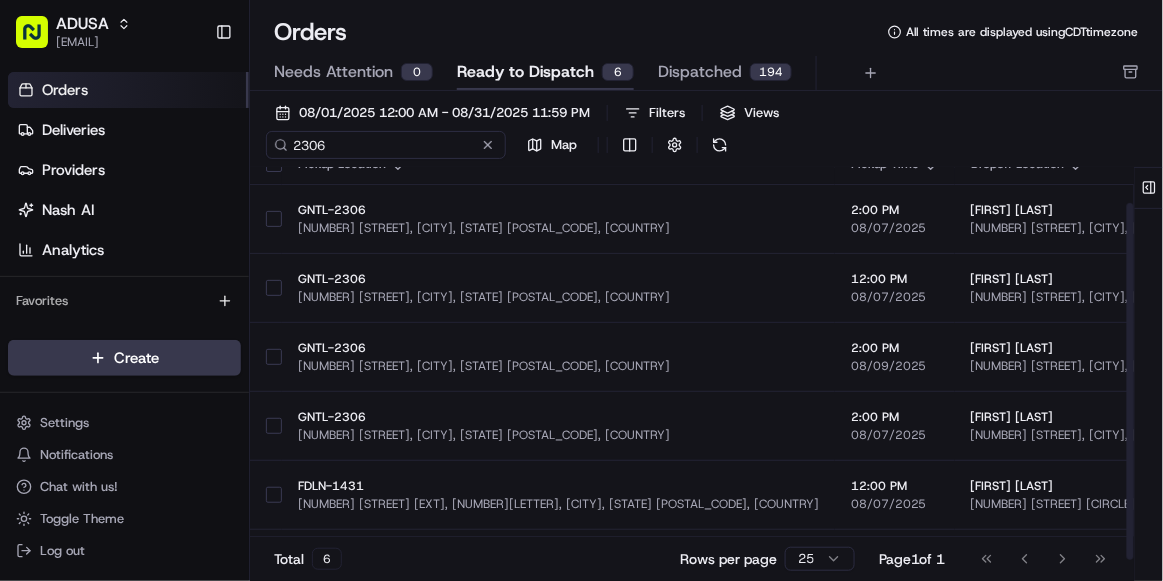 scroll, scrollTop: 49, scrollLeft: 0, axis: vertical 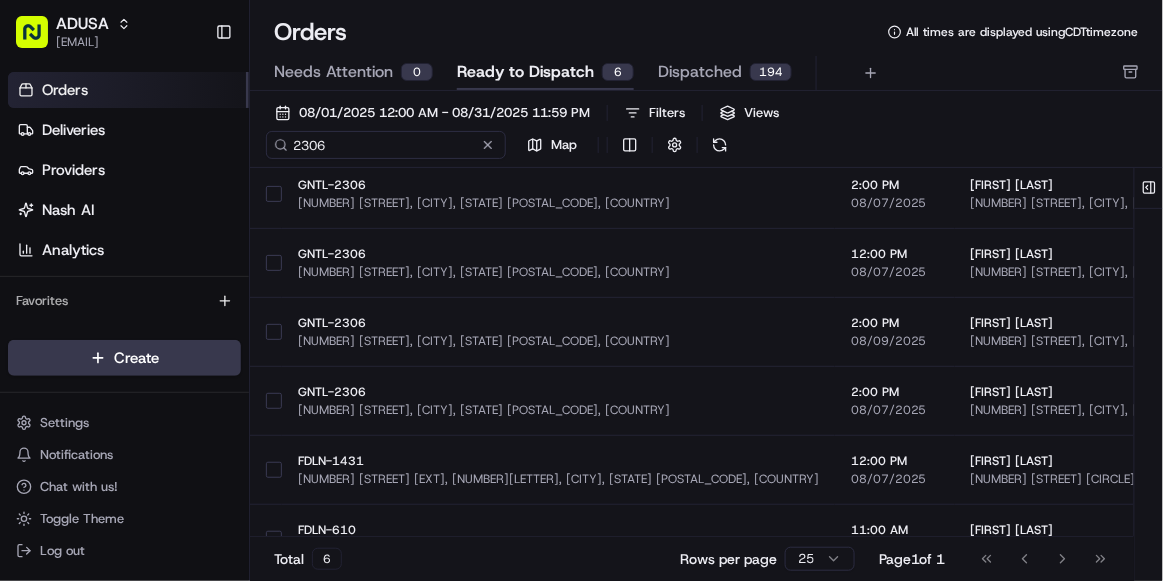 type on "2306" 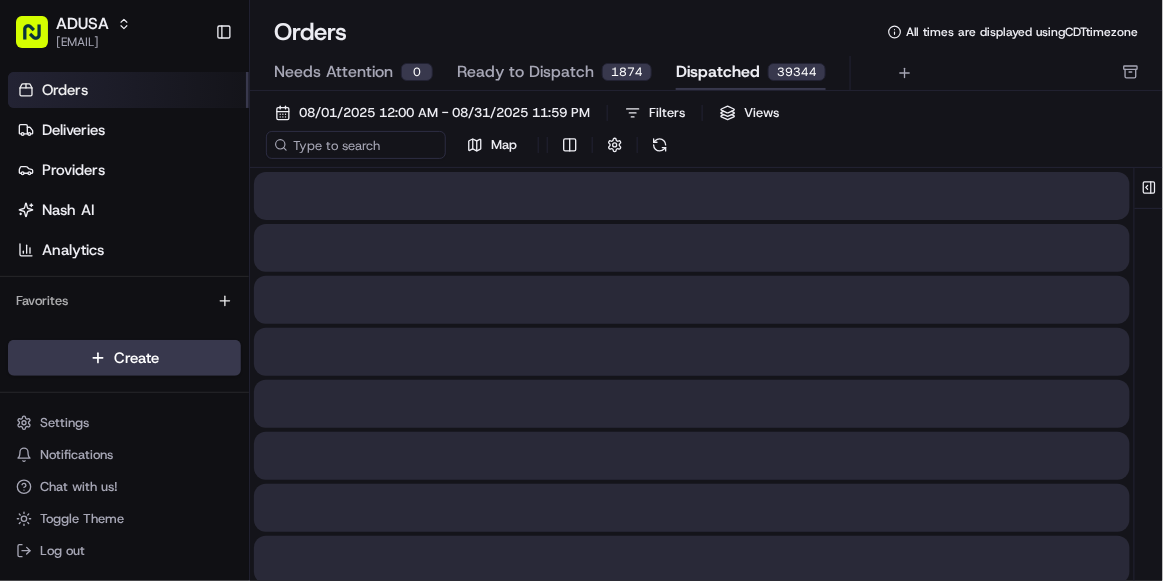 click on "Dispatched 39344" at bounding box center [751, 73] 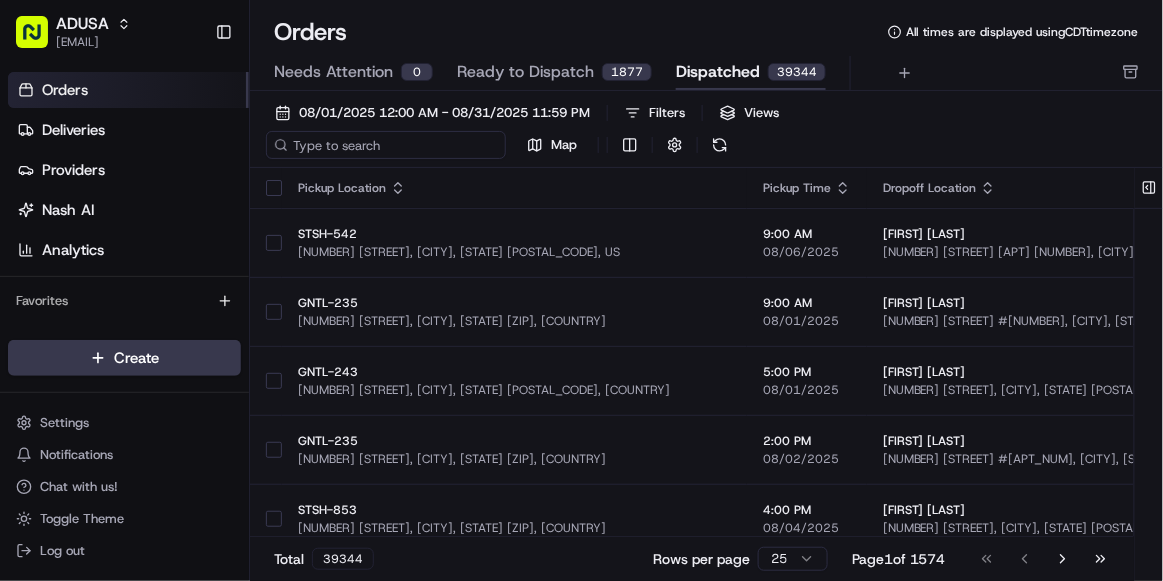 click at bounding box center (386, 145) 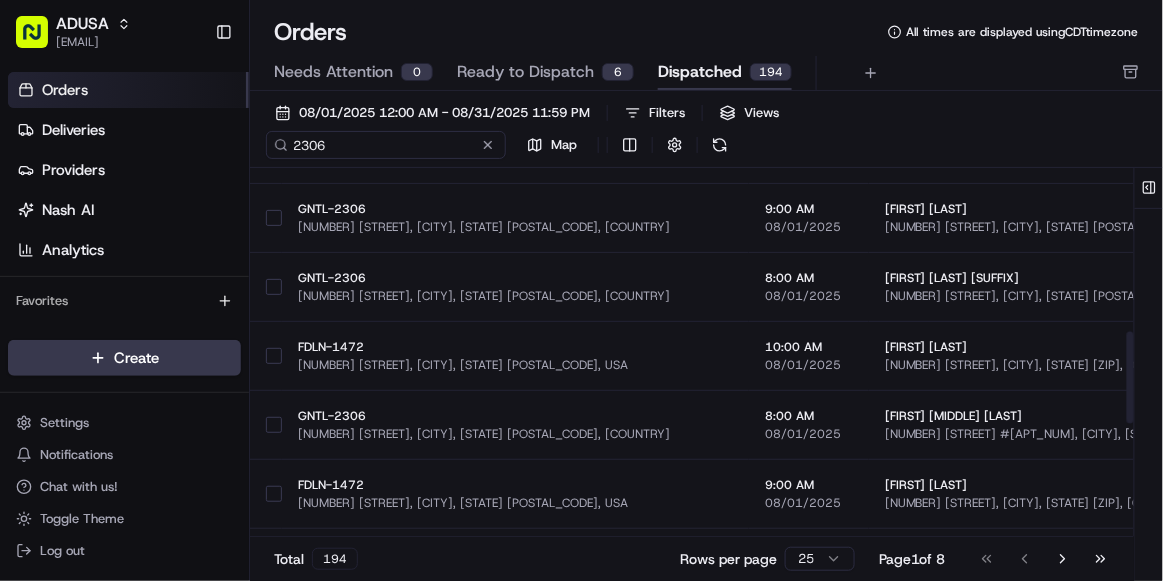 scroll, scrollTop: 719, scrollLeft: 0, axis: vertical 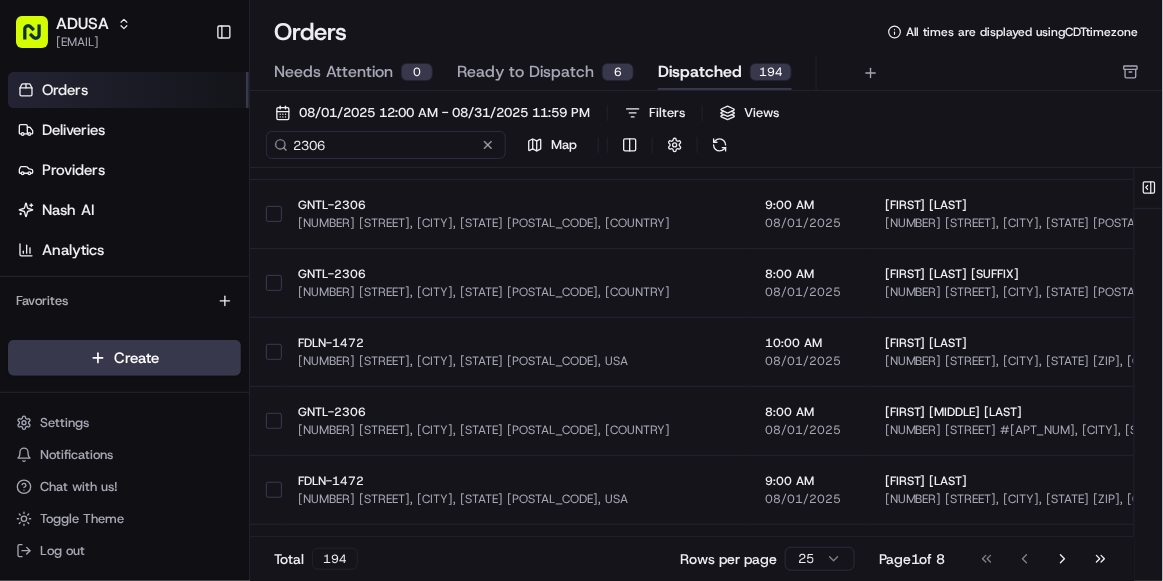 drag, startPoint x: 363, startPoint y: 136, endPoint x: 257, endPoint y: 156, distance: 107.87029 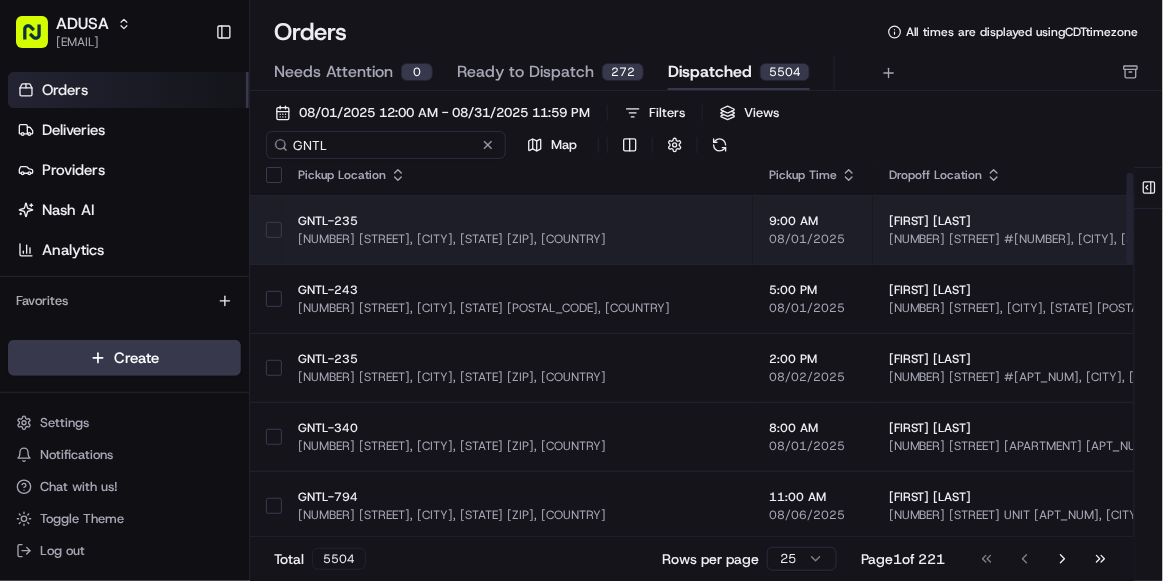 scroll, scrollTop: 21, scrollLeft: 0, axis: vertical 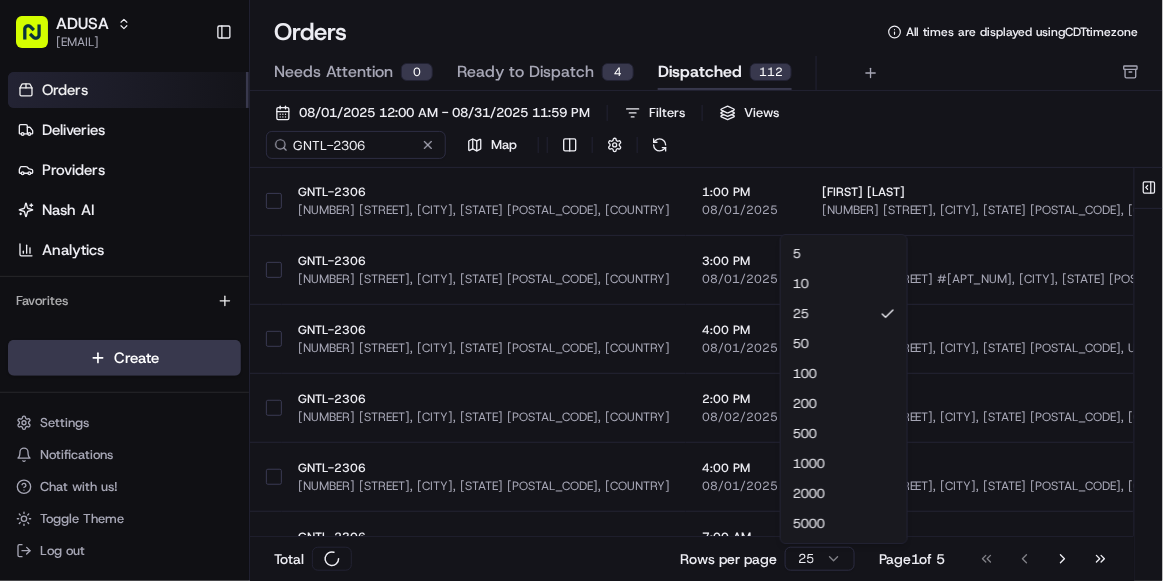 click on "ADUSA sierra.centeno@adusa.com Toggle Sidebar Orders Deliveries Providers Nash AI Analytics Favorites Main Menu Members & Organization Organization Users Roles Preferences Customization Tracking Orchestration Automations Dispatch Strategy Locations Pickup Locations Dropoff Locations Zones Shifts Delivery Windows Billing Billing Refund Requests Integrations Notification Triggers Webhooks API Keys Request Logs Create Settings Notifications Chat with us! Toggle Theme Log out Orders All times are displayed using  CDT  timezone Needs Attention 0 Ready to Dispatch 4 Dispatched 112 08/01/2025 12:00 AM - 08/31/2025 11:59 PM Filters Views GNTL-2306 Map Pickup Location Pickup Time Dropoff Location Dropoff Time Order Value Order Details Delivery Details Actions GNTL-2306 1020 W 41st St, Baltimore, MD 21211, US 11:00 AM 08/04/2025 Debbie Mason 3718 Roland Ave, Baltimore, MD 21211, USA 12:00 PM 08/04/2025 $132.92 Tip: $8.00 5   items 38 lb Description:  grocery bags View Job GNTL-2306 6:00 AM 08/01/2025 4" at bounding box center [581, 290] 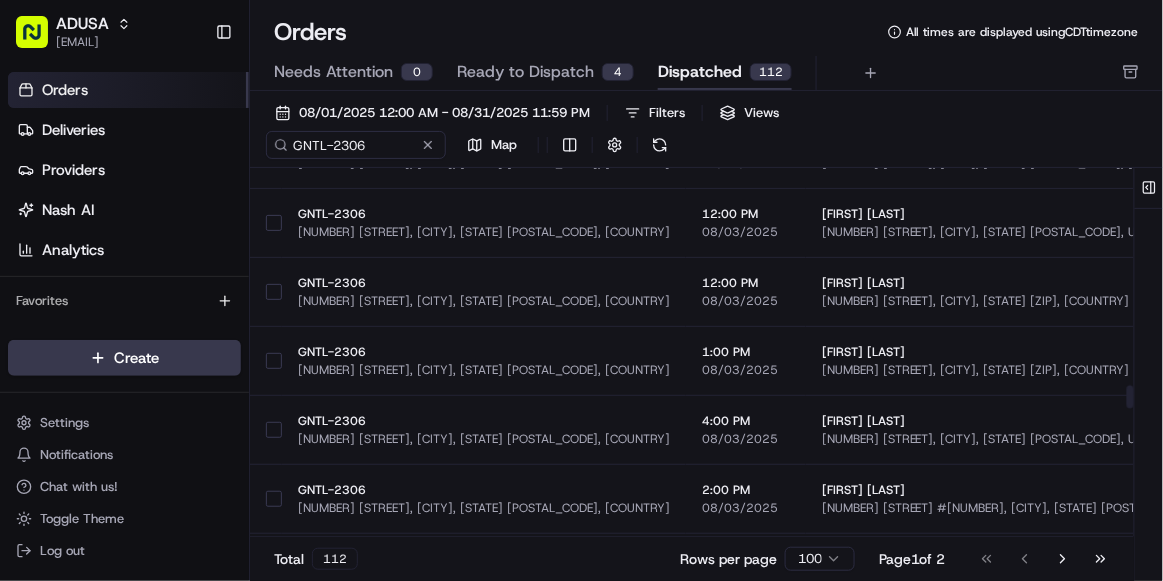 scroll, scrollTop: 3747, scrollLeft: 0, axis: vertical 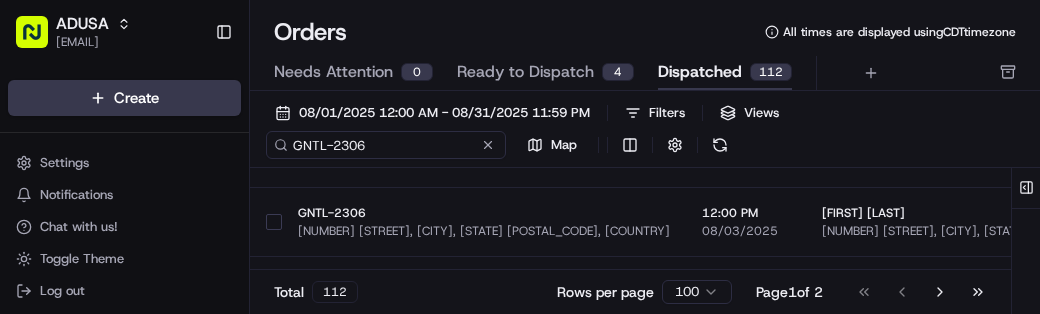 drag, startPoint x: 398, startPoint y: 145, endPoint x: 178, endPoint y: 138, distance: 220.11133 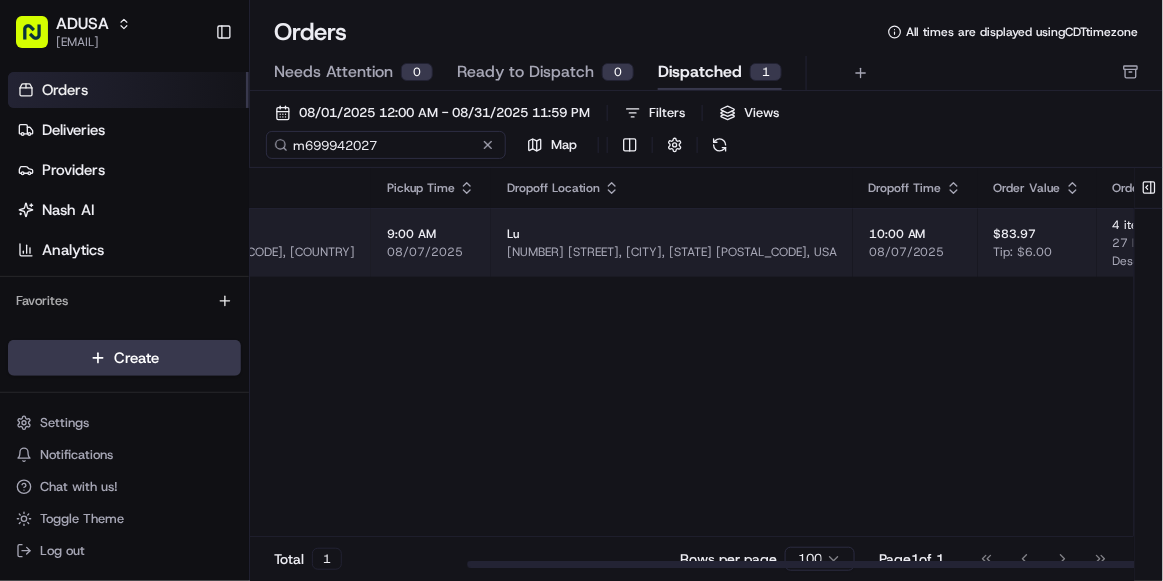 scroll, scrollTop: 0, scrollLeft: 404, axis: horizontal 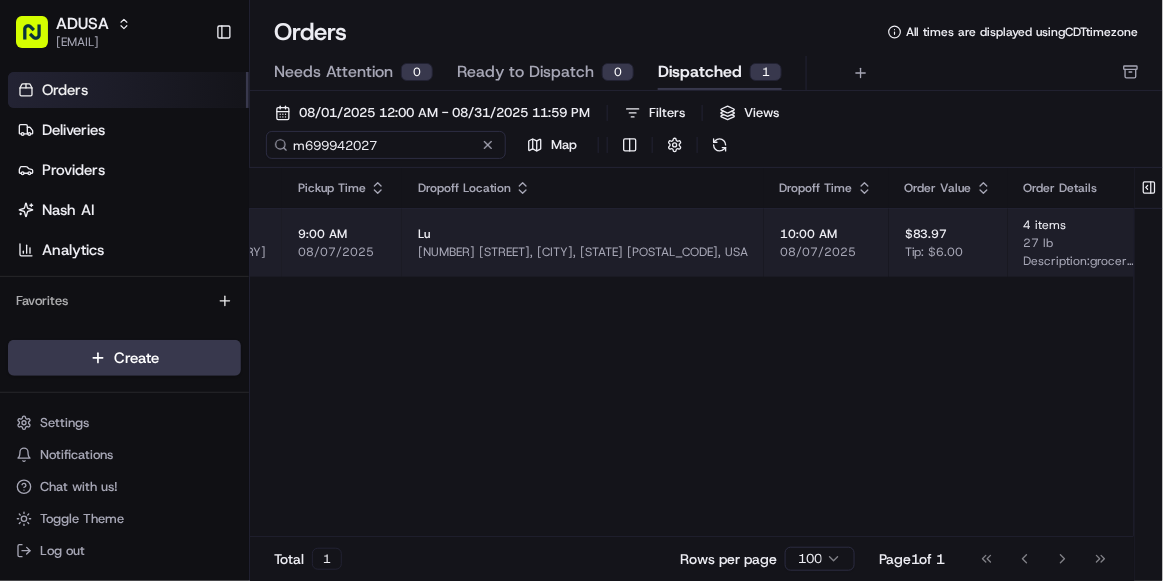 type on "m699942027" 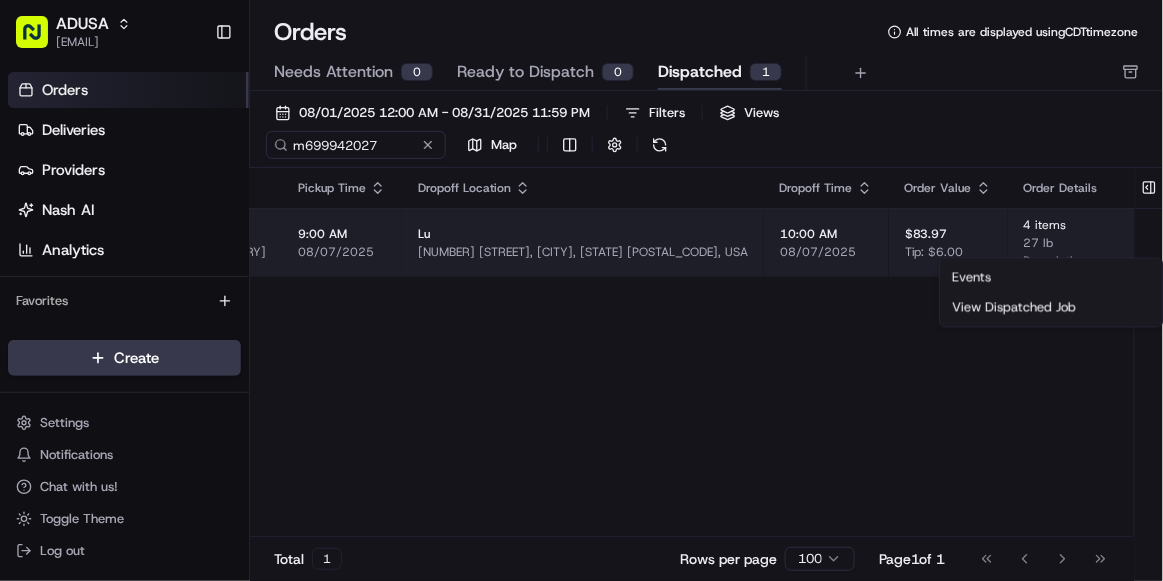 click on "ADUSA sierra.centeno@adusa.com Toggle Sidebar Orders Deliveries Providers Nash AI Analytics Favorites Main Menu Members & Organization Organization Users Roles Preferences Customization Tracking Orchestration Automations Dispatch Strategy Locations Pickup Locations Dropoff Locations Zones Shifts Delivery Windows Billing Billing Refund Requests Integrations Notification Triggers Webhooks API Keys Request Logs Create Settings Notifications Chat with us! Toggle Theme Log out Orders All times are displayed using  CDT  timezone Needs Attention 0 Ready to Dispatch 0 Dispatched 1 08/01/2025 12:00 AM - 08/31/2025 11:59 PM Filters Views m699942027 Map Pickup Location Pickup Time Dropoff Location Dropoff Time Order Value Order Details Delivery Details Actions GNTL-2306 1020 W 41st St, Baltimore, MD 21211, US 9:00 AM 08/07/2025 Lu  1901 N Bentalou St, Baltimore, MD 21216, USA 10:00 AM 08/07/2025 $83.97 Tip: $6.00 4   items 27 lb Description:  grocery bags View Job Total 1 Rows per page 100 Page  1  of" at bounding box center (581, 290) 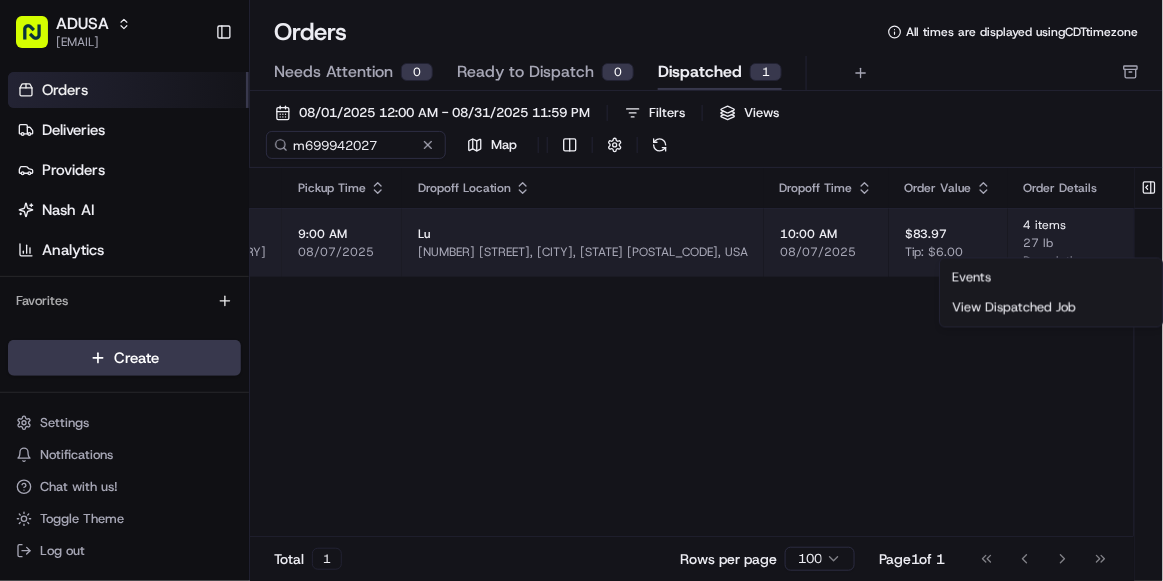 click on "ADUSA sierra.centeno@adusa.com Toggle Sidebar Orders Deliveries Providers Nash AI Analytics Favorites Main Menu Members & Organization Organization Users Roles Preferences Customization Tracking Orchestration Automations Dispatch Strategy Locations Pickup Locations Dropoff Locations Zones Shifts Delivery Windows Billing Billing Refund Requests Integrations Notification Triggers Webhooks API Keys Request Logs Create Settings Notifications Chat with us! Toggle Theme Log out Orders All times are displayed using  CDT  timezone Needs Attention 0 Ready to Dispatch 0 Dispatched 1 08/01/2025 12:00 AM - 08/31/2025 11:59 PM Filters Views m699942027 Map Pickup Location Pickup Time Dropoff Location Dropoff Time Order Value Order Details Delivery Details Actions GNTL-2306 1020 W 41st St, Baltimore, MD 21211, US 9:00 AM 08/07/2025 Lu  1901 N Bentalou St, Baltimore, MD 21216, USA 10:00 AM 08/07/2025 $83.97 Tip: $6.00 4   items 27 lb Description:  grocery bags View Job Total 1 Rows per page 100 Page  1  of" at bounding box center (581, 290) 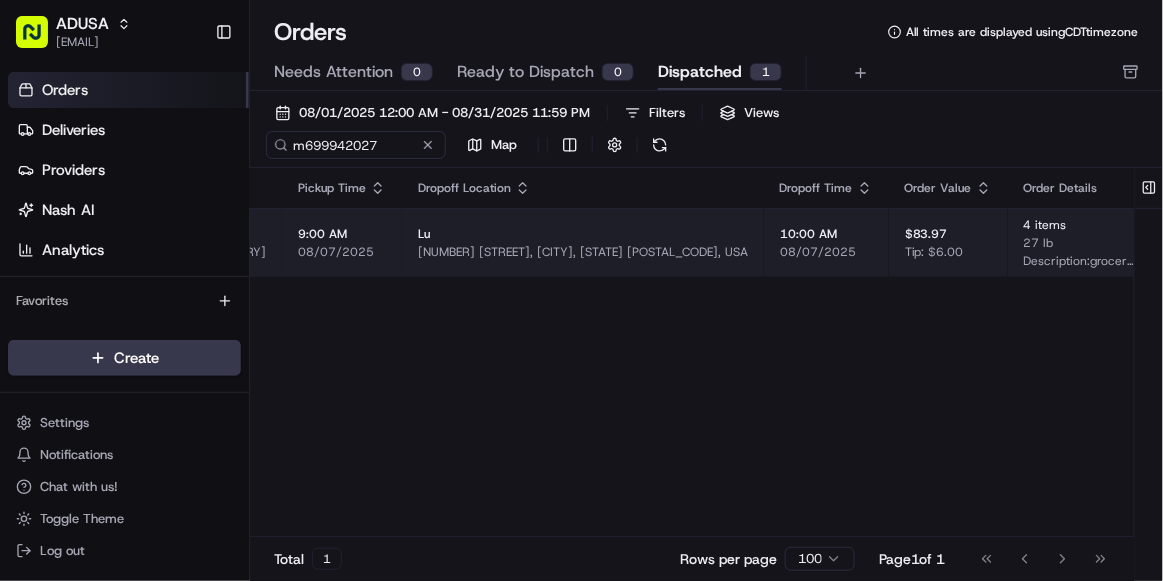 click on "Lu" at bounding box center (583, 234) 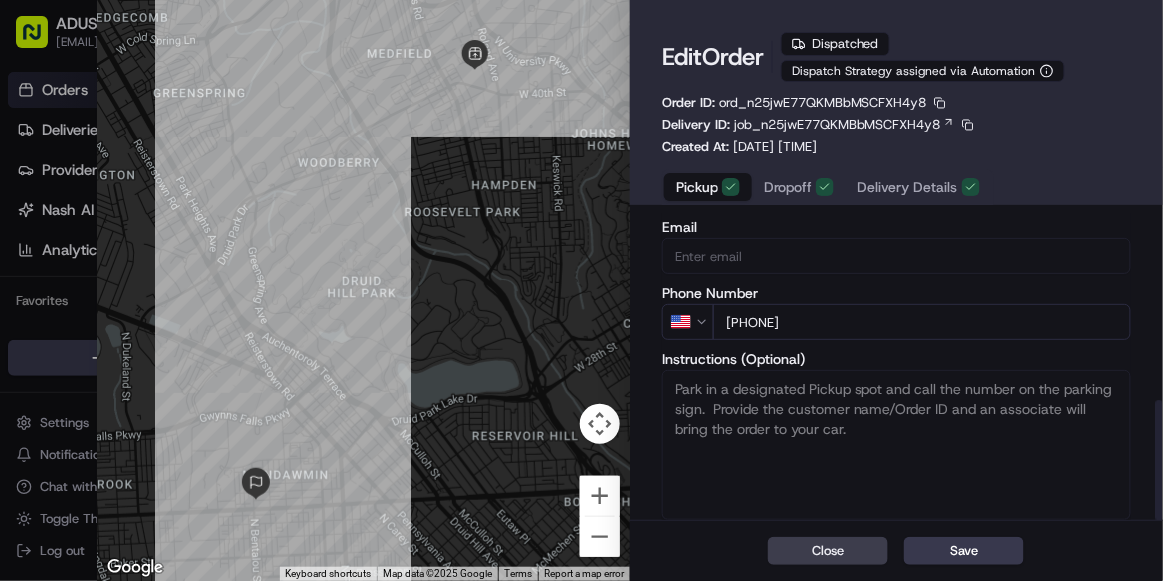 scroll, scrollTop: 478, scrollLeft: 0, axis: vertical 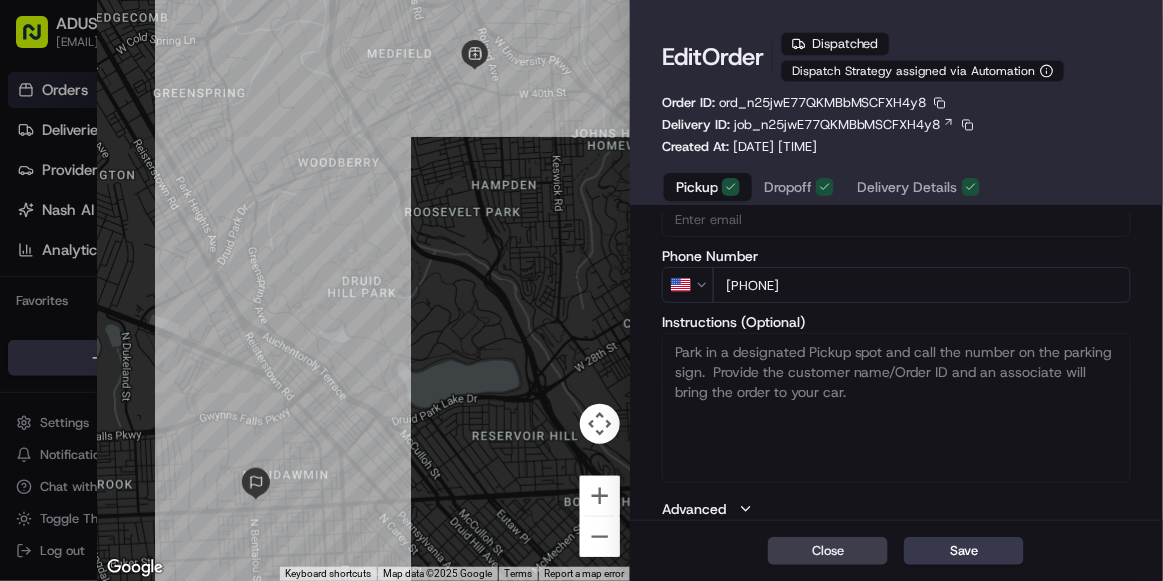 click on "Advanced" at bounding box center [896, 509] 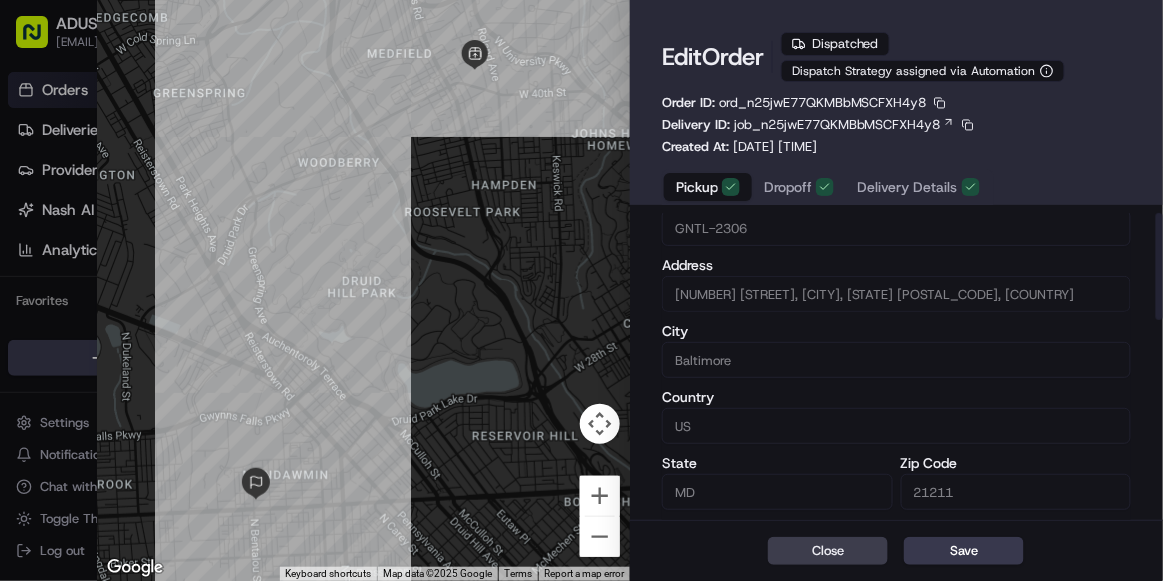 scroll, scrollTop: 0, scrollLeft: 0, axis: both 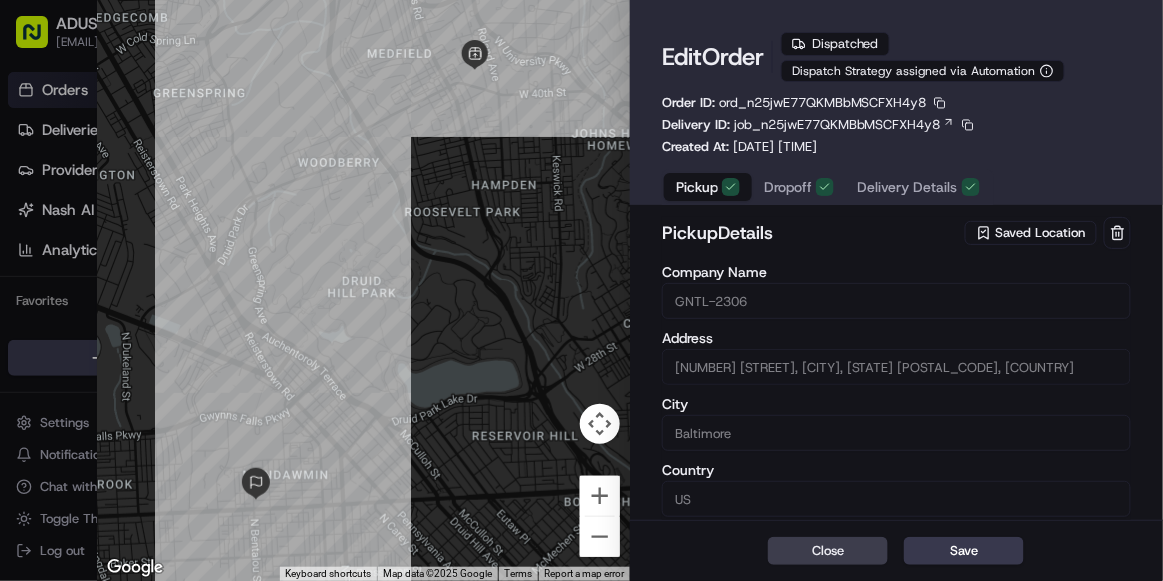 click on "Dropoff" at bounding box center [788, 187] 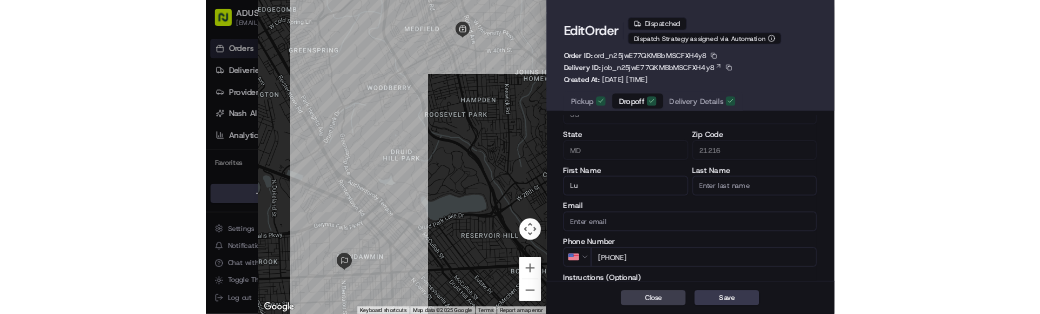 scroll, scrollTop: 475, scrollLeft: 0, axis: vertical 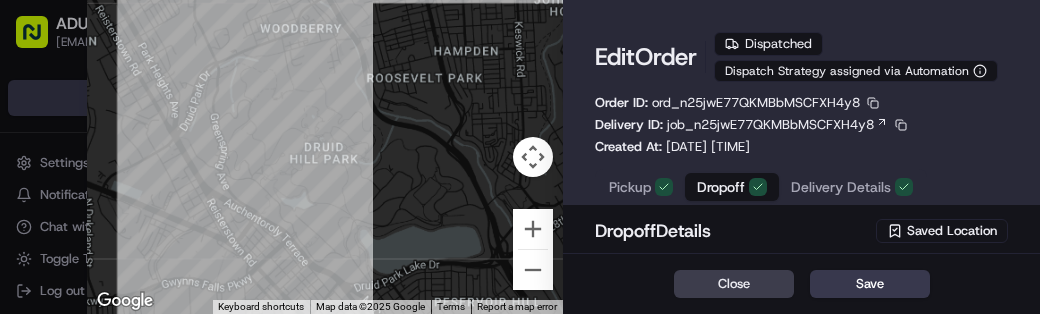 click on "Edit  Order Dispatched Dispatch Strategy assigned via Automation Order ID:   ord_n25jwE77QKMBbMSCFXH4y8 Delivery ID:   job_n25jwE77QKMBbMSCFXH4y8 Created At:   08/07/2025 06:45" at bounding box center (801, 94) 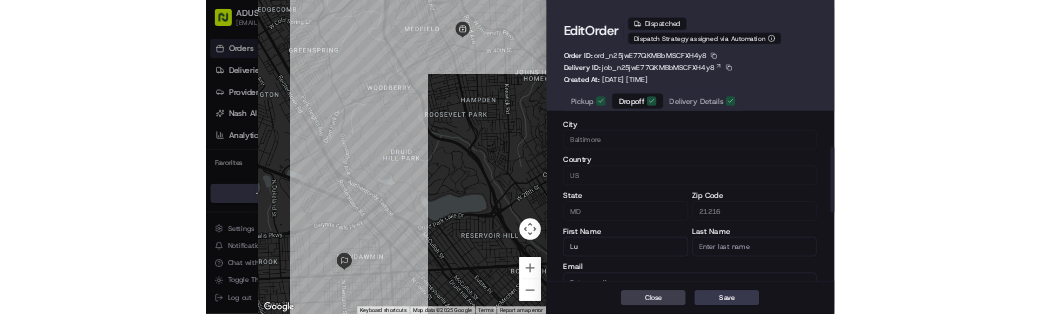 scroll, scrollTop: 176, scrollLeft: 0, axis: vertical 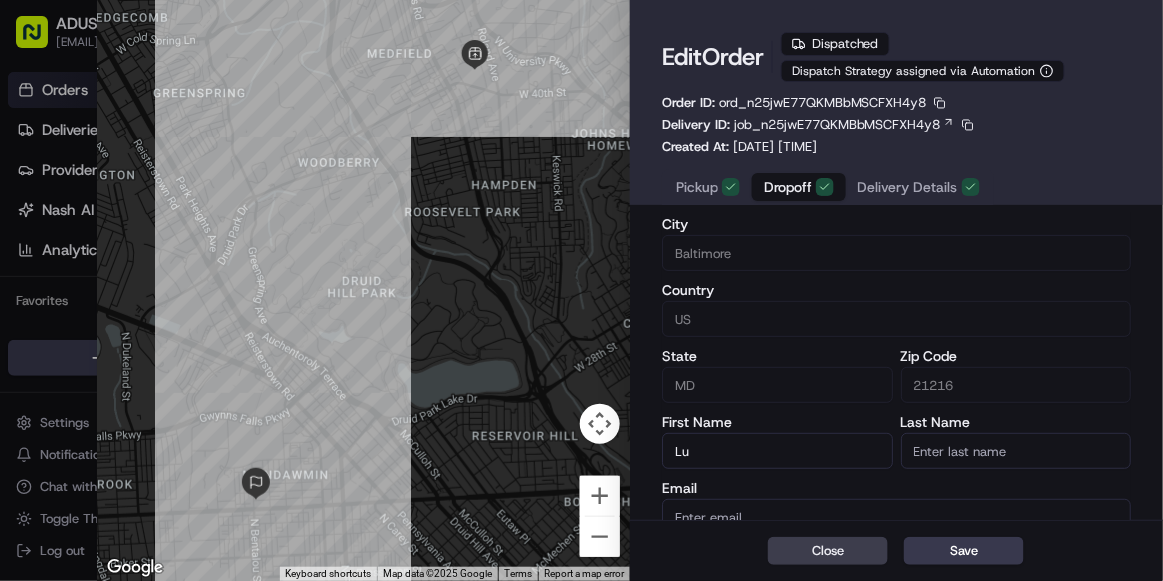 click on "Lu" at bounding box center [777, 451] 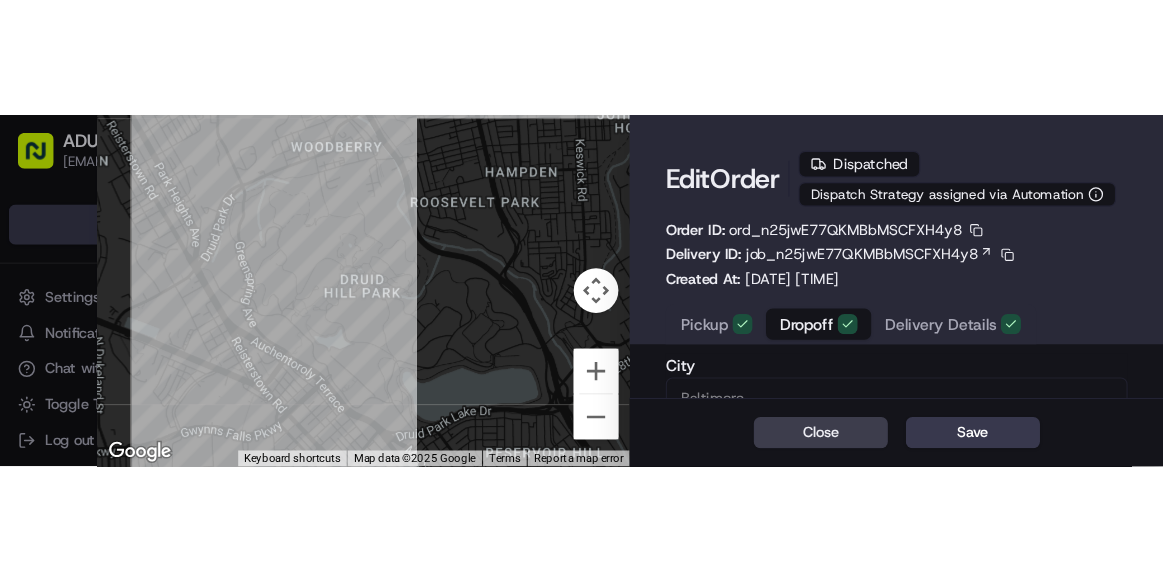 scroll, scrollTop: 0, scrollLeft: 0, axis: both 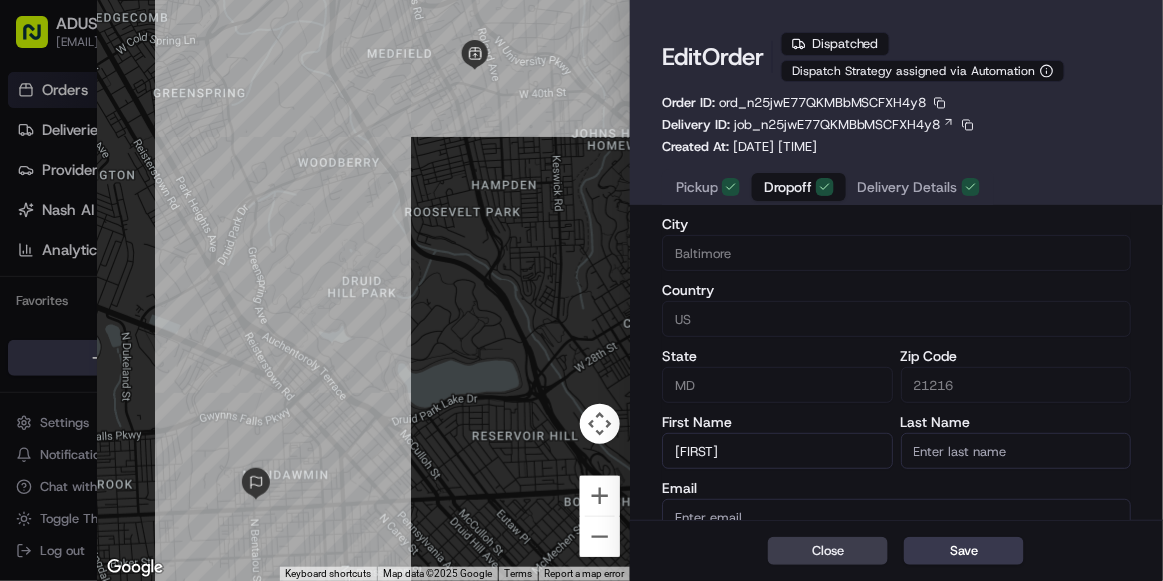 type on "Lucian" 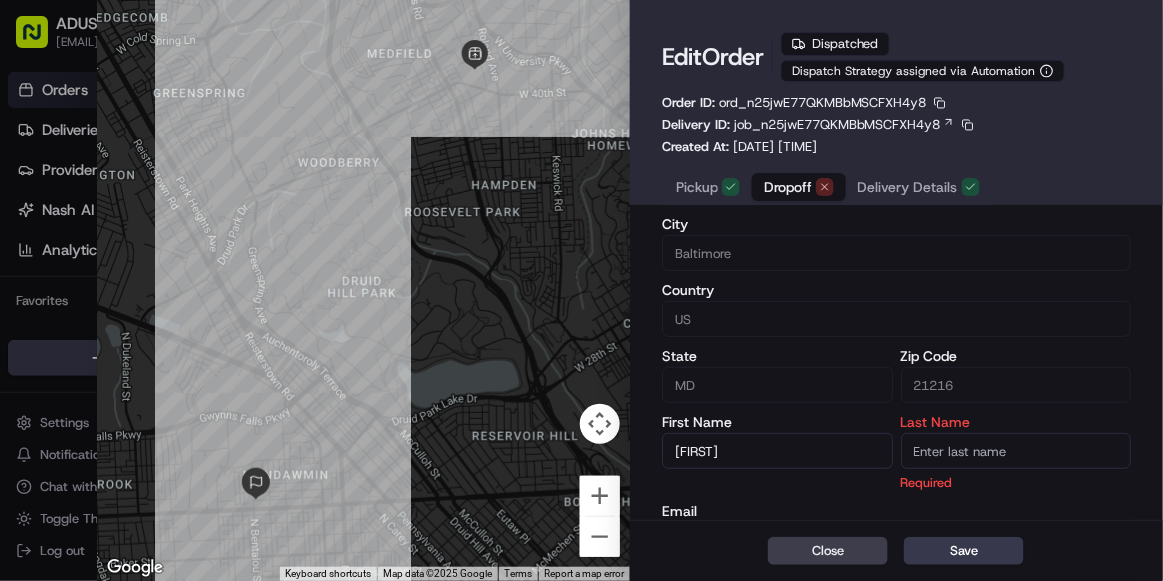 click on "Last Name" at bounding box center [1016, 451] 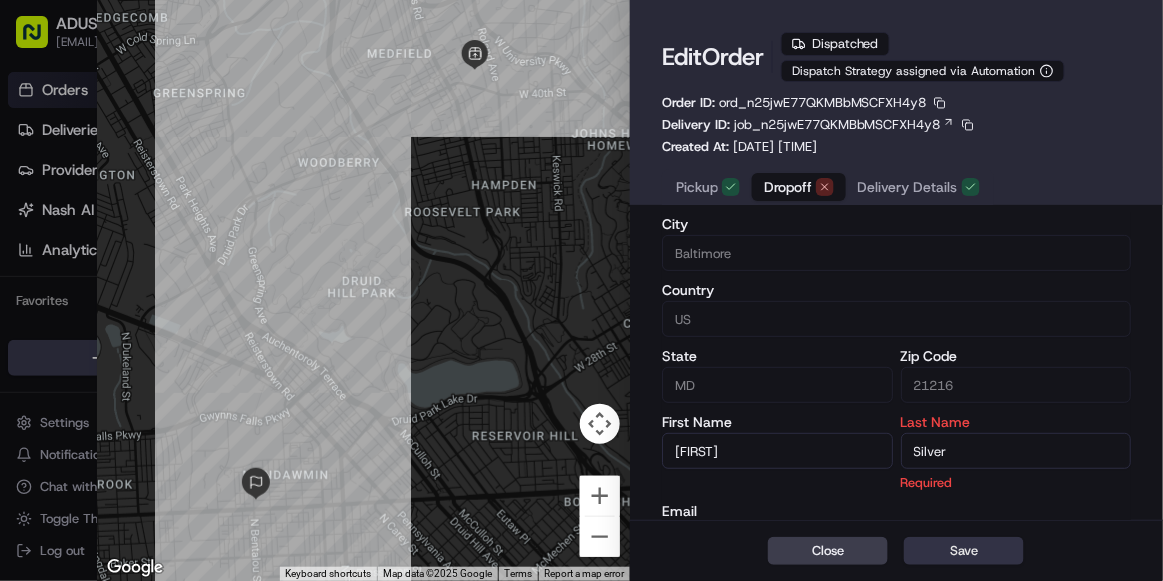 type on "Silver" 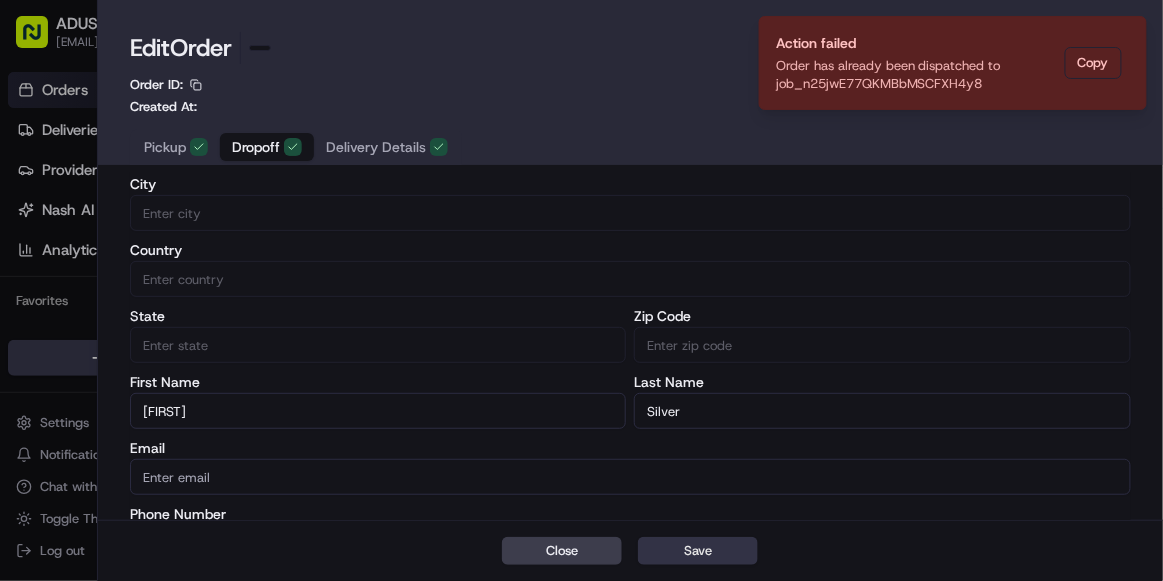 type 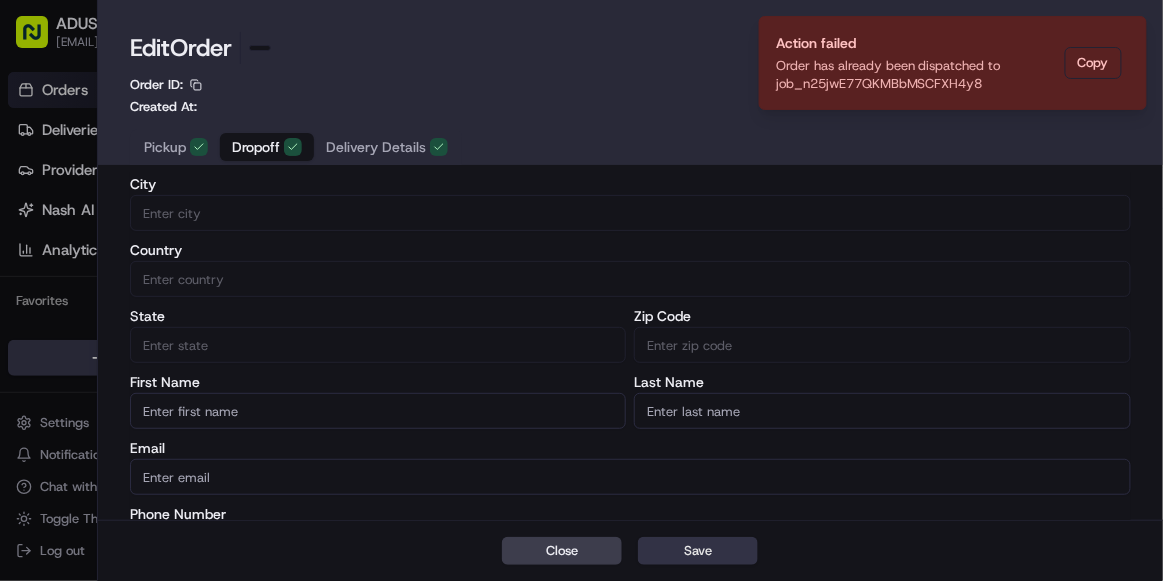 type 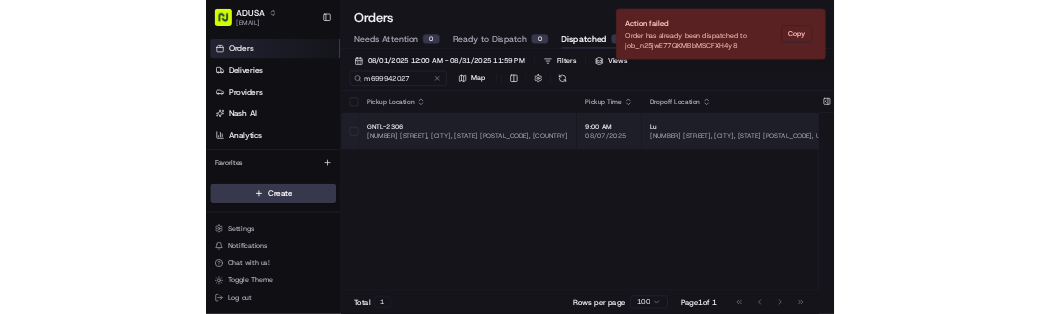 scroll, scrollTop: 0, scrollLeft: 404, axis: horizontal 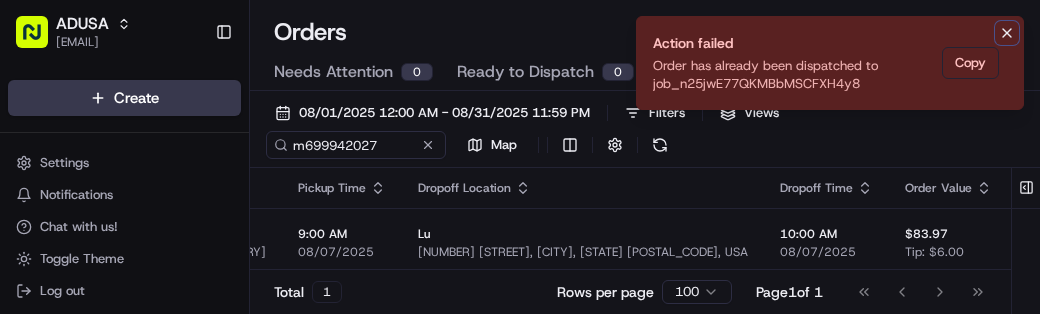 click 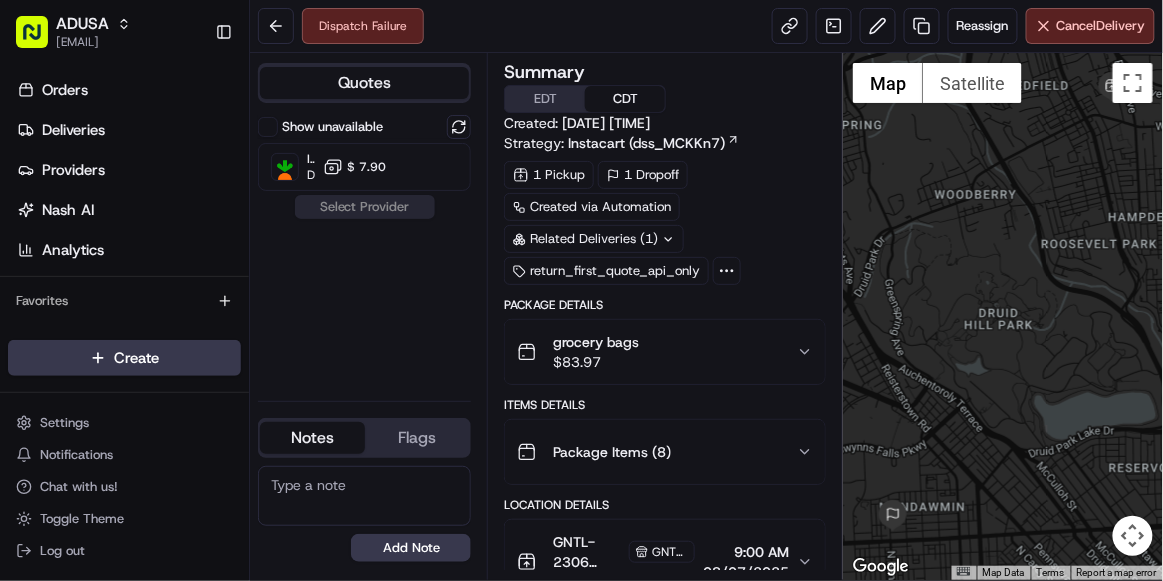 scroll, scrollTop: 0, scrollLeft: 0, axis: both 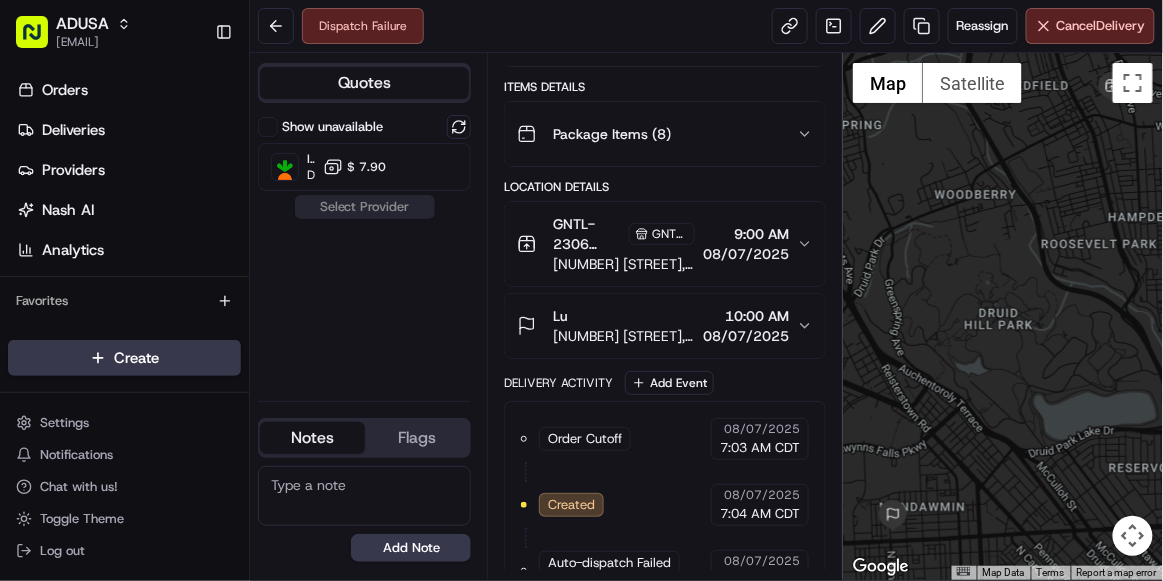 click on "[NAME] [NUMBER] [STREET], [CITY], [STATE] [POSTAL_CODE], US [TIME] [DATE]" at bounding box center (665, 326) 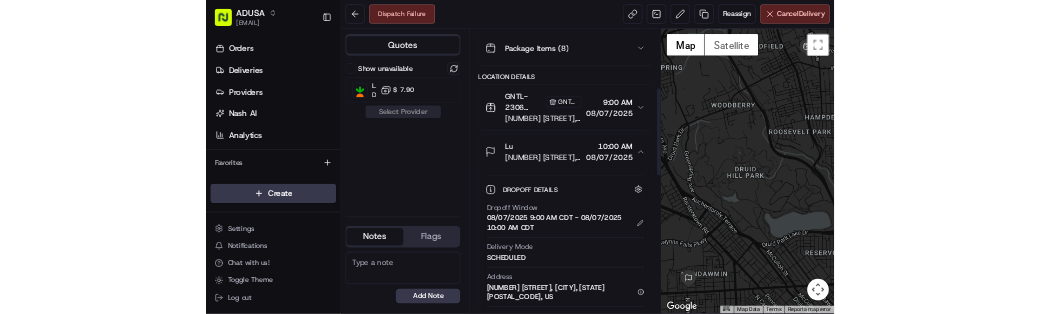 scroll, scrollTop: 330, scrollLeft: 0, axis: vertical 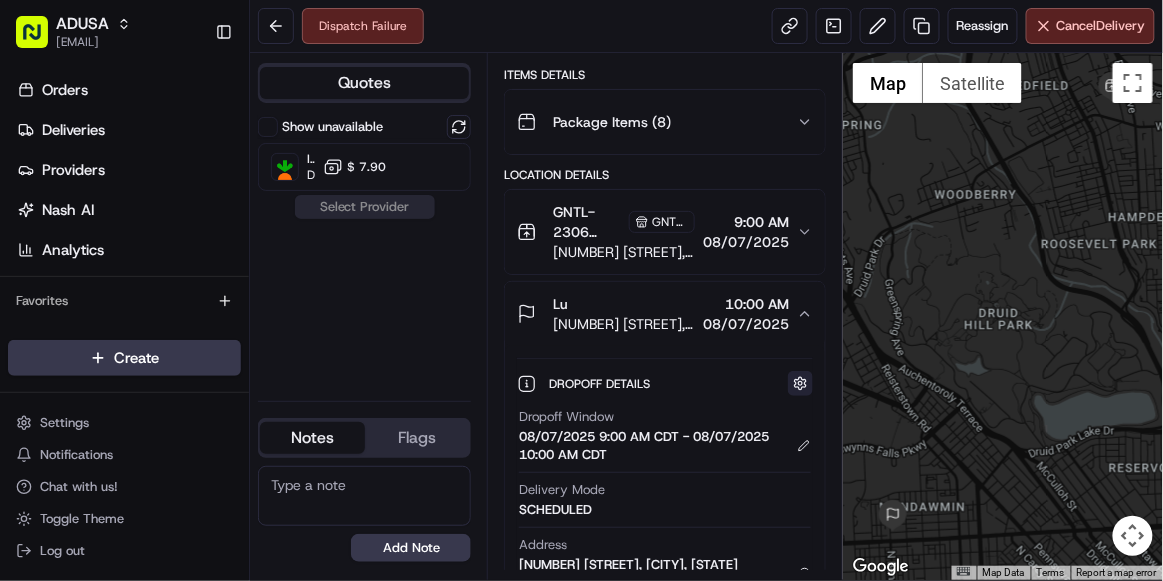 click at bounding box center (800, 383) 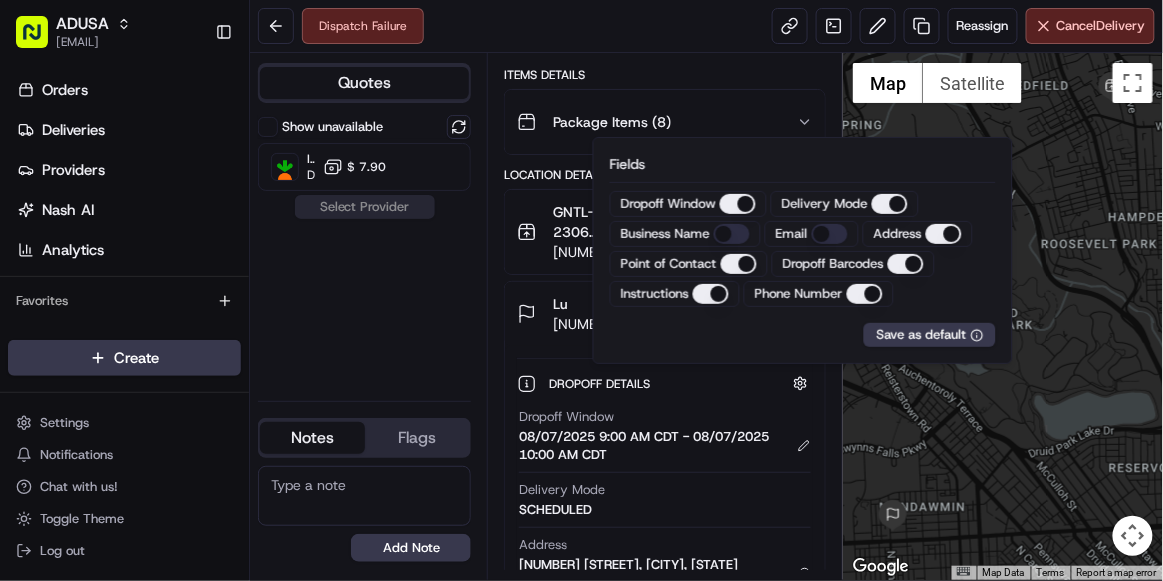 click on "Summary EDT CDT Created:   [DATE] [TIME] Strategy:   Instacart (dss_MCKKn7) 1   Pickup 1   Dropoff Created via Automation Related Deliveries   (1) return_first_quote_api_only Package Details grocery bags $ 83.97 Items Details Package Items ( 8 ) Location Details GNTL-2306 Store Facilitator GNTL-2306 [NUMBER] [STREET], [CITY], [STATE] [POSTAL_CODE], US [TIME] [DATE]  [NAME] [NUMBER] [STREET], [CITY], [STATE] [POSTAL_CODE], US [TIME] Dropoff Details Hidden ( 2 ) Dropoff Window [DATE] [TIME] CDT - [DATE] [TIME] CDT Delivery Mode SCHEDULED Address [NUMBER] [STREET], [CITY], [STATE] [POSTAL_CODE], US Point of Contact [NAME] Dropoff Barcodes TQA911773, TQB911880, TQB912052, TQD912062, TQI912009, TQM912042, TQQ911950, TQS911883 Instructions N/A Phone Number +1 [PHONE] Delivery Activity Add Event Order Cutoff Giant Food [DATE] [TIME] CDT Created [DATE] [TIME] CDT Auto-dispatch Failed [DATE] [TIME] CDT Dispatch Failure [DATE] [TIME] CDT Order Pick Start Giant Food [DATE] [TIME] CDT Giant Food" at bounding box center (665, 316) 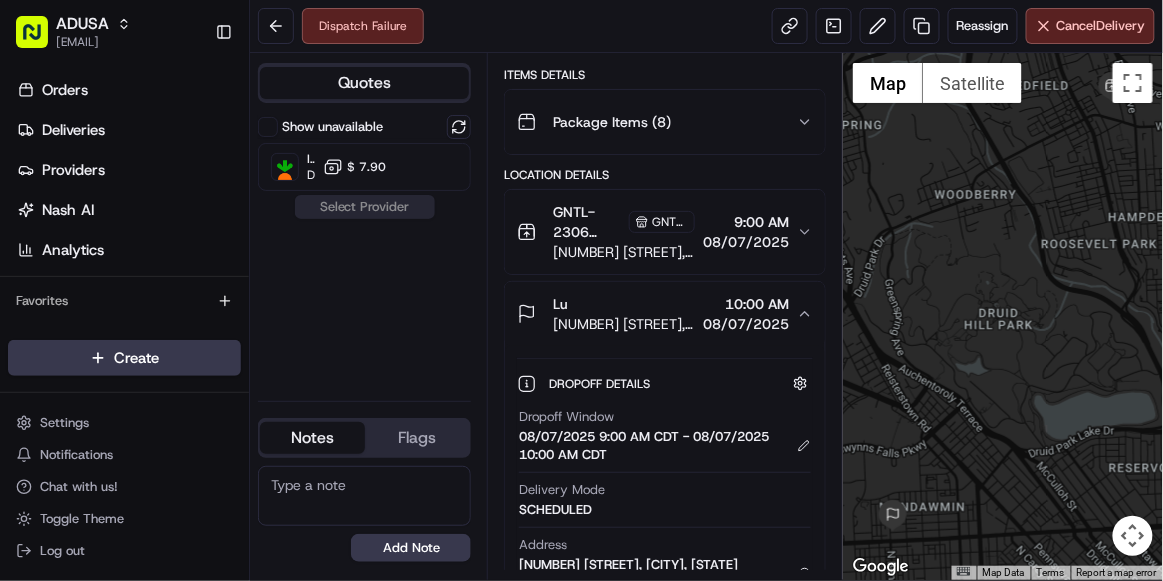 scroll, scrollTop: 0, scrollLeft: 0, axis: both 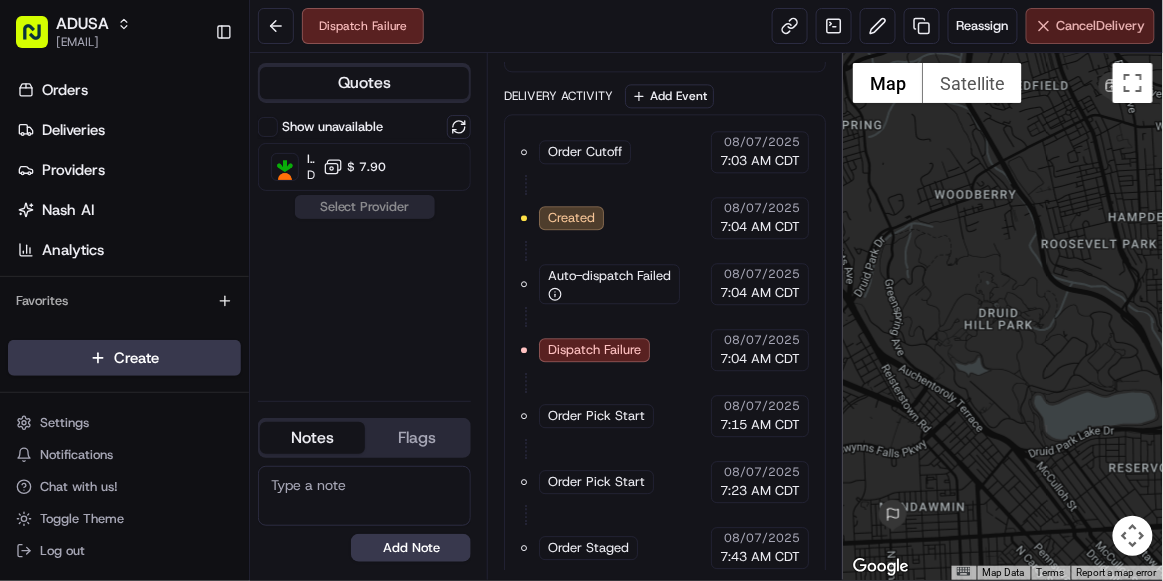 click on "Cancel  Delivery" at bounding box center (1090, 26) 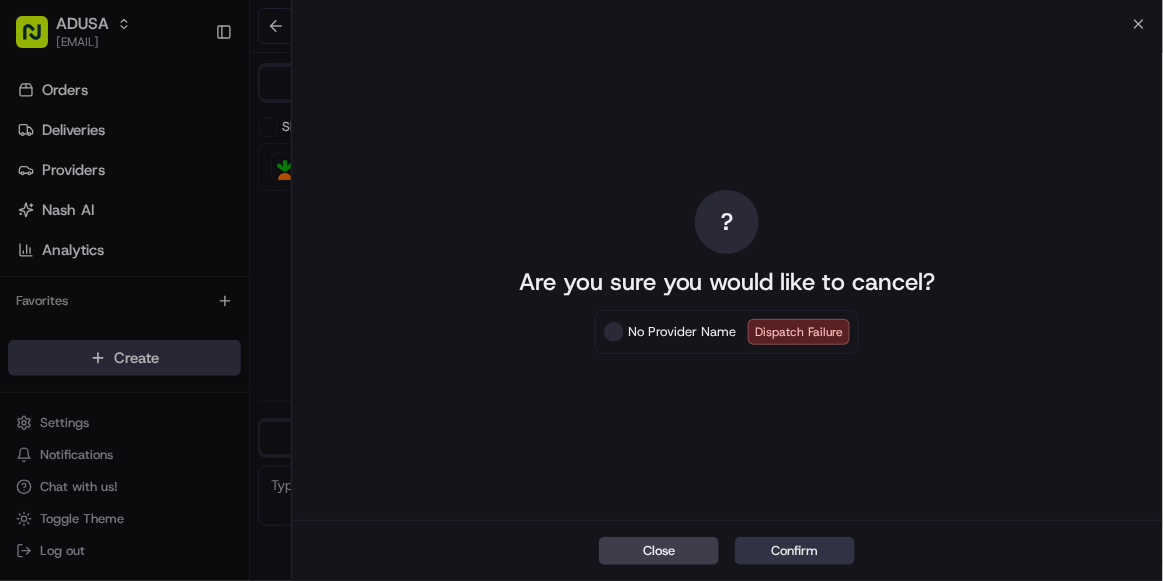 click on "Confirm" at bounding box center [795, 551] 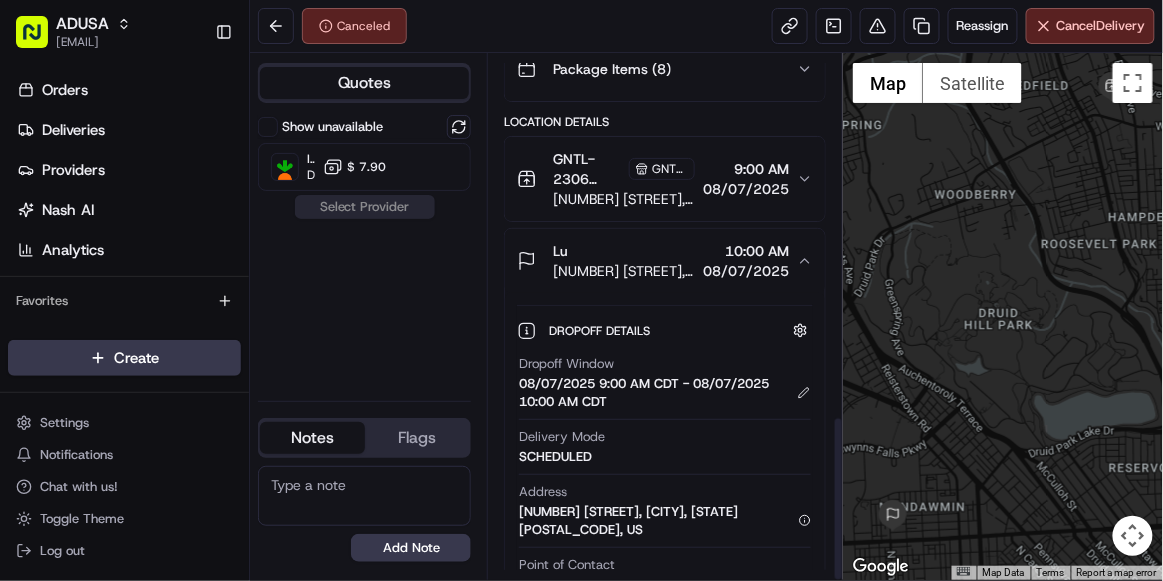 scroll, scrollTop: 1147, scrollLeft: 0, axis: vertical 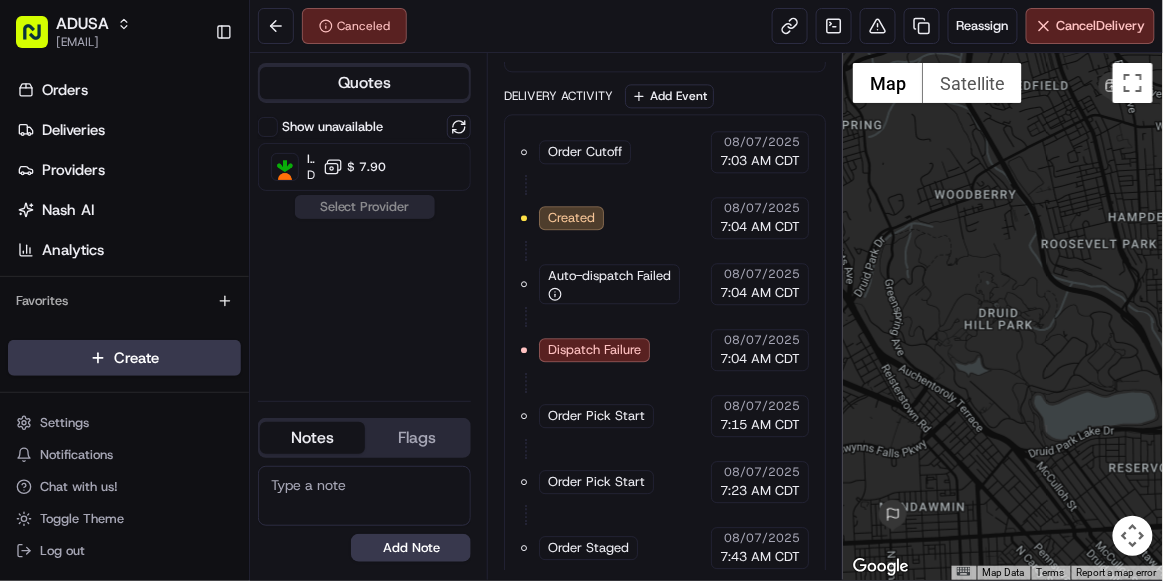 click at bounding box center (364, 496) 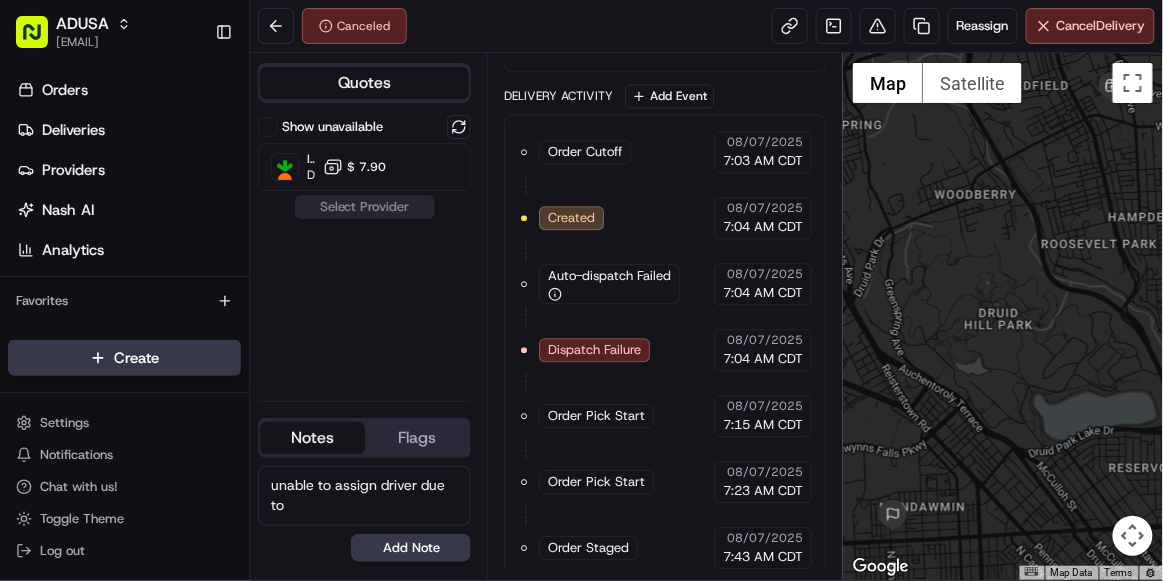 scroll, scrollTop: 0, scrollLeft: 0, axis: both 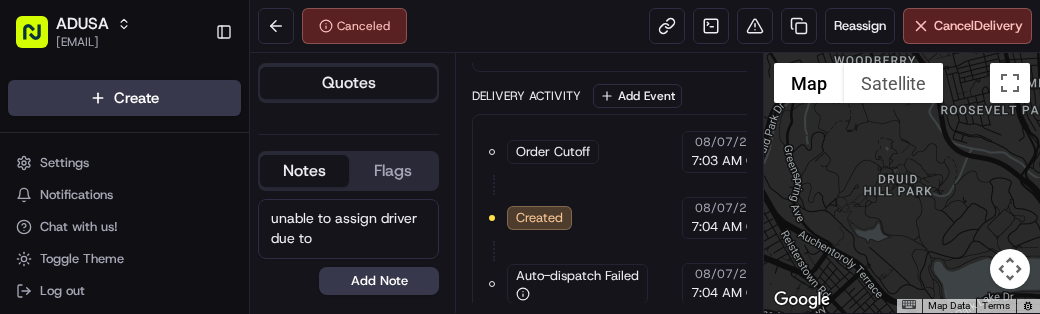 type on "unable to assign driver due to" 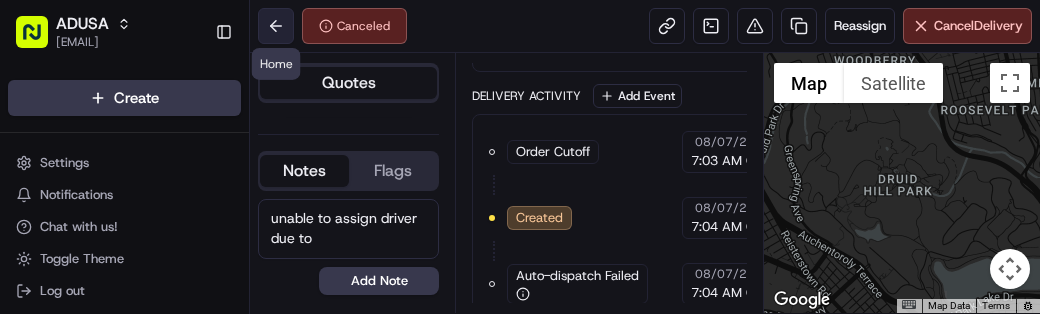 click at bounding box center [276, 26] 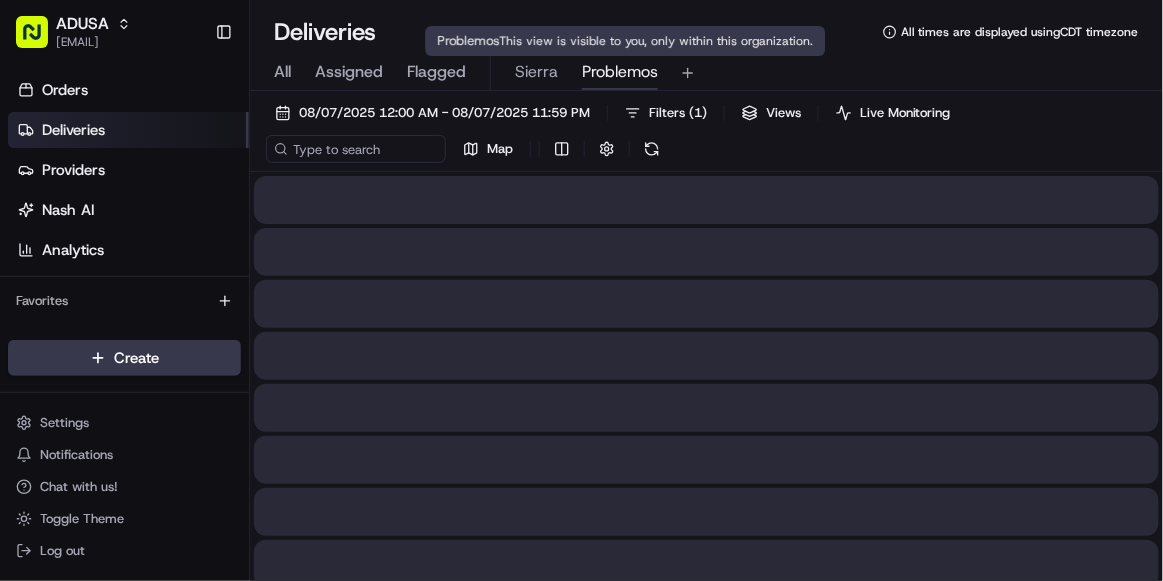 click on "Problemos" at bounding box center [620, 72] 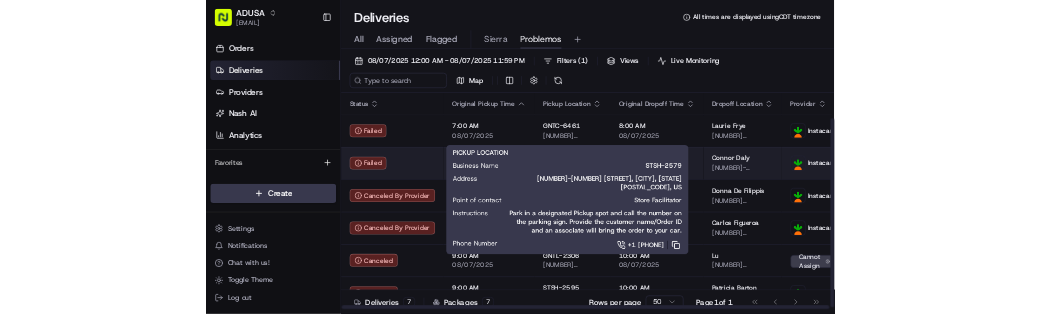 scroll, scrollTop: 58, scrollLeft: 0, axis: vertical 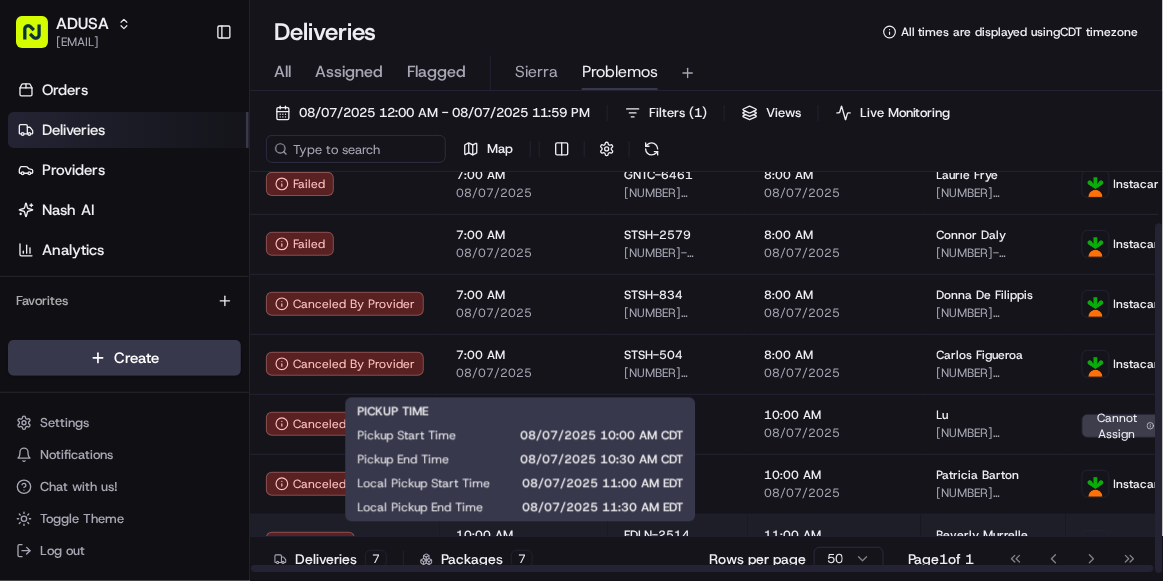 click on "10:00 AM" at bounding box center (524, 535) 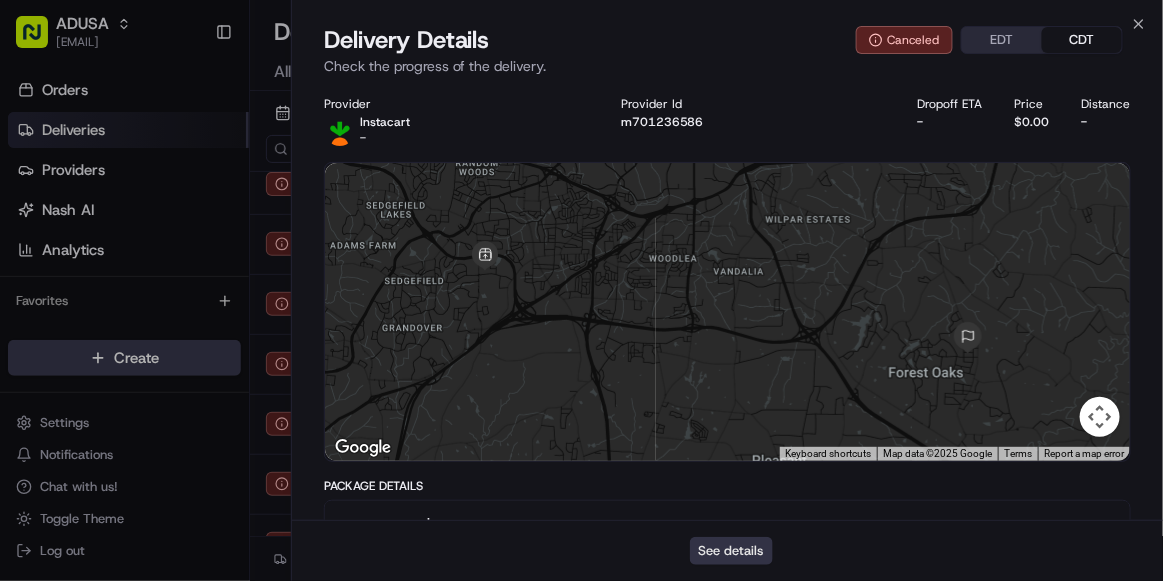 click on "See details" at bounding box center [731, 551] 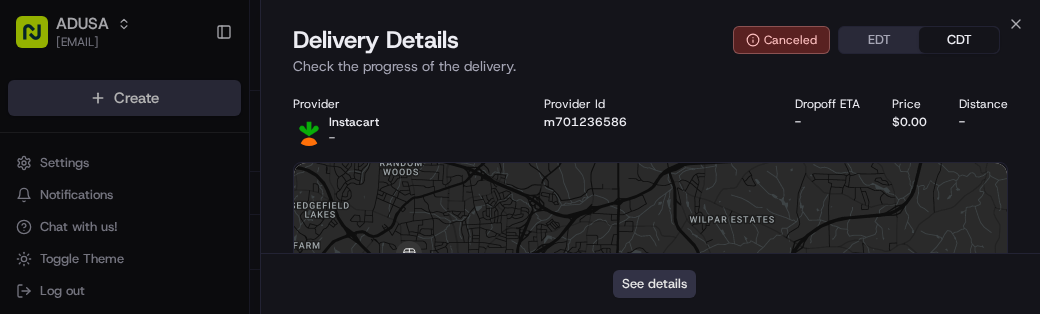 scroll, scrollTop: 0, scrollLeft: 0, axis: both 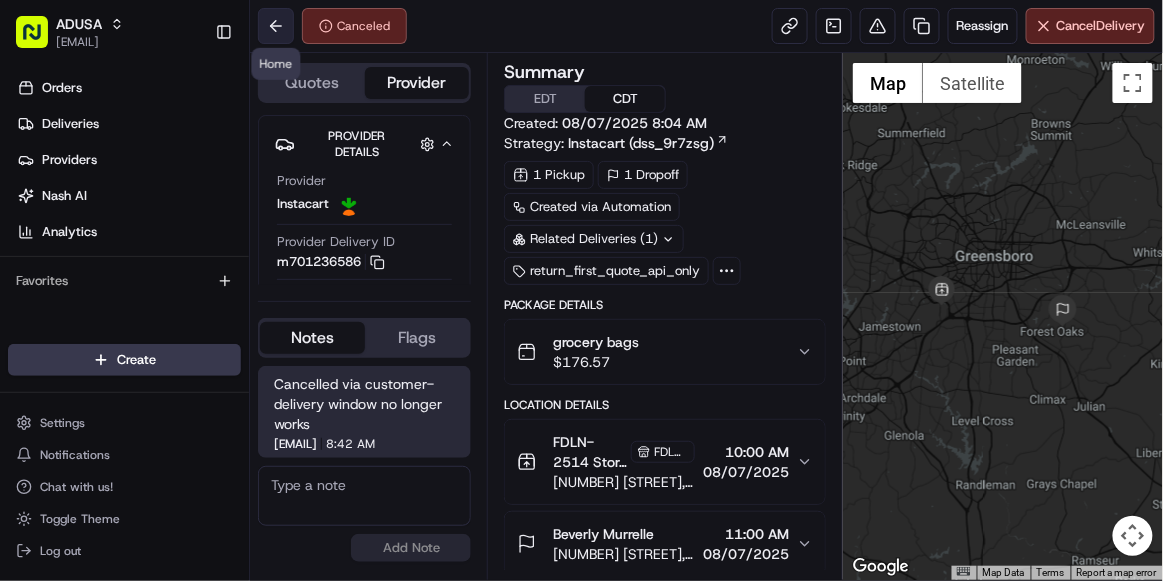 click at bounding box center [276, 26] 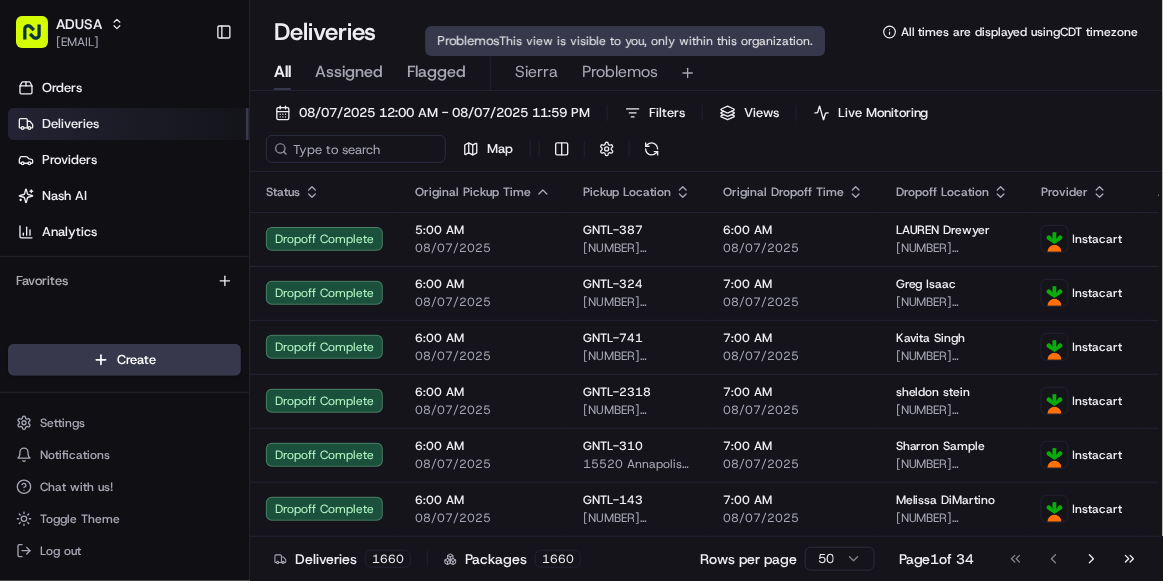click on "Problemos" at bounding box center [620, 72] 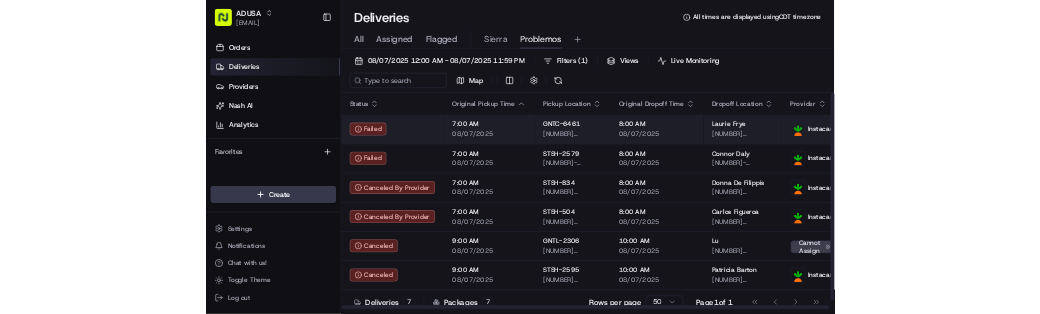 scroll, scrollTop: 16, scrollLeft: 0, axis: vertical 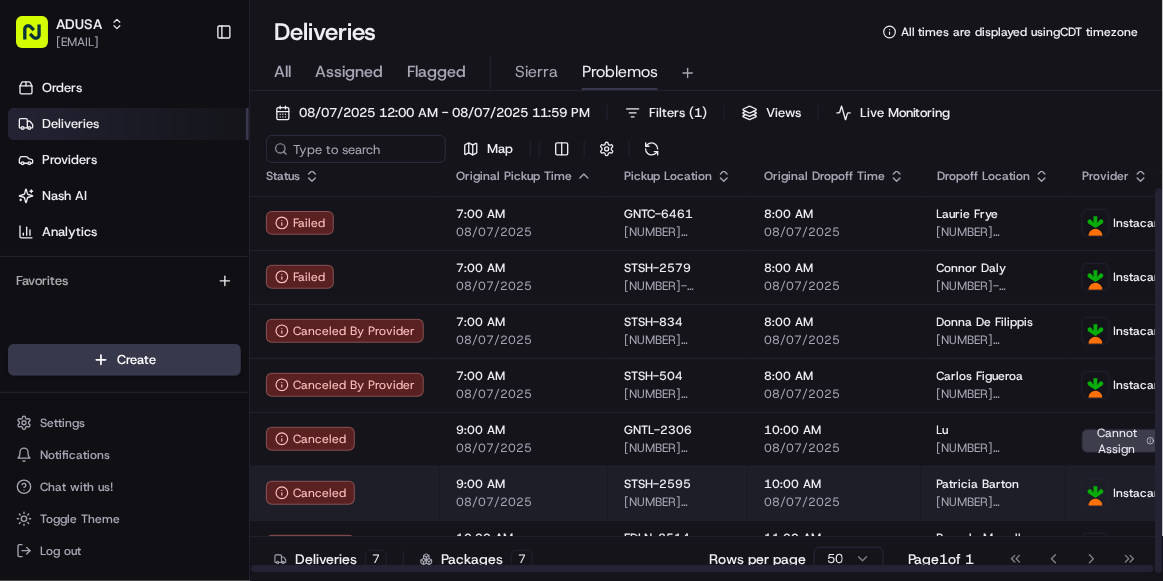click on "Canceled" at bounding box center [345, 493] 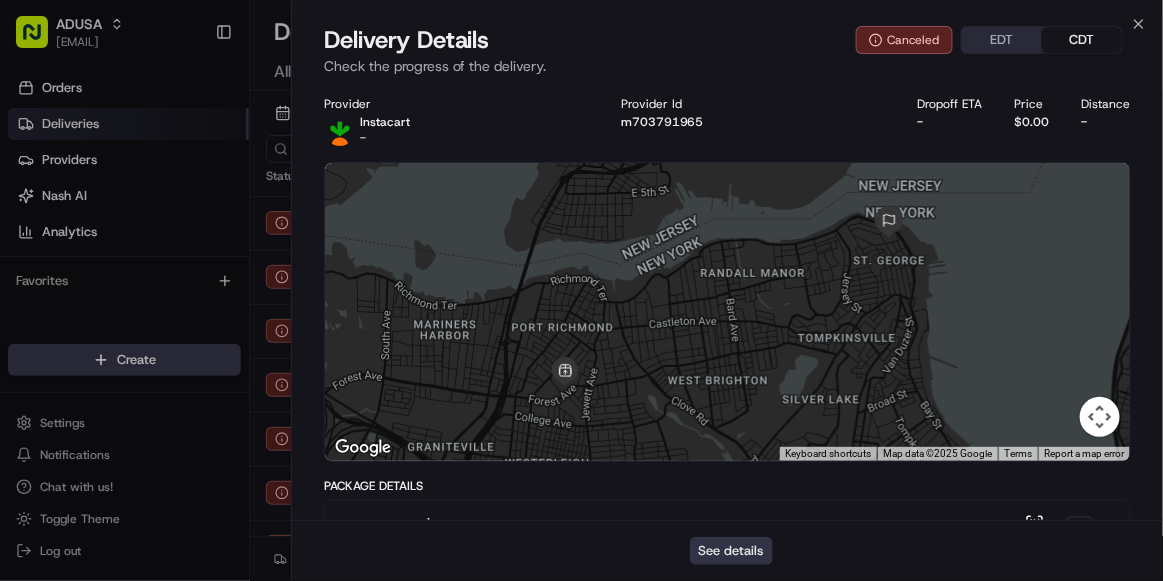 click on "See details" at bounding box center [731, 551] 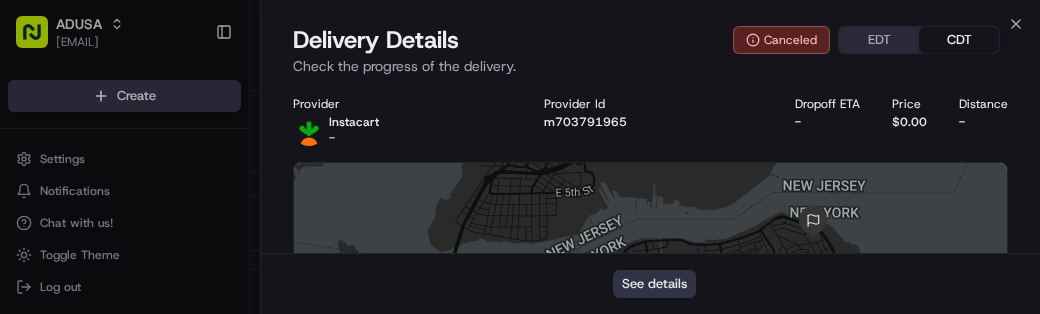 scroll, scrollTop: 0, scrollLeft: 0, axis: both 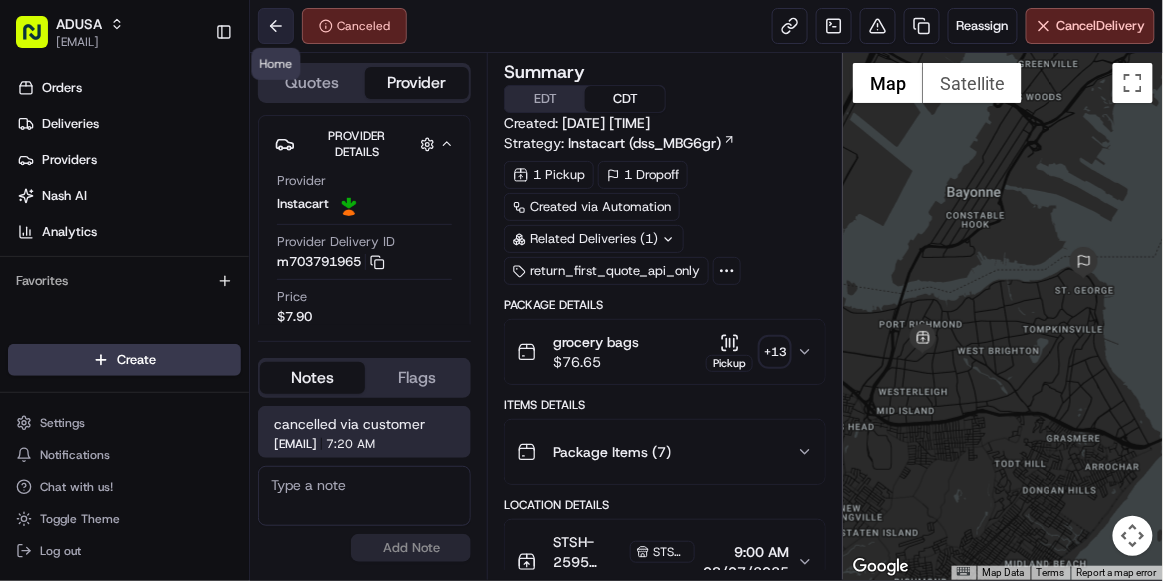 click at bounding box center [276, 26] 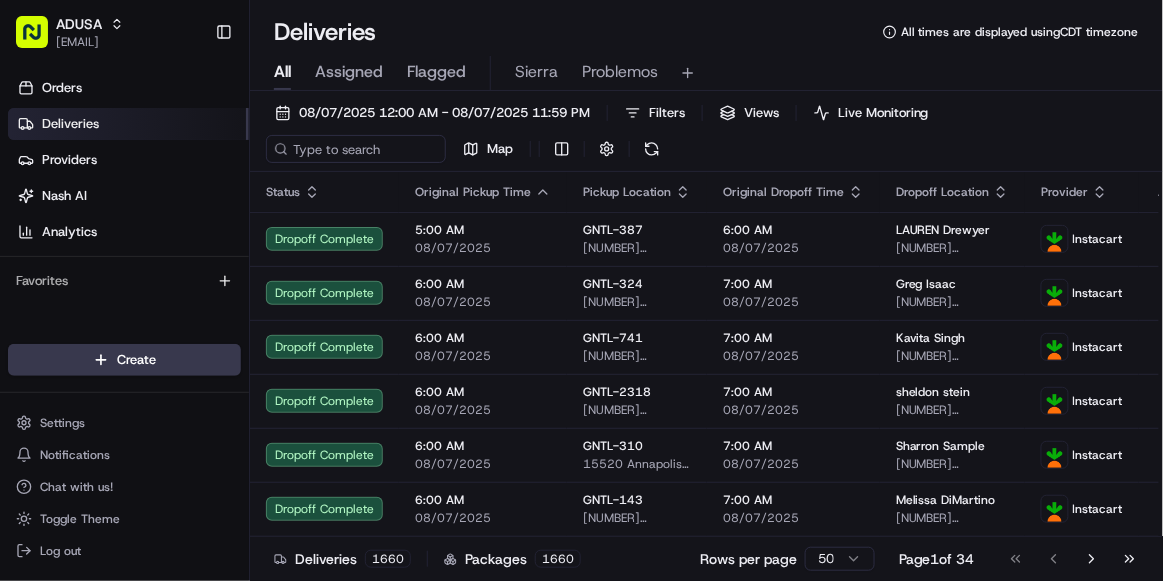 scroll, scrollTop: 0, scrollLeft: 0, axis: both 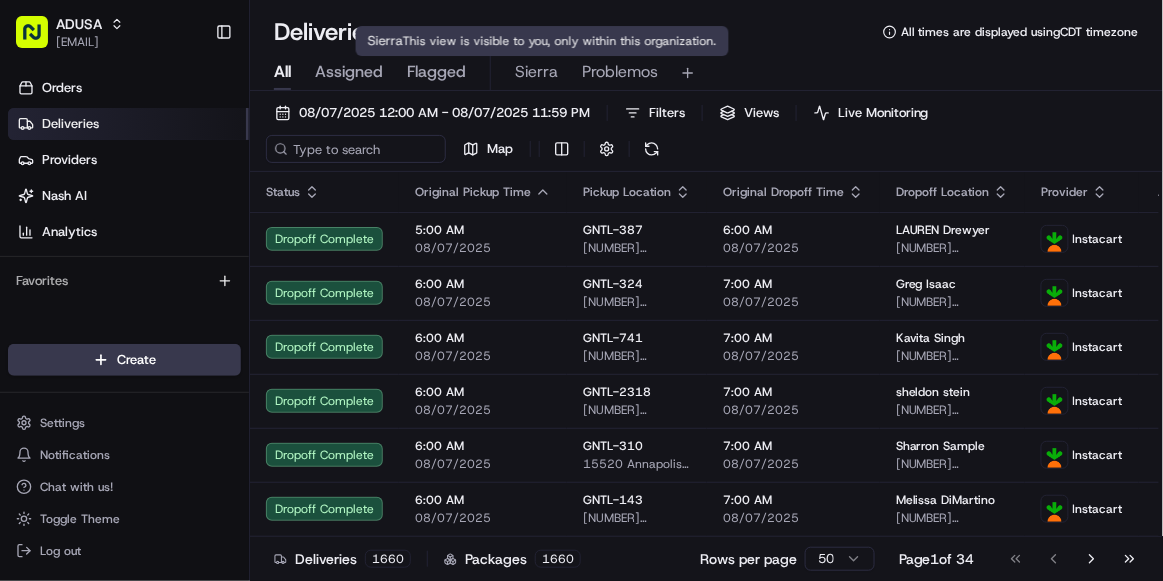 click on "Problemos" at bounding box center (620, 72) 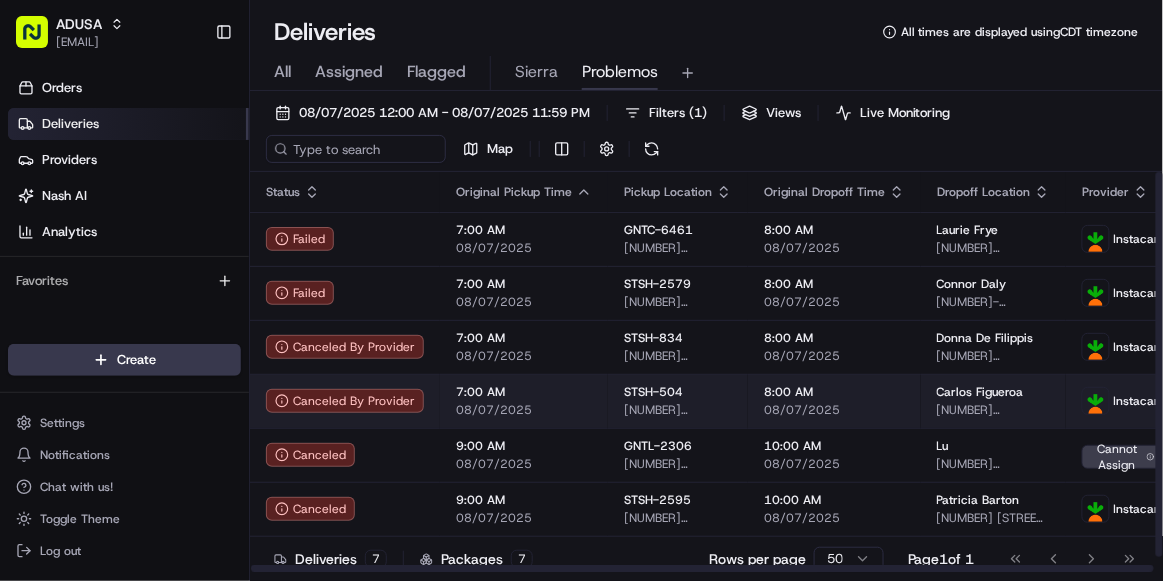 scroll, scrollTop: 16, scrollLeft: 0, axis: vertical 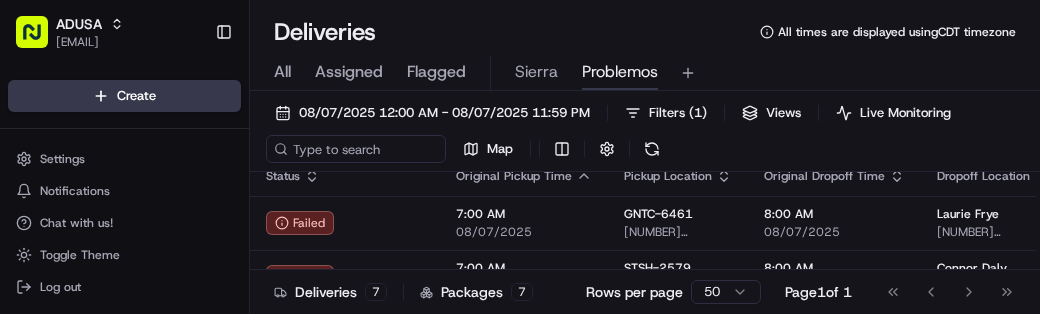 click on "[DATE] [TIME] - [DATE] [TIME] Filters ( [NUMBER] ) Views Live Monitoring Map" at bounding box center [645, 135] 